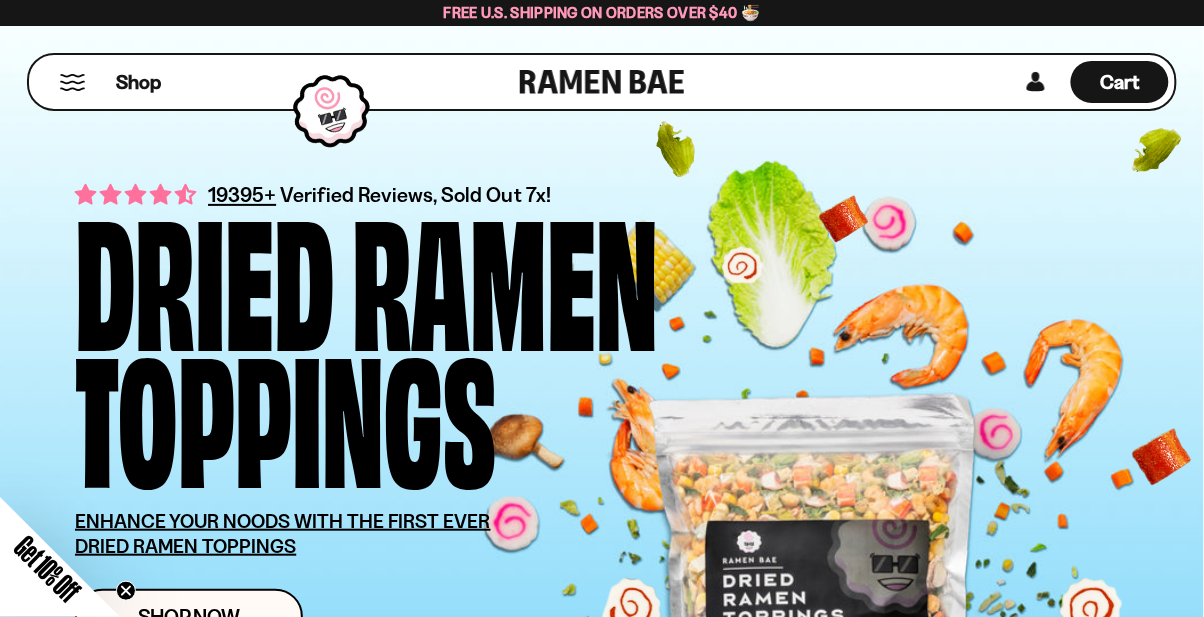 scroll, scrollTop: 0, scrollLeft: 0, axis: both 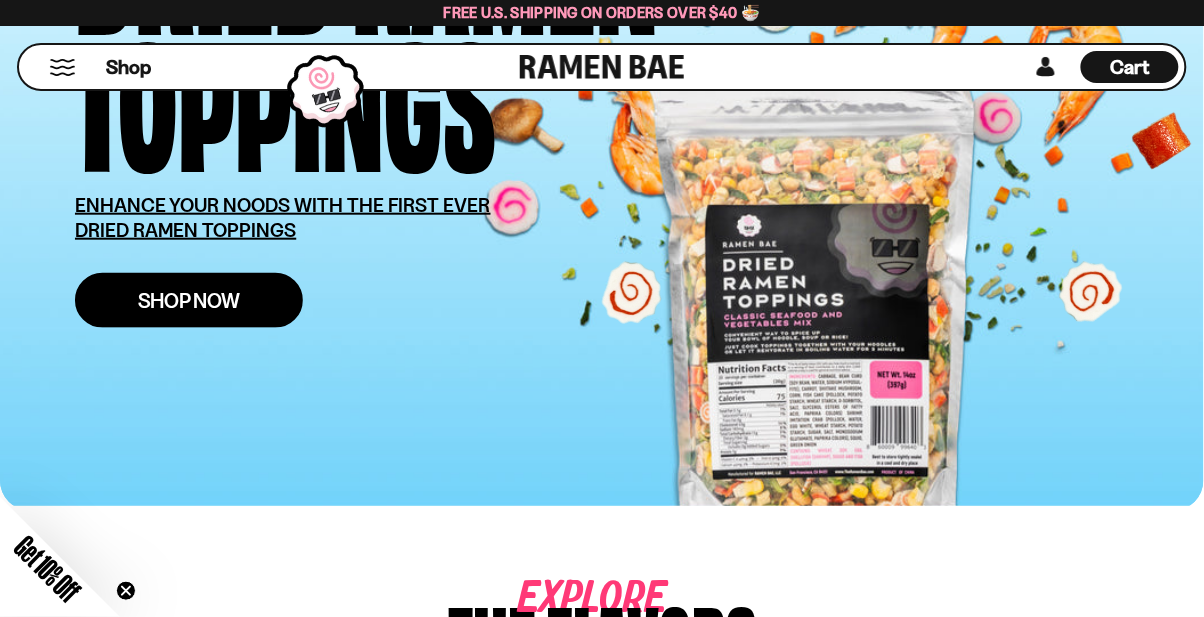 click on "Shop Now" at bounding box center (189, 300) 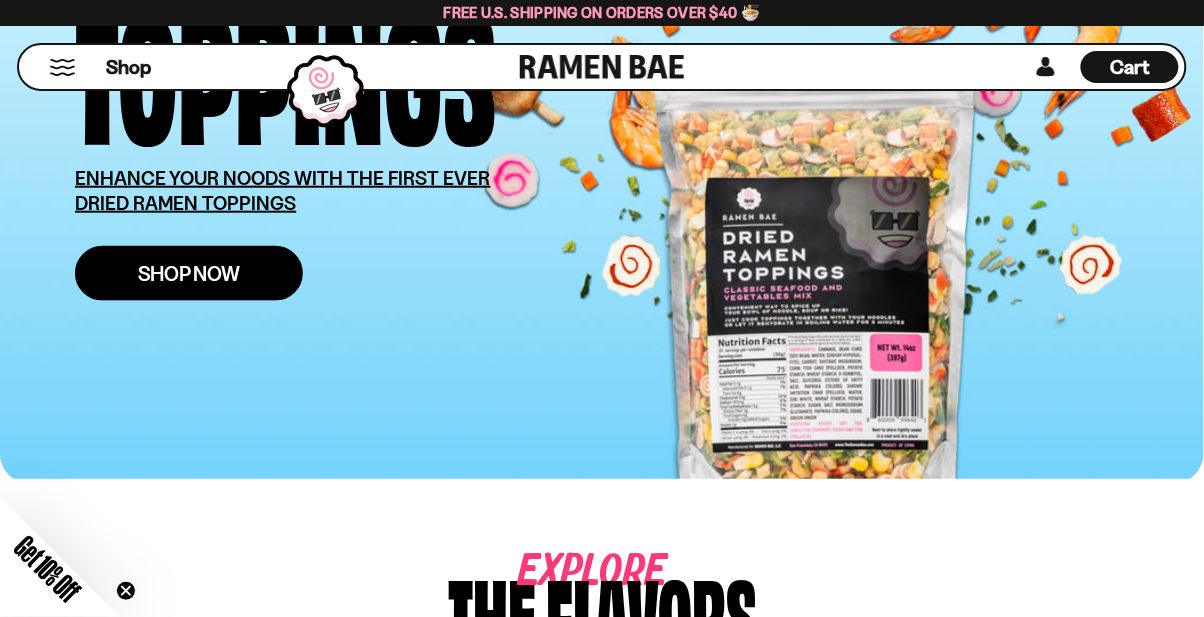 scroll, scrollTop: 380, scrollLeft: 0, axis: vertical 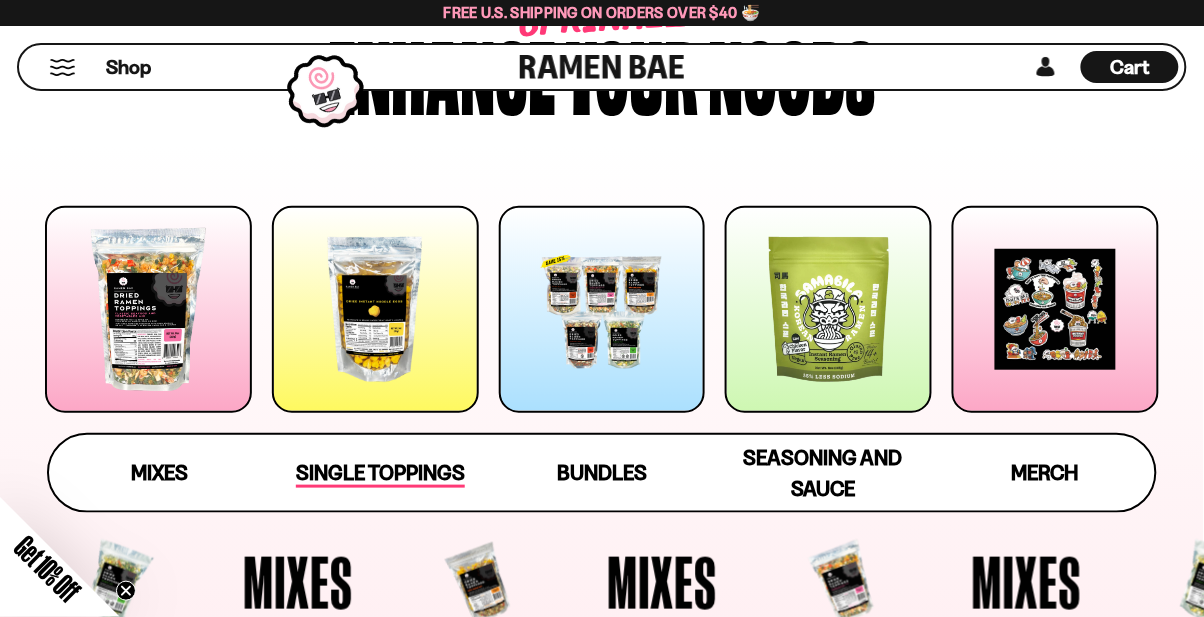 click on "Single Toppings" at bounding box center (380, 474) 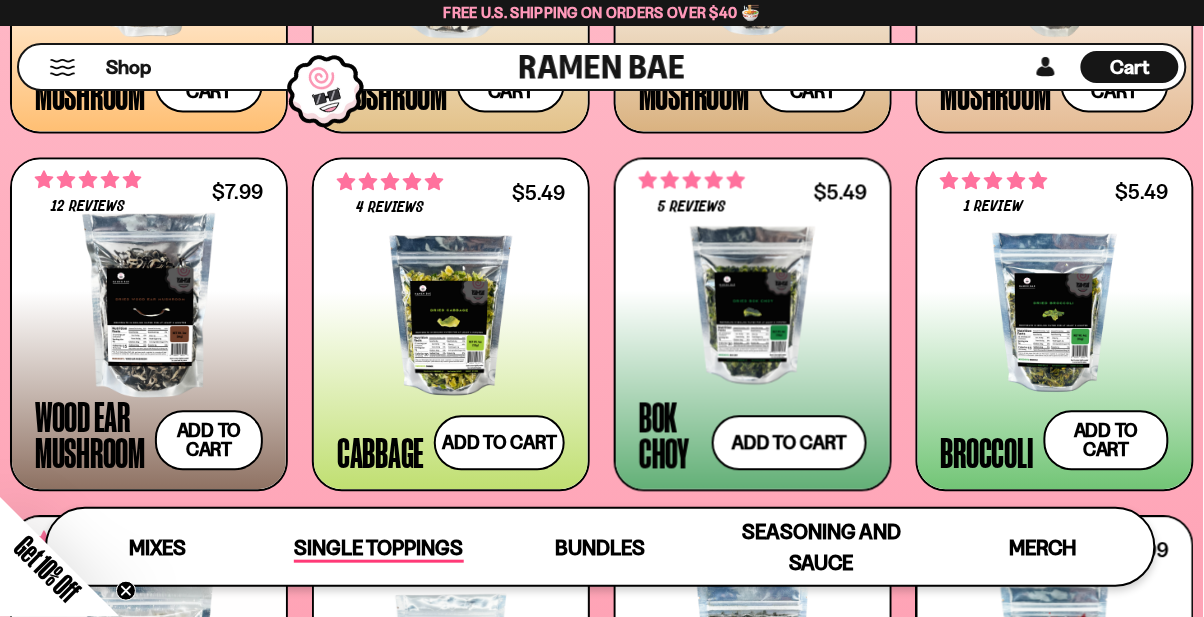scroll, scrollTop: 2583, scrollLeft: 0, axis: vertical 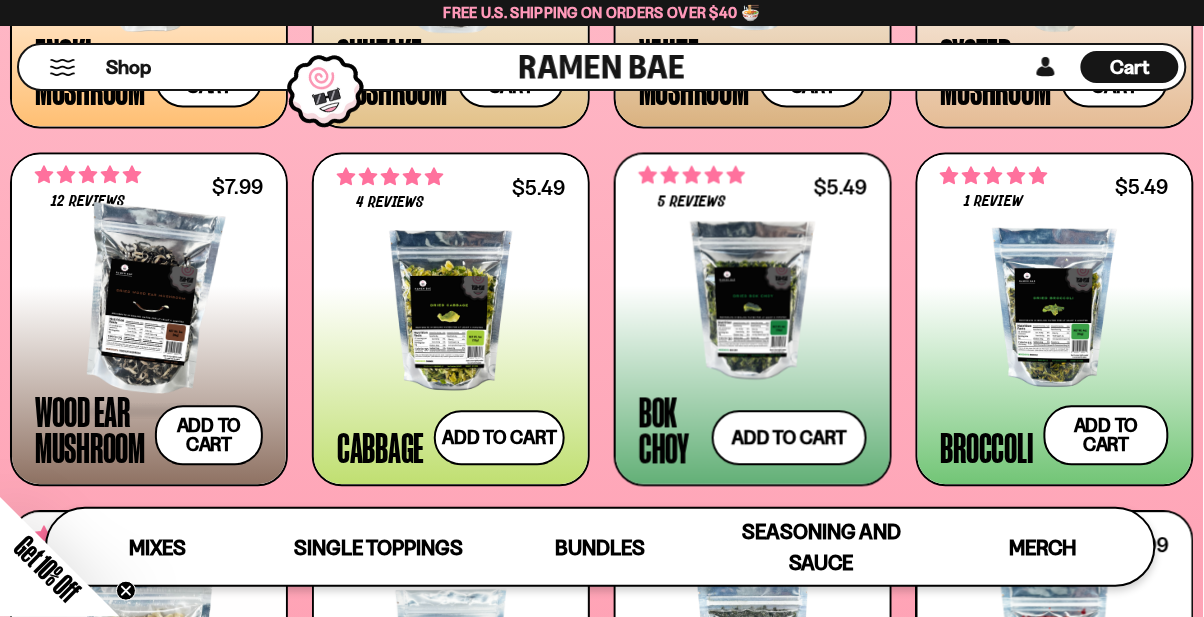 click on "12 reviews
$7.99
Wood Ear Mushroom
Add to cart
Add
—
Regular price
$7.99
Regular price
Sale price
$7.99
Unit price
/
per" at bounding box center [149, 319] 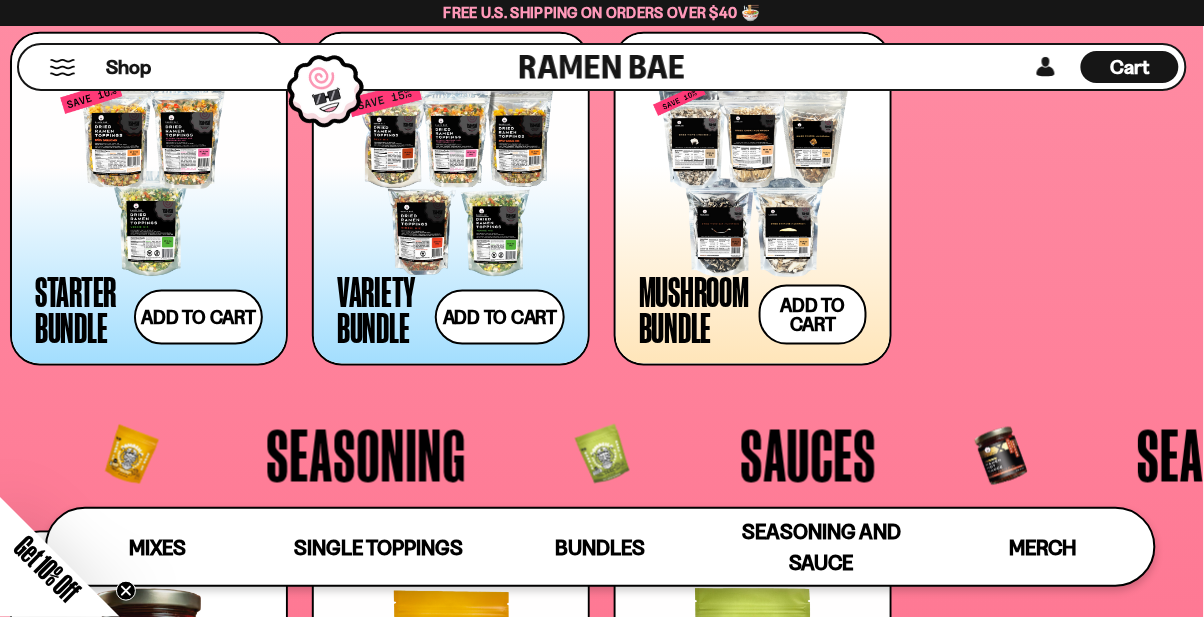 scroll, scrollTop: 3920, scrollLeft: 0, axis: vertical 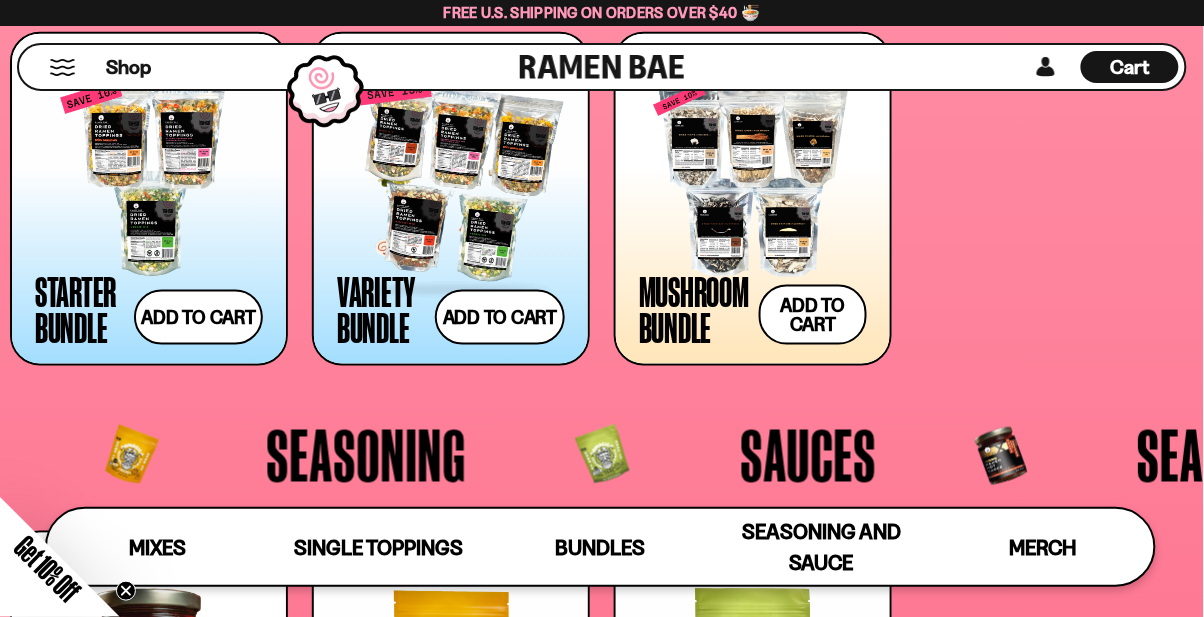 click at bounding box center [451, 179] 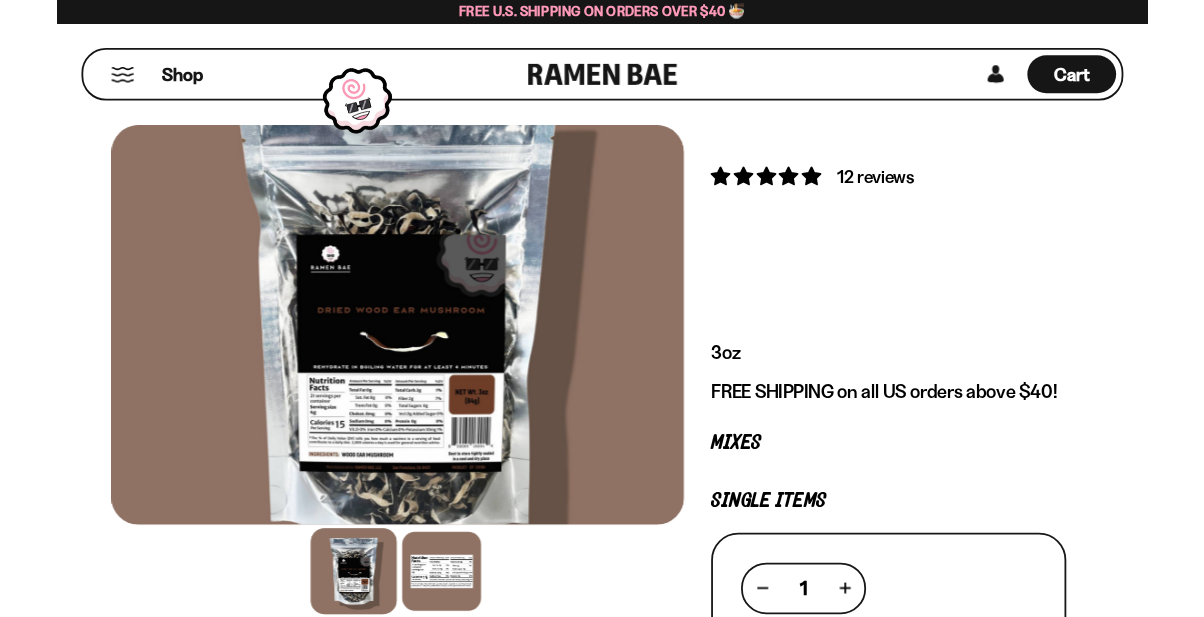 scroll, scrollTop: 0, scrollLeft: 0, axis: both 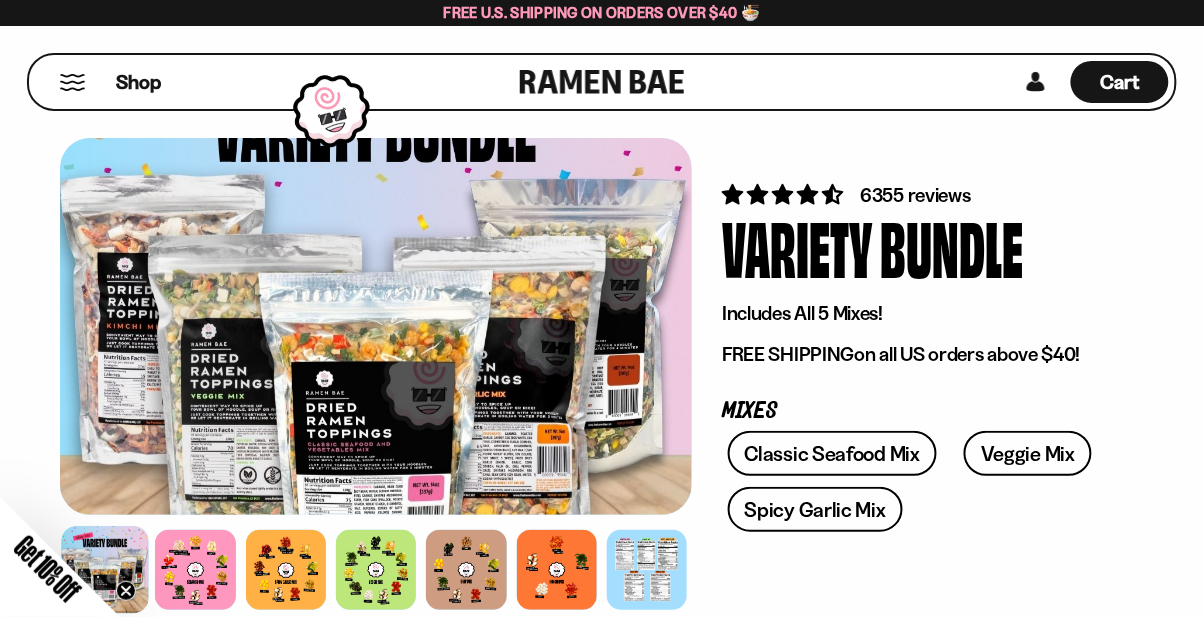 click at bounding box center (72, 82) 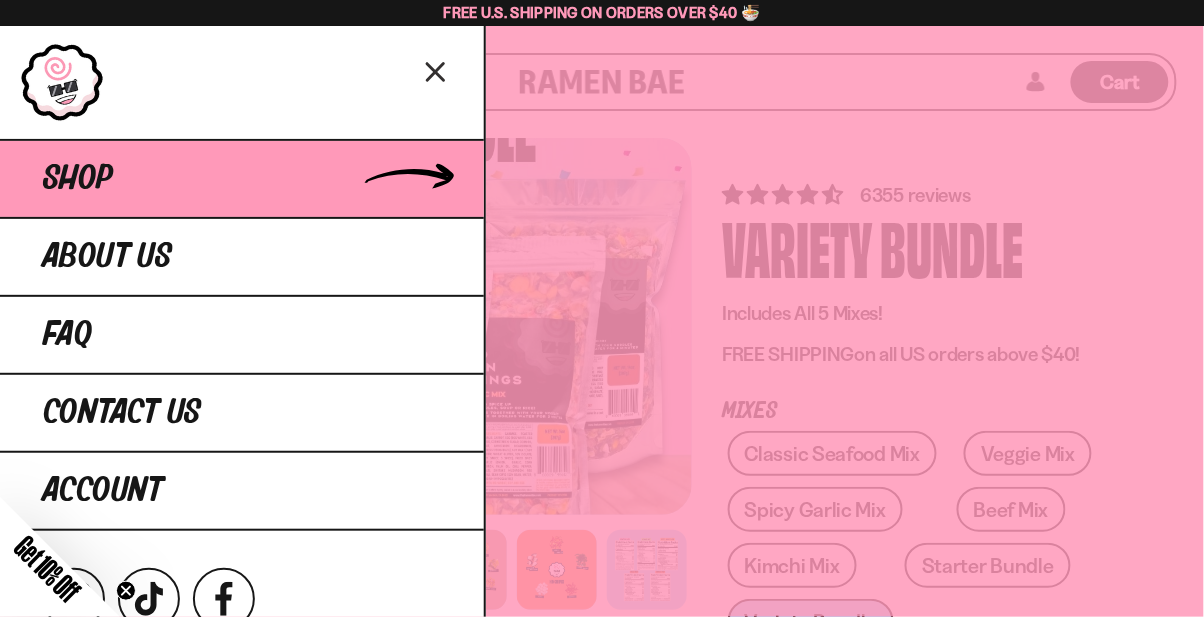 click on "Shop" at bounding box center [242, 178] 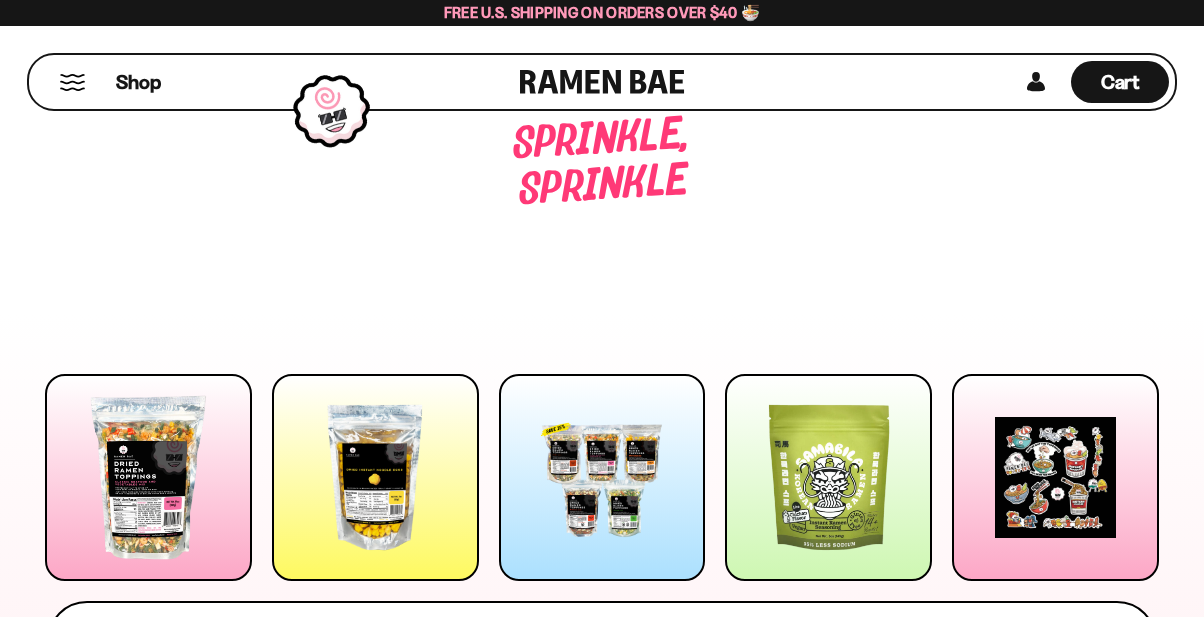 scroll, scrollTop: 0, scrollLeft: 0, axis: both 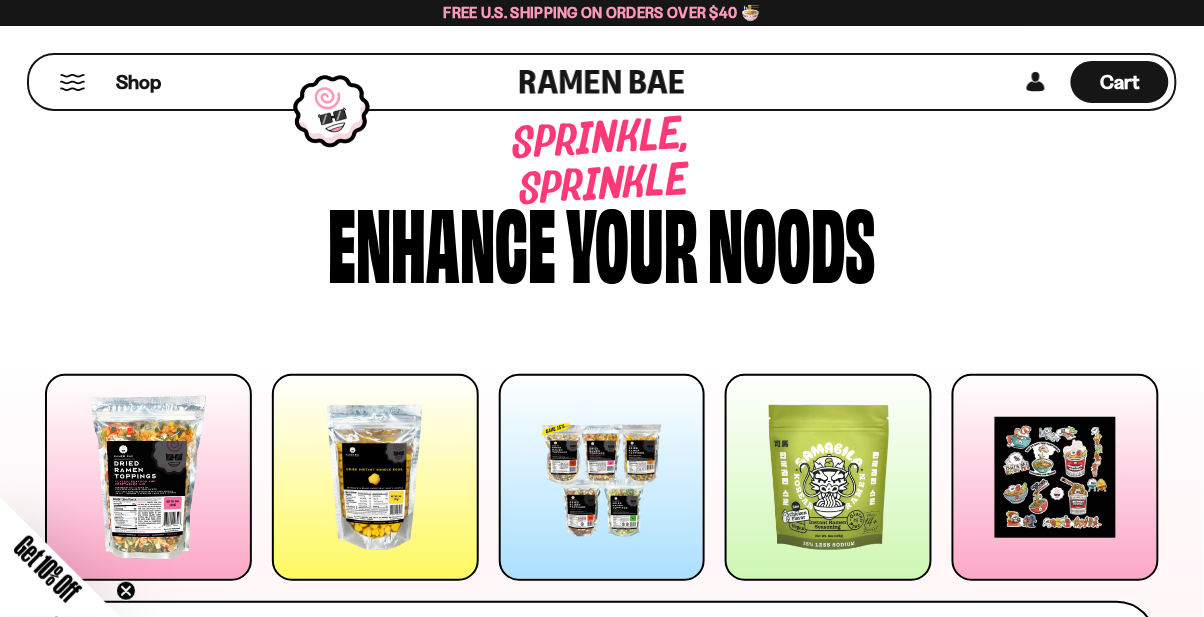 click at bounding box center [148, 477] 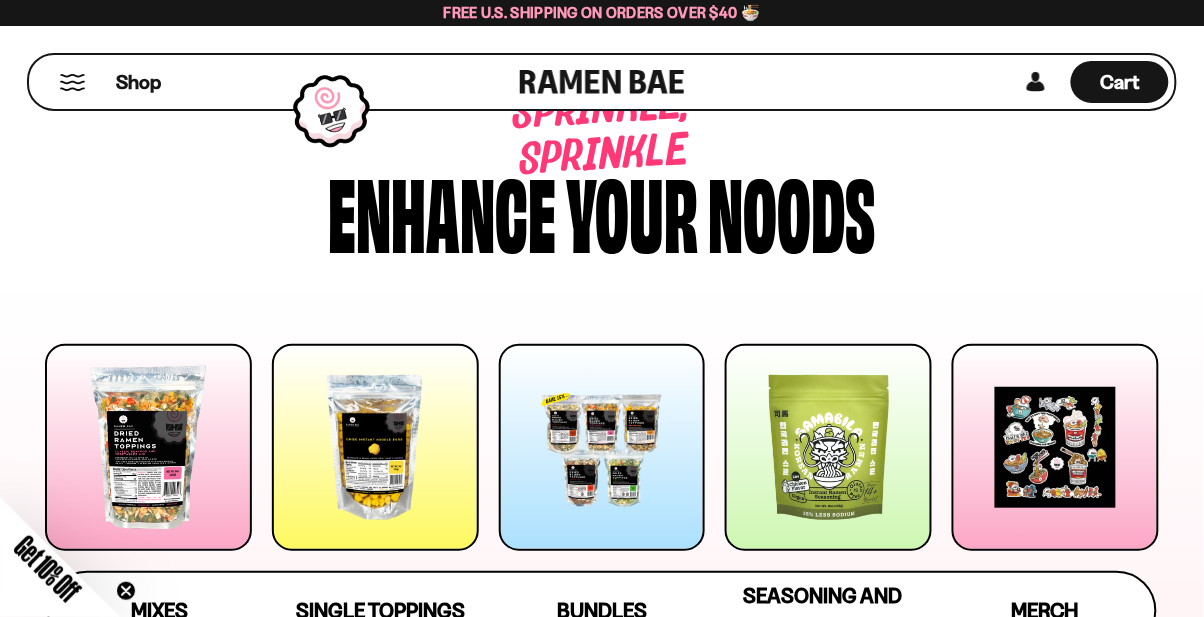 scroll, scrollTop: 99, scrollLeft: 0, axis: vertical 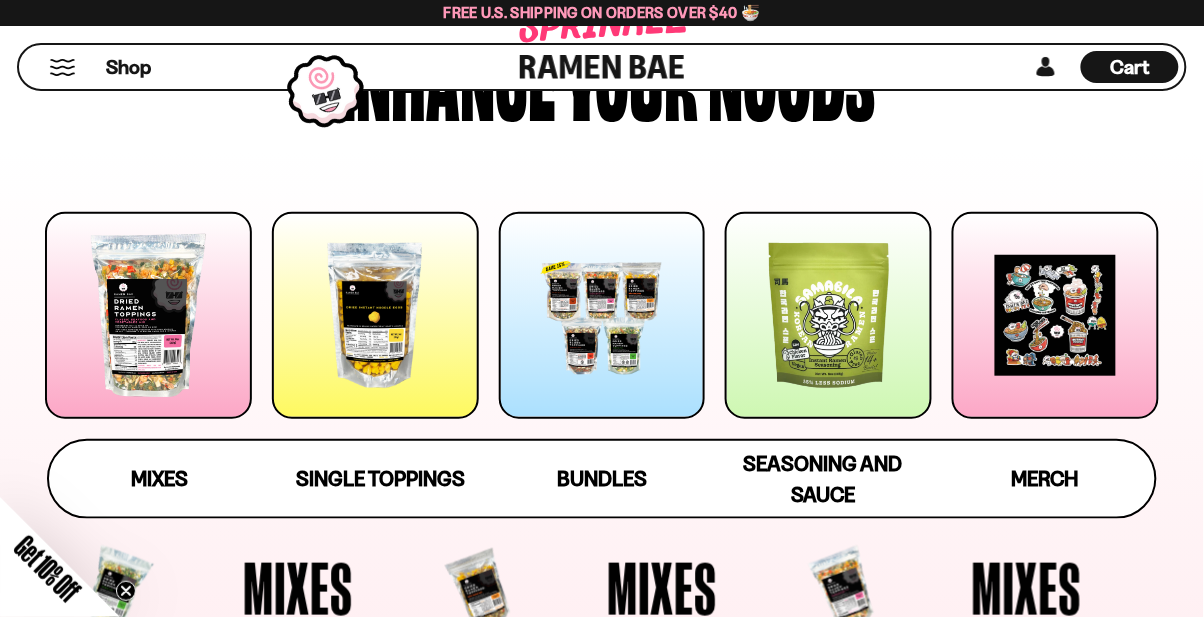 click at bounding box center (148, 315) 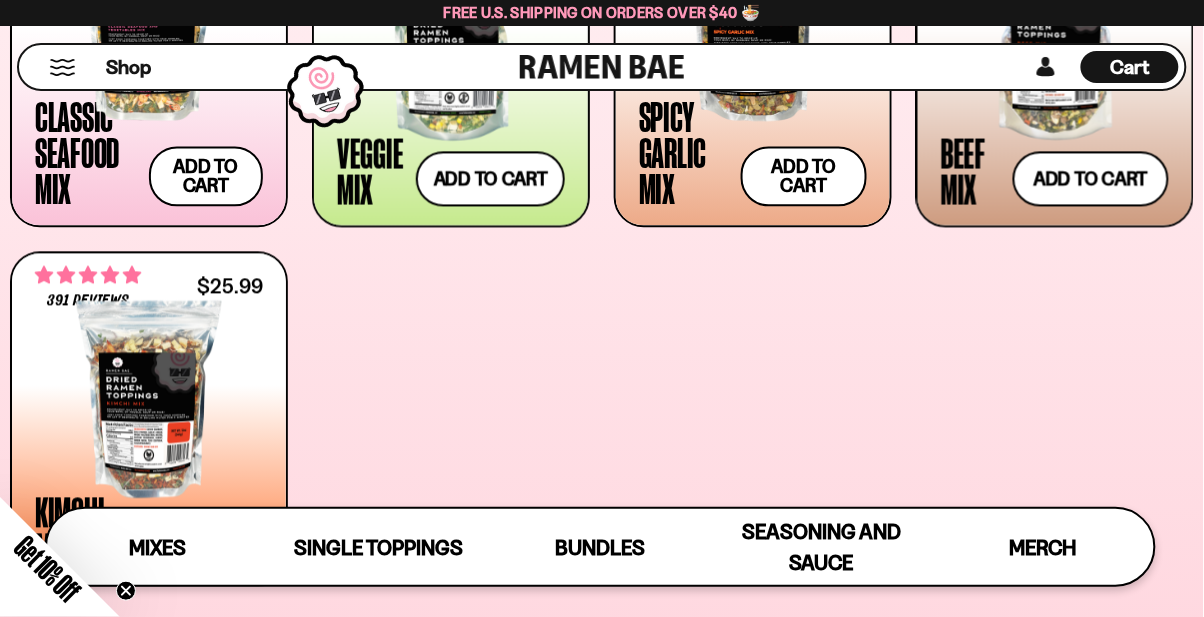 scroll, scrollTop: 936, scrollLeft: 0, axis: vertical 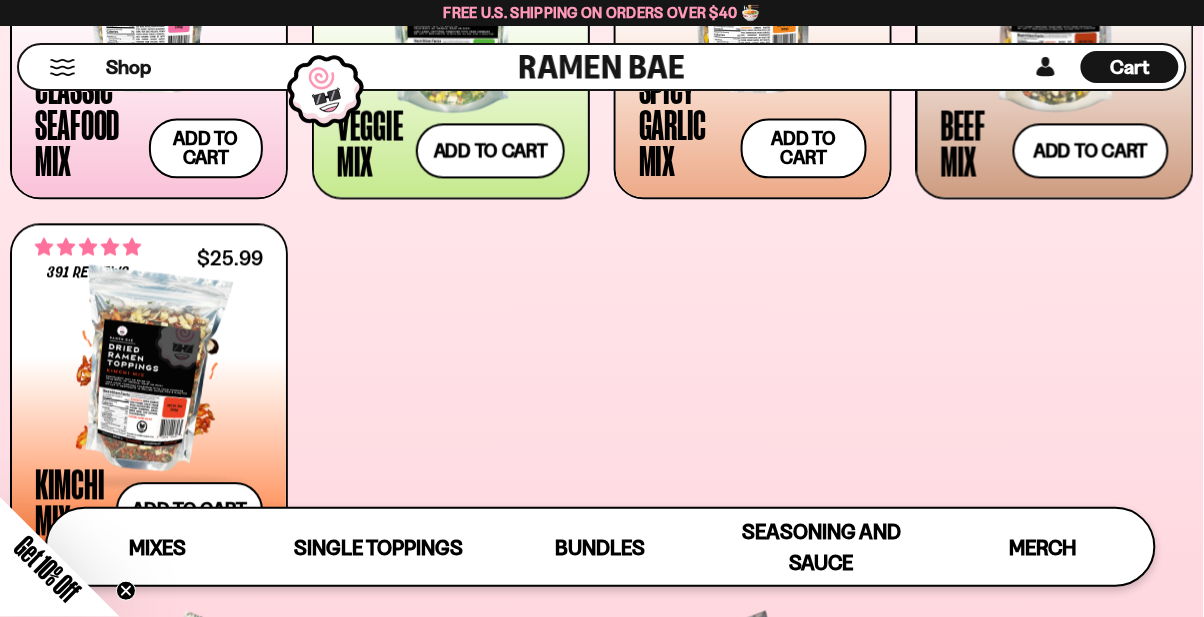 click at bounding box center (149, 371) 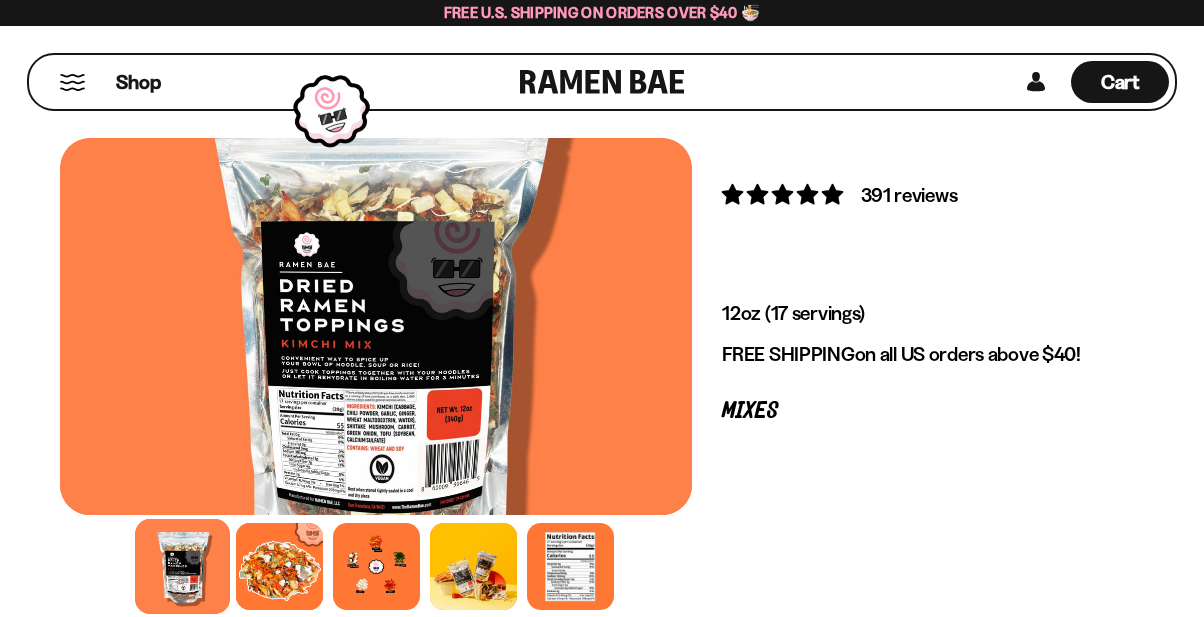scroll, scrollTop: 0, scrollLeft: 0, axis: both 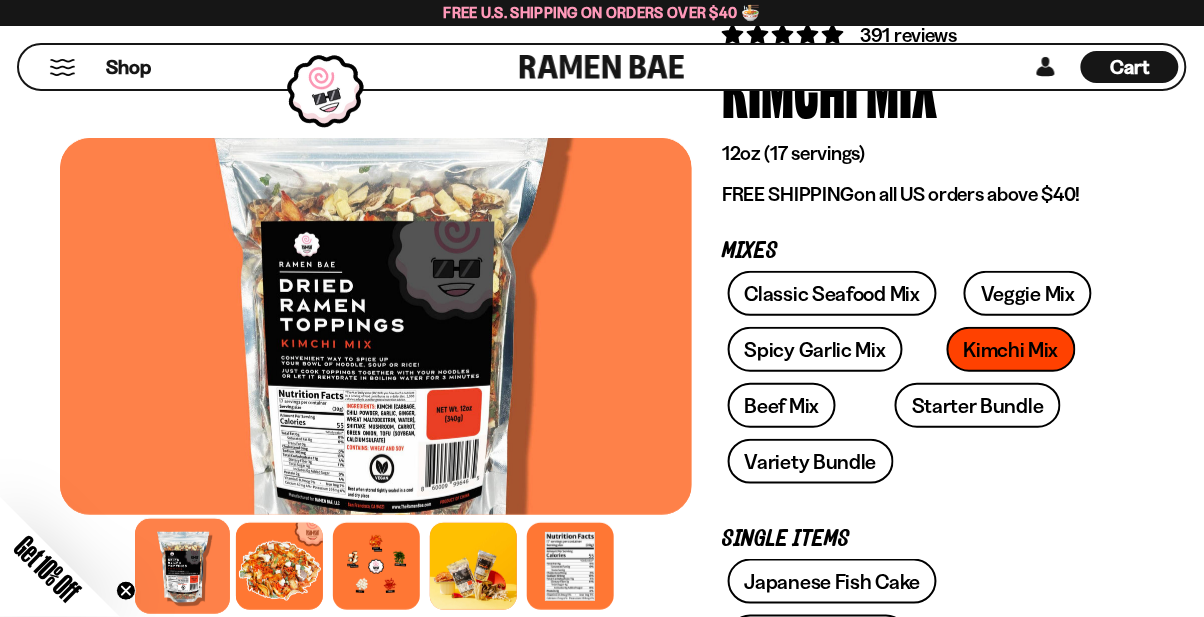 click at bounding box center (376, 326) 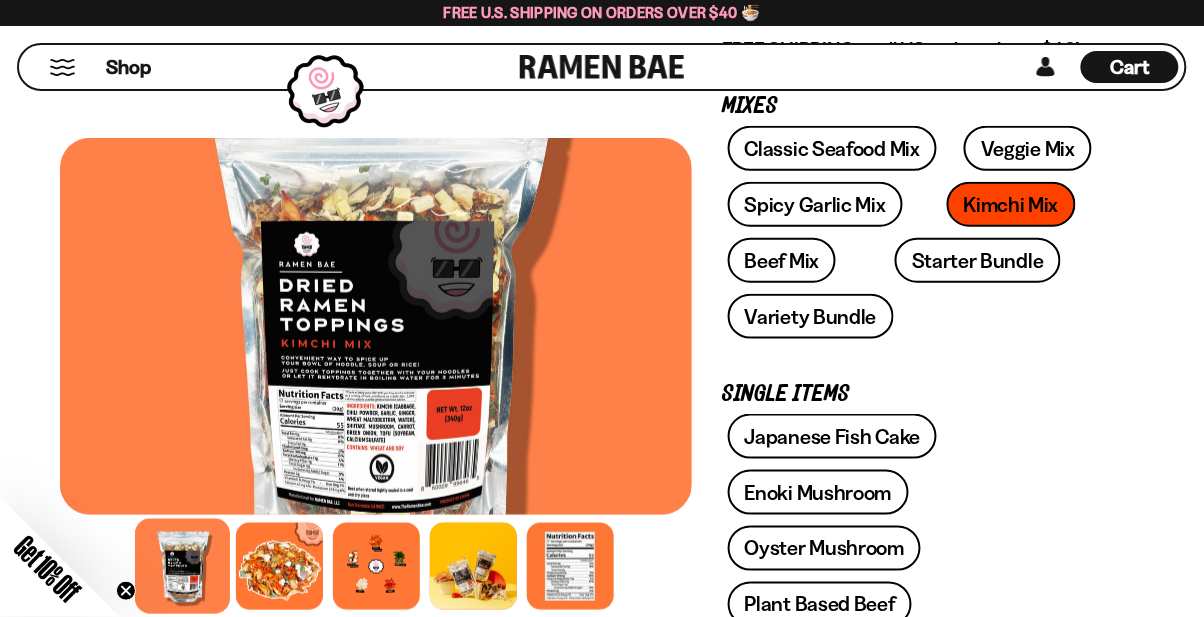 scroll, scrollTop: 304, scrollLeft: 0, axis: vertical 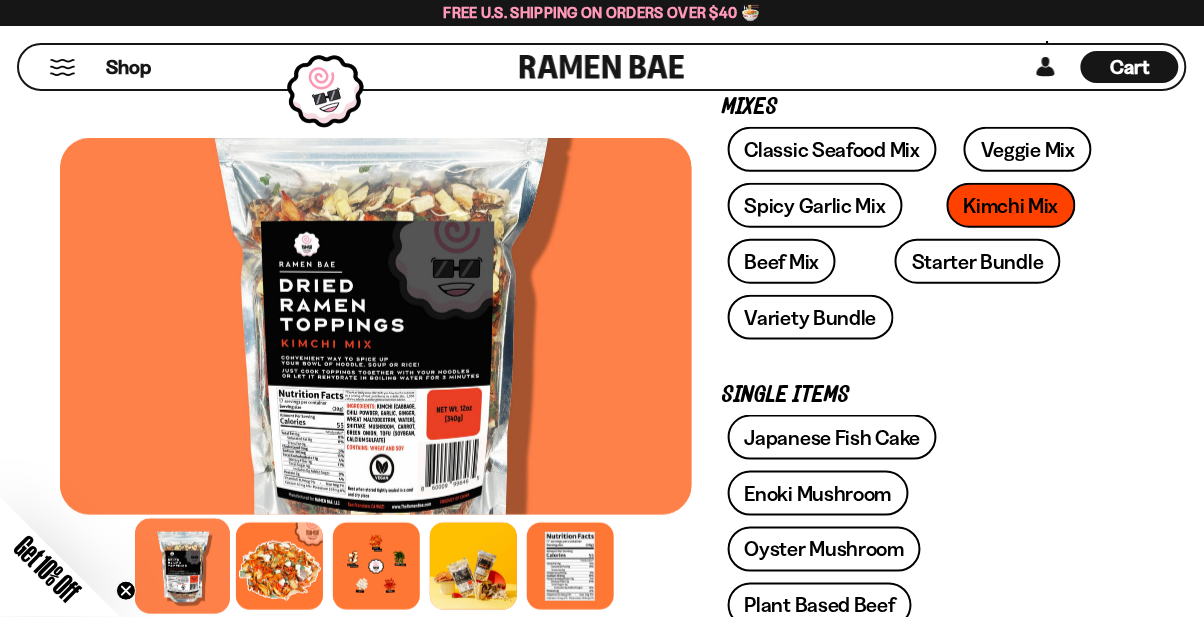 click at bounding box center (279, 566) 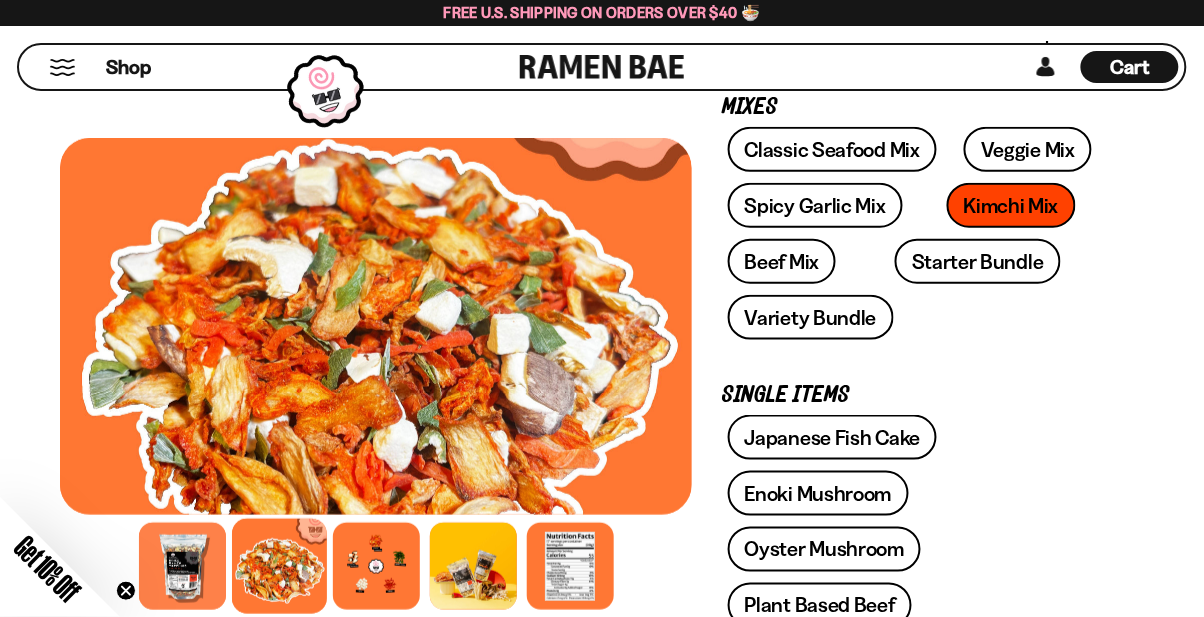 click at bounding box center [376, 566] 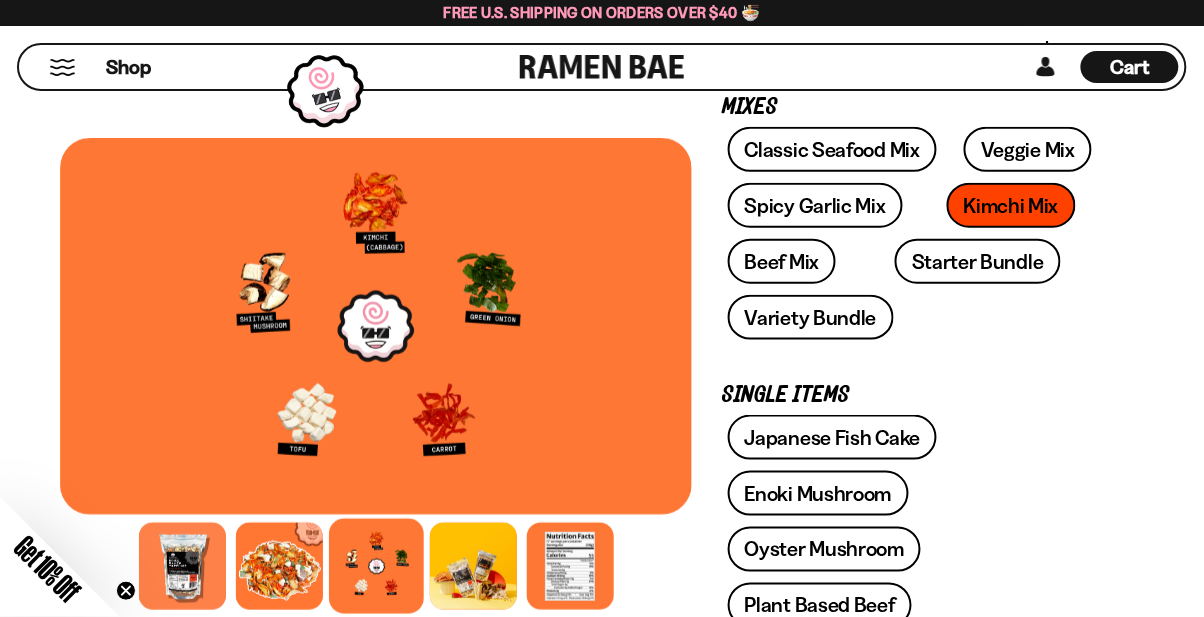 click at bounding box center (473, 566) 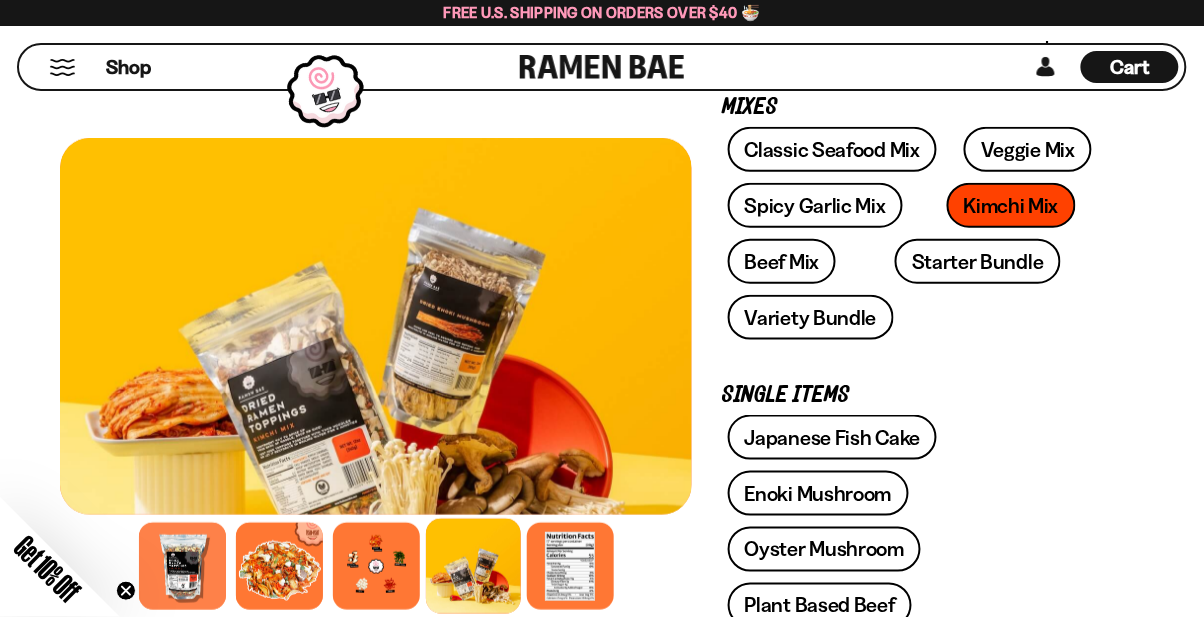 click at bounding box center [570, 566] 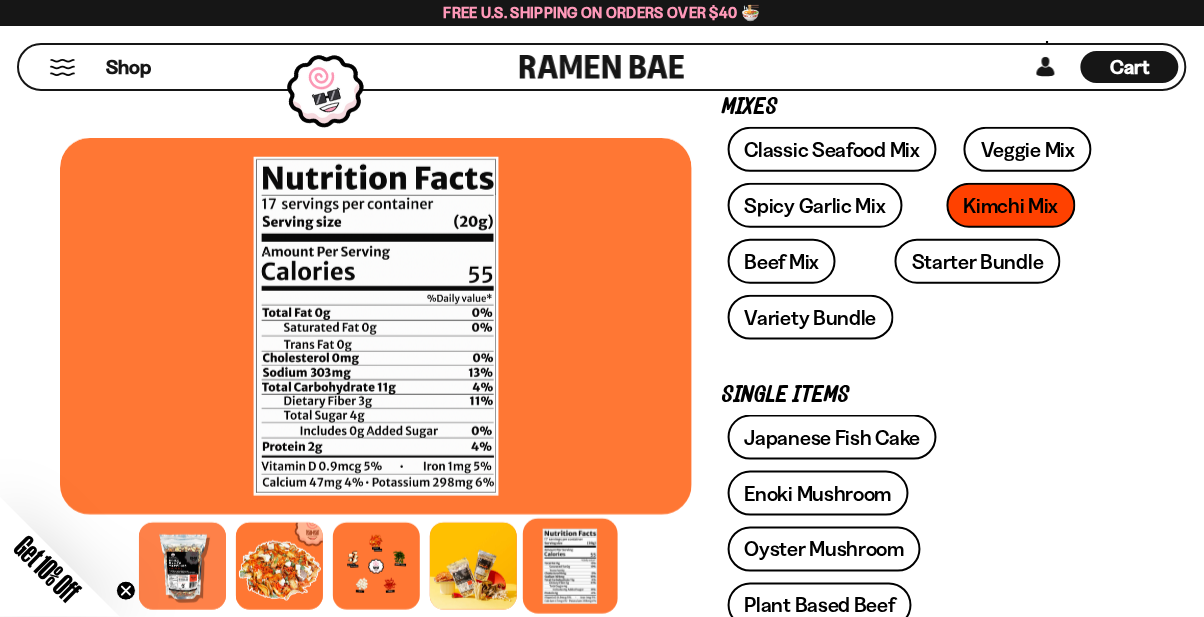 click at bounding box center (182, 566) 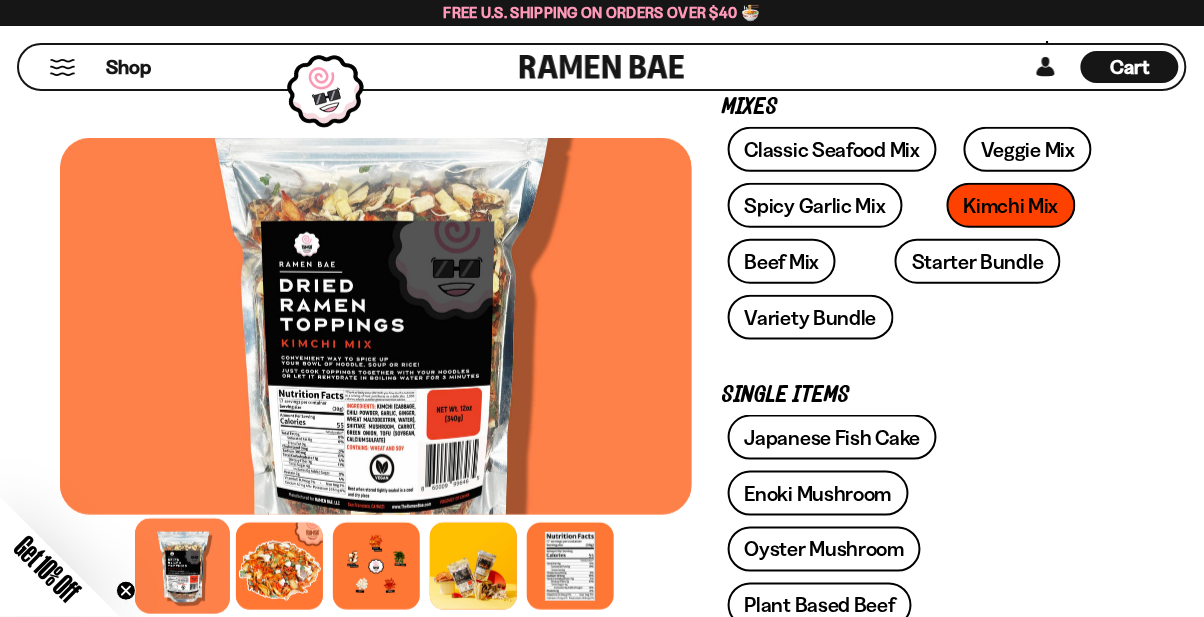 click at bounding box center (376, 326) 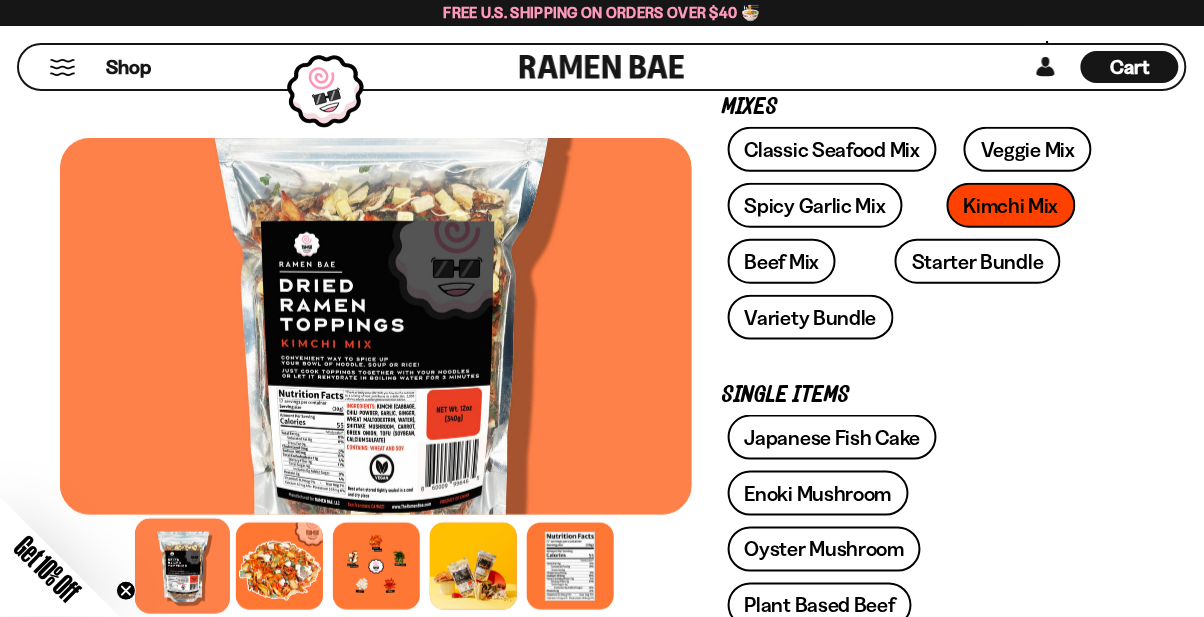 click at bounding box center (376, 326) 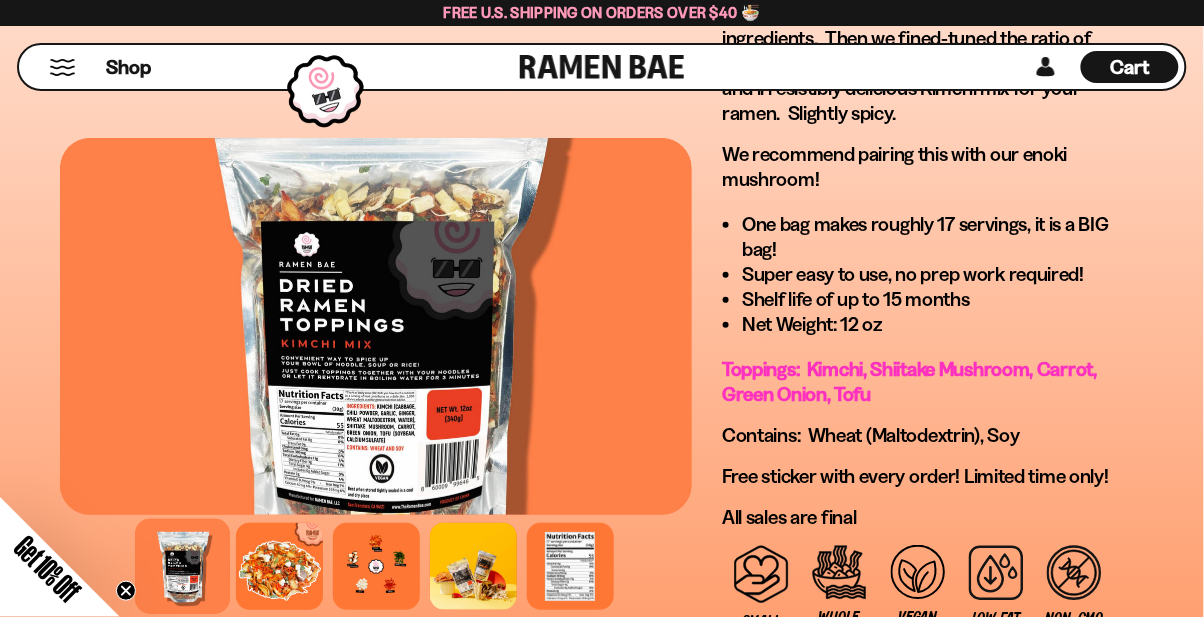 scroll, scrollTop: 1751, scrollLeft: 0, axis: vertical 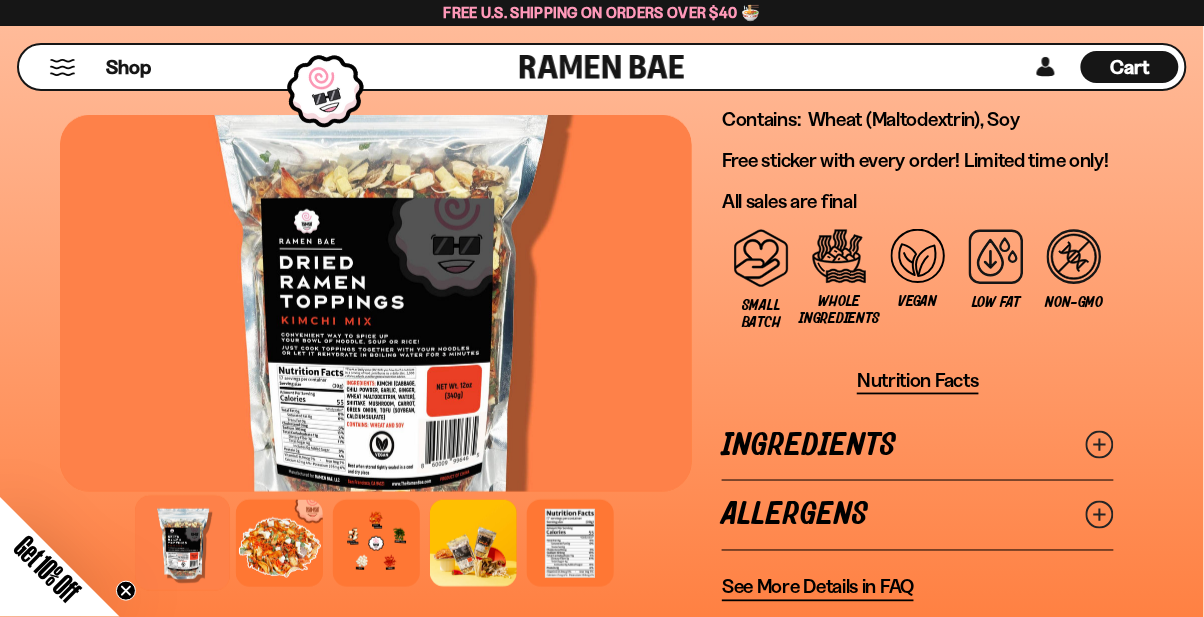 click on "Ingredients" at bounding box center [918, 445] 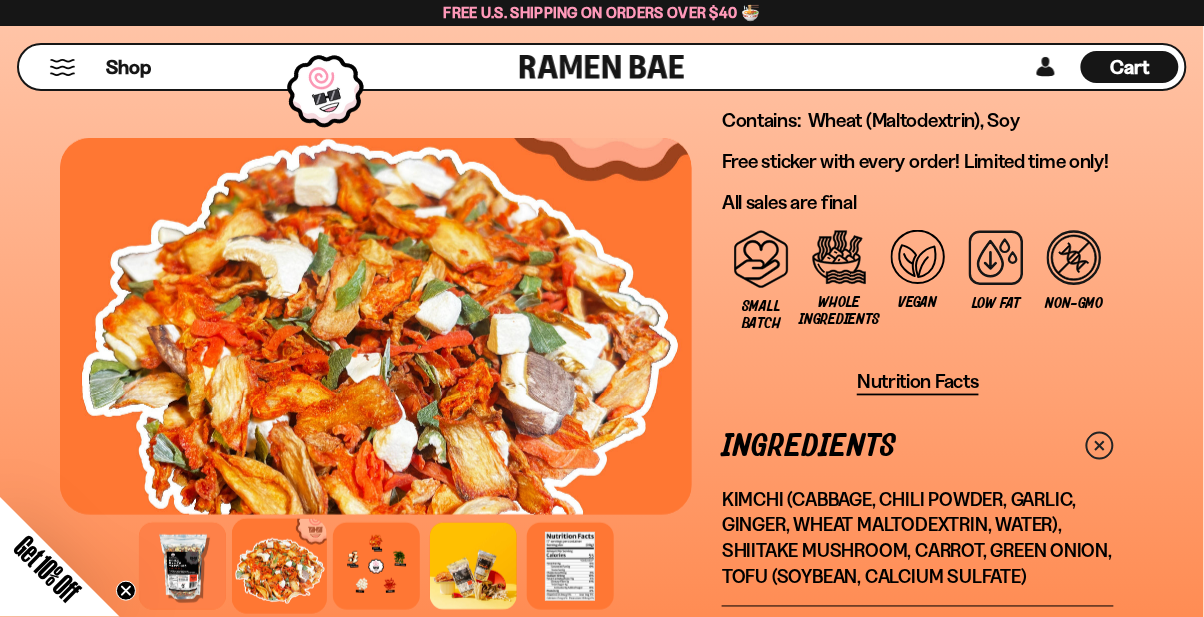 click on "Allergens" at bounding box center (918, 641) 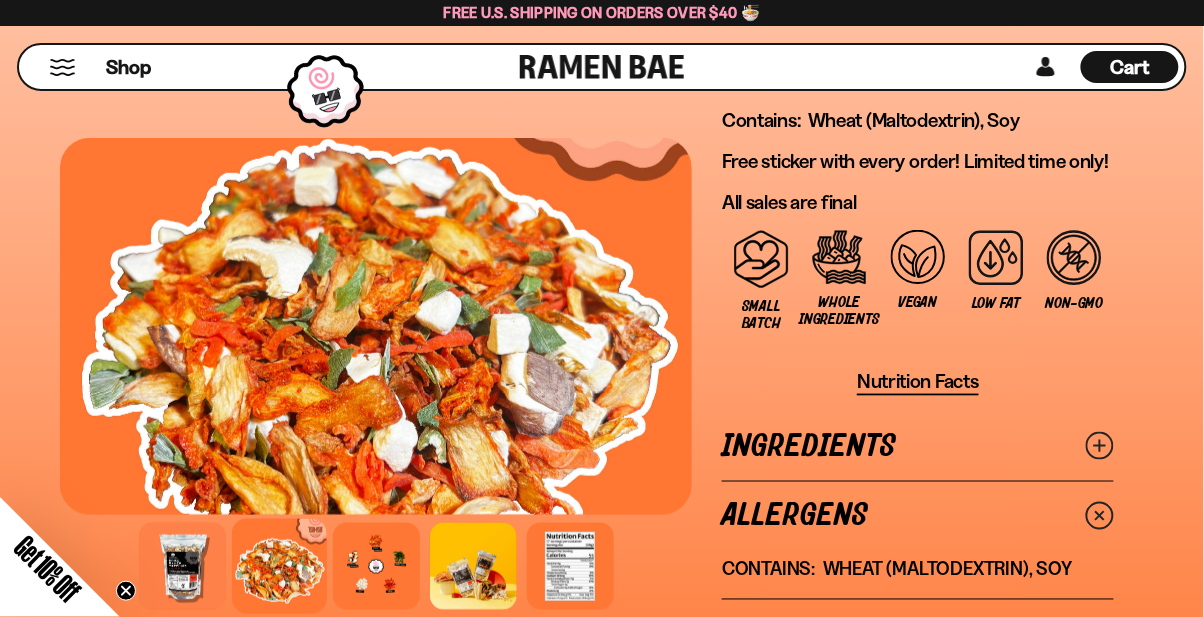 click on "See More Details in FAQ" at bounding box center (818, 637) 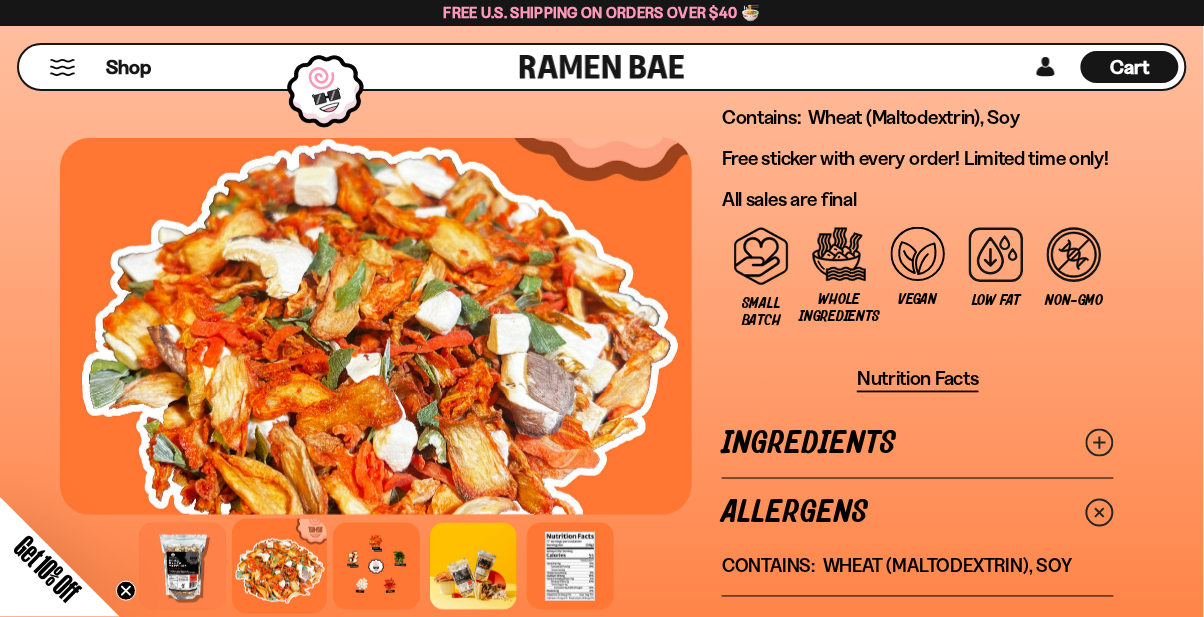 scroll, scrollTop: 2063, scrollLeft: 0, axis: vertical 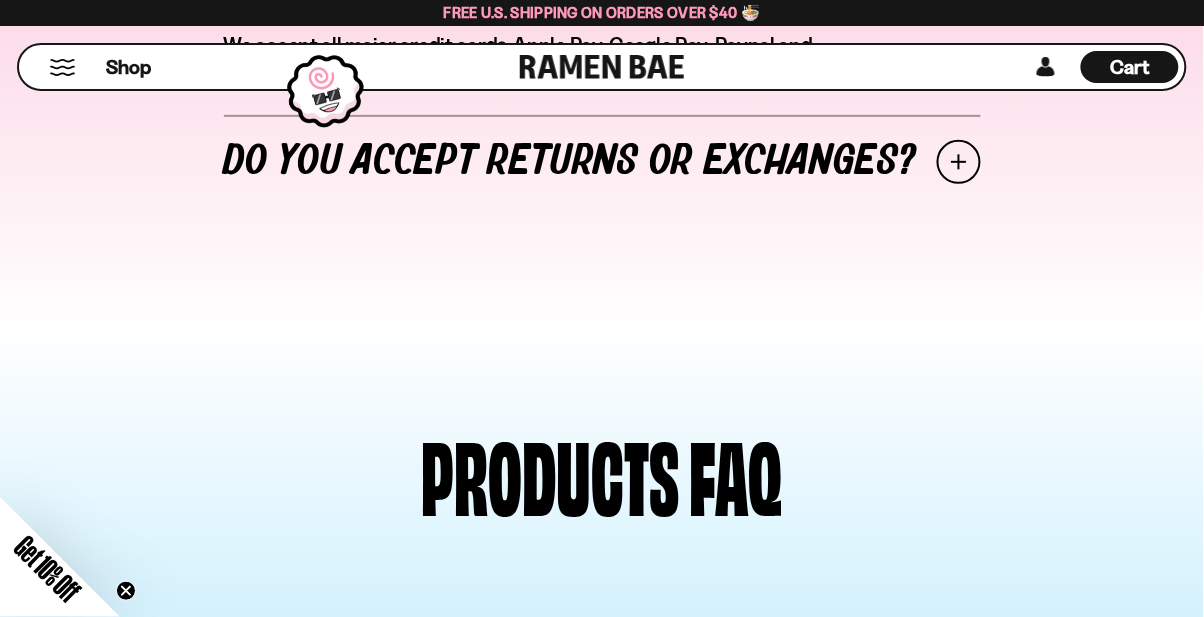 click on "Do you accept returns or exchanges?" at bounding box center (602, 162) 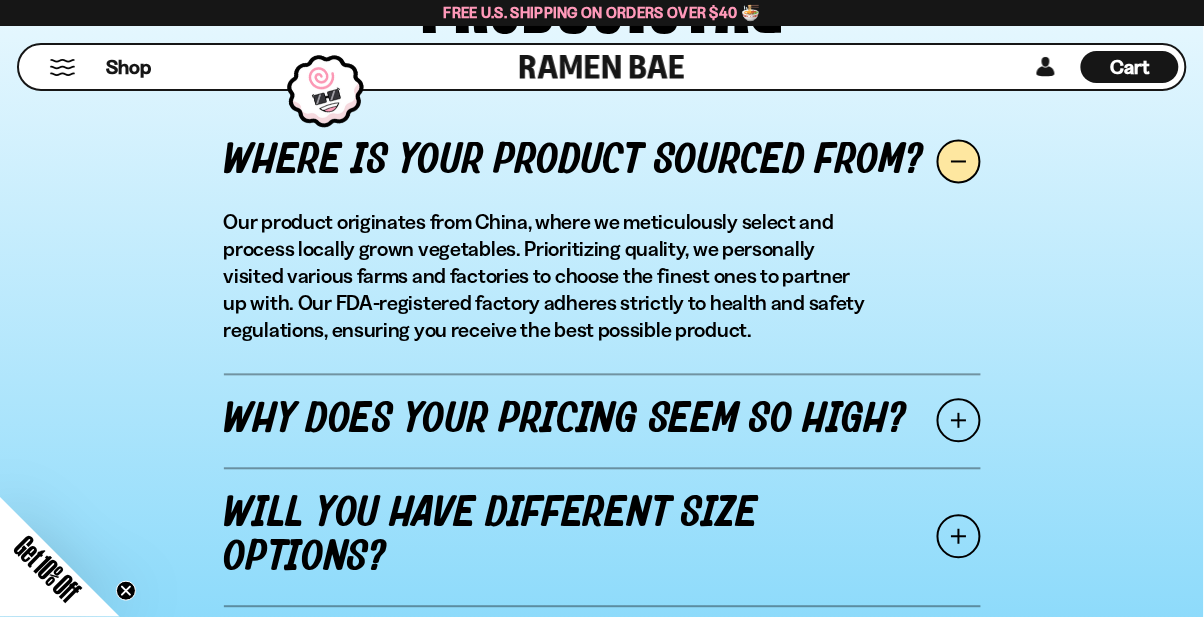 scroll, scrollTop: 2440, scrollLeft: 0, axis: vertical 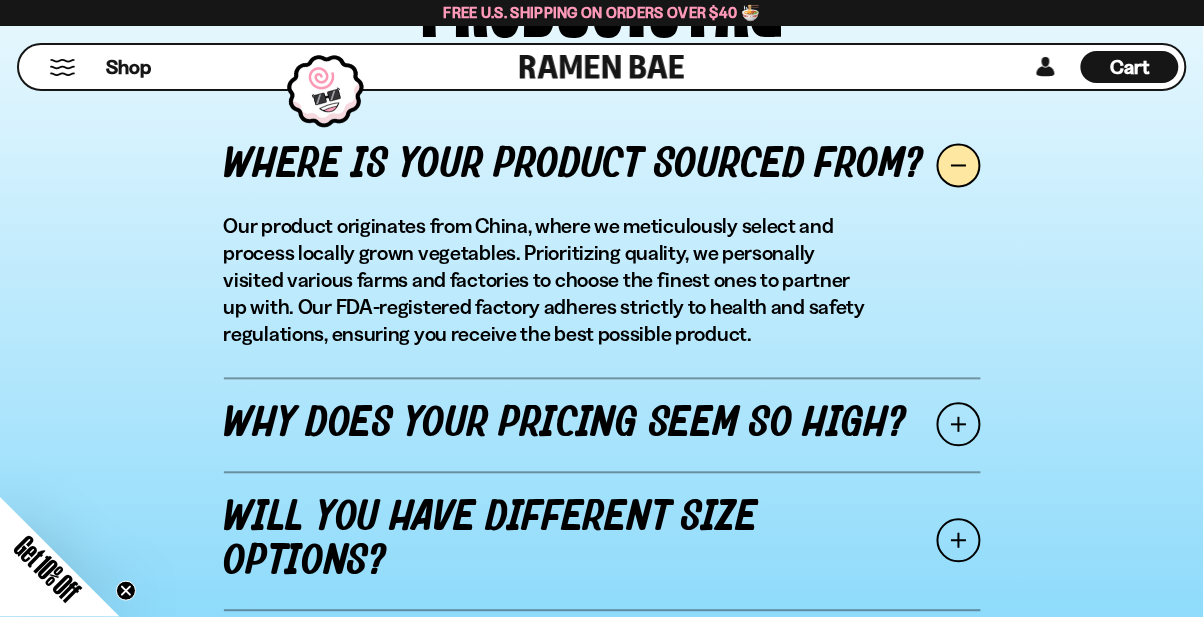 click on "Where is your product sourced from?
Our product originates from China, where we meticulously select and process locally grown vegetables. Prioritizing quality, we personally visited various farms and factories to choose the finest ones to partner up with. Our FDA-registered factory adheres strictly to health and safety regulations, ensuring you receive the best possible product.
Why does your pricing seem so high?
Will you have different size options?
Yes!  We are working on adding different size options in the future.
Are your products freeze dried or dehydrated?" at bounding box center (602, 480) 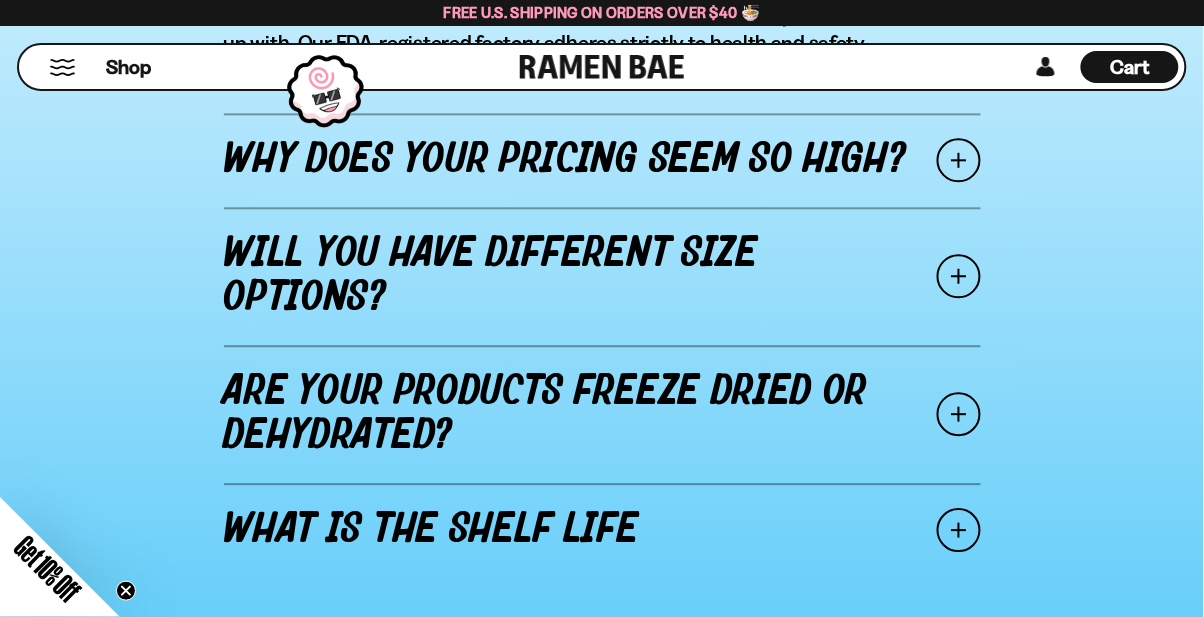 scroll, scrollTop: 2712, scrollLeft: 0, axis: vertical 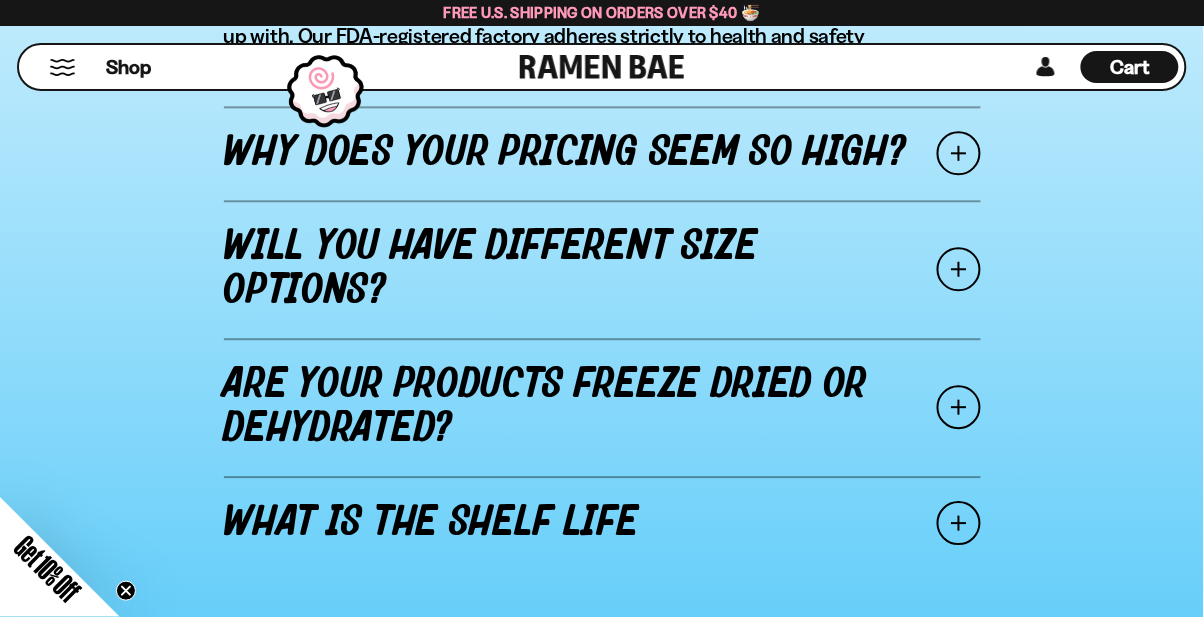 click on "Where is your product sourced from?
Our product originates from China, where we meticulously select and process locally grown vegetables. Prioritizing quality, we personally visited various farms and factories to choose the finest ones to partner up with. Our FDA-registered factory adheres strictly to health and safety regulations, ensuring you receive the best possible product.
Why does your pricing seem so high?
Will you have different size options?
Yes!  We are working on adding different size options in the future.
Are your products freeze dried or dehydrated?" at bounding box center [602, 208] 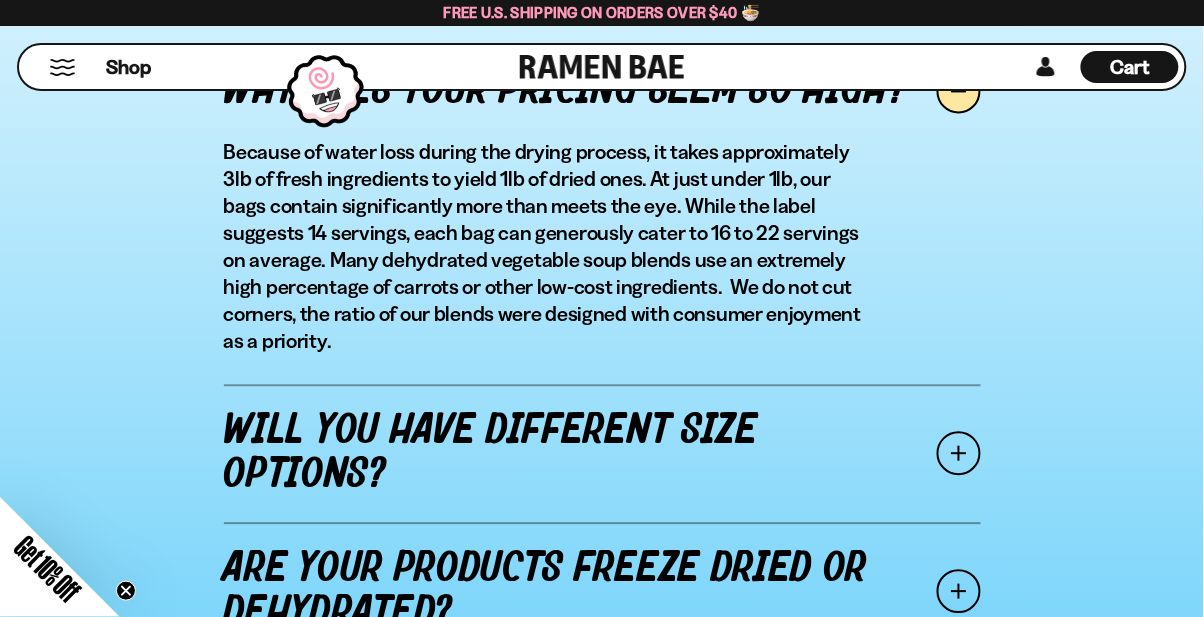 scroll, scrollTop: 2601, scrollLeft: 0, axis: vertical 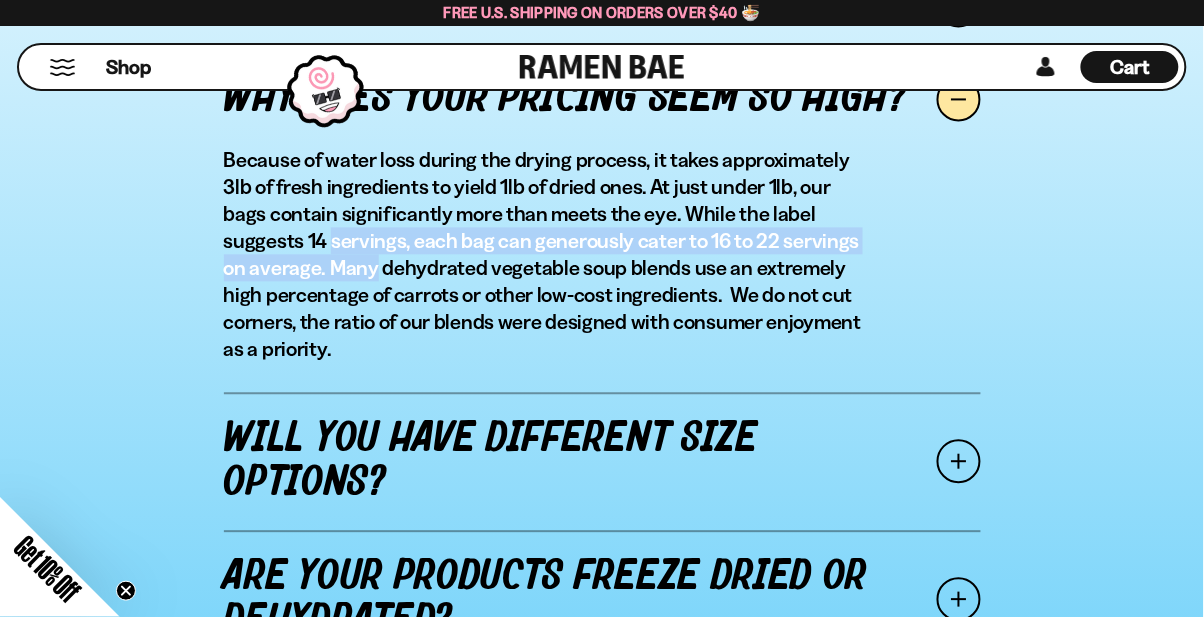 click on "Where is your product sourced from?
Our product originates from China, where we meticulously select and process locally grown vegetables. Prioritizing quality, we personally visited various farms and factories to choose the finest ones to partner up with. Our FDA-registered factory adheres strictly to health and safety regulations, ensuring you receive the best possible product.
Why does your pricing seem so high?
Will you have different size options?
Yes!  We are working on adding different size options in the future.
Are your products freeze dried or dehydrated?" at bounding box center [602, 360] 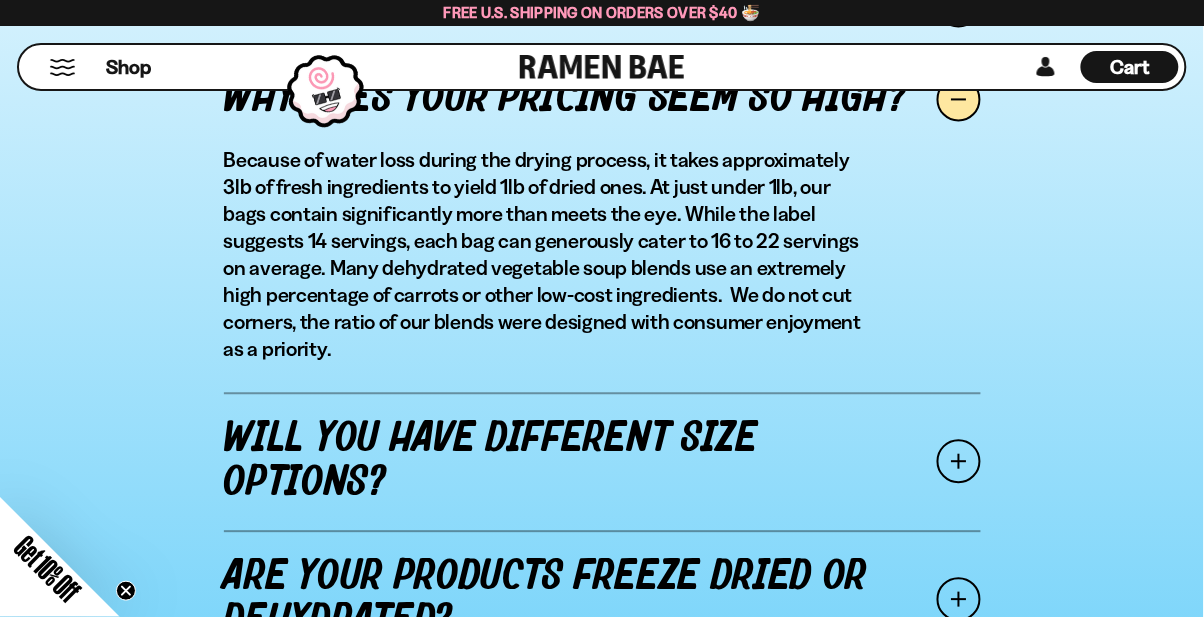 click on "Where is your product sourced from?
Our product originates from China, where we meticulously select and process locally grown vegetables. Prioritizing quality, we personally visited various farms and factories to choose the finest ones to partner up with. Our FDA-registered factory adheres strictly to health and safety regulations, ensuring you receive the best possible product.
Why does your pricing seem so high?
Will you have different size options?
Yes!  We are working on adding different size options in the future.
Are your products freeze dried or dehydrated?" at bounding box center [602, 360] 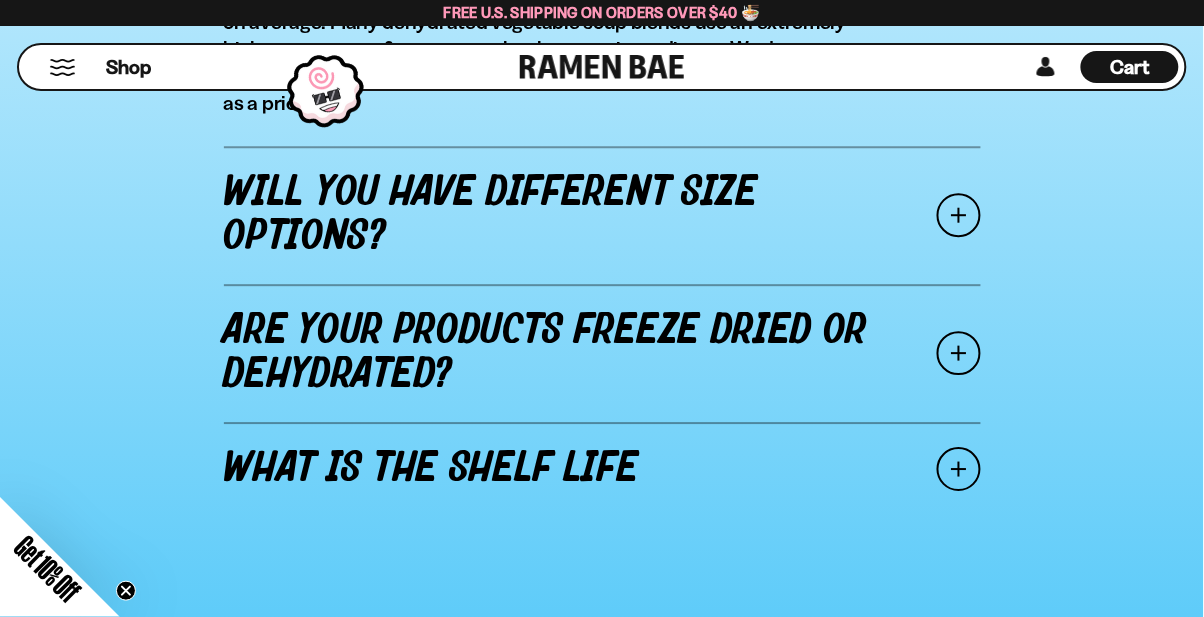 scroll, scrollTop: 2847, scrollLeft: 0, axis: vertical 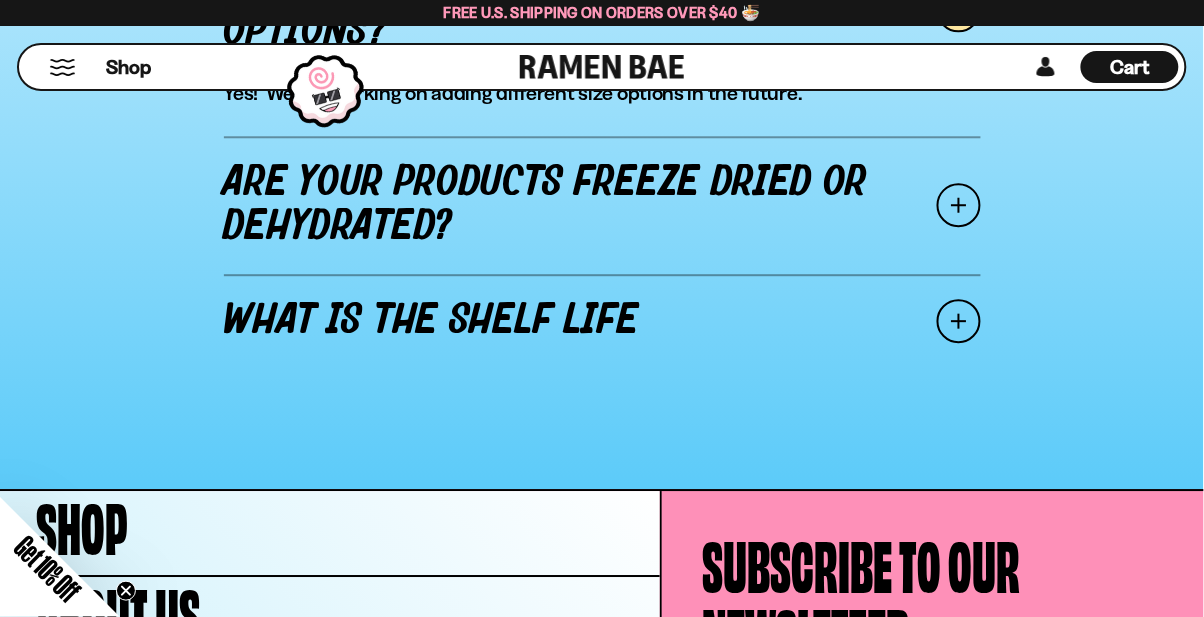 click on "Are your products freeze dried or dehydrated?" at bounding box center (602, 205) 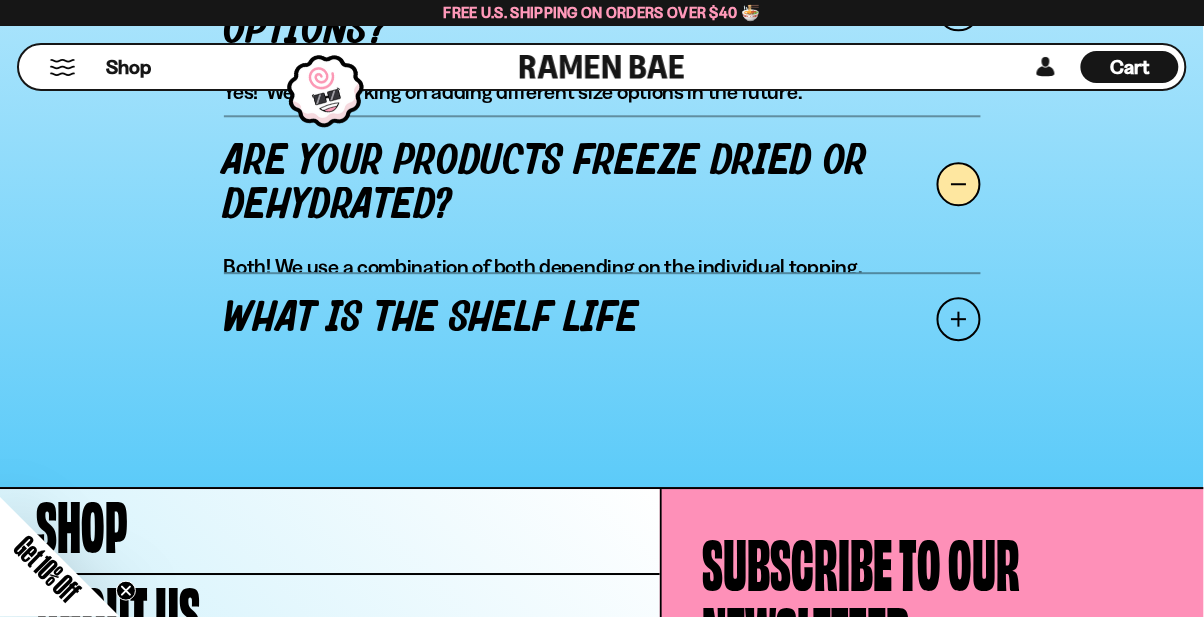 click on "Are your products freeze dried or dehydrated?" at bounding box center [602, 184] 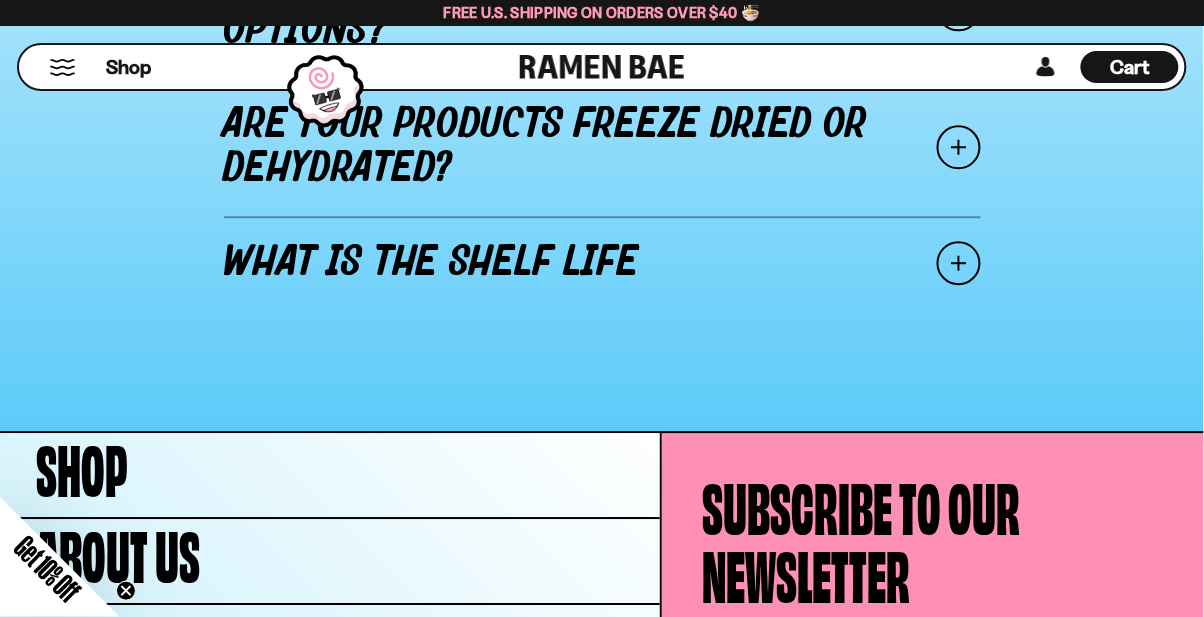 click on "Where is your product sourced from?
Our product originates from China, where we meticulously select and process locally grown vegetables. Prioritizing quality, we personally visited various farms and factories to choose the finest ones to partner up with. Our FDA-registered factory adheres strictly to health and safety regulations, ensuring you receive the best possible product.
Why does your pricing seem so high?
Will you have different size options?
Yes!  We are working on adding different size options in the future.
Are your products freeze dried or dehydrated?" at bounding box center [602, 31] 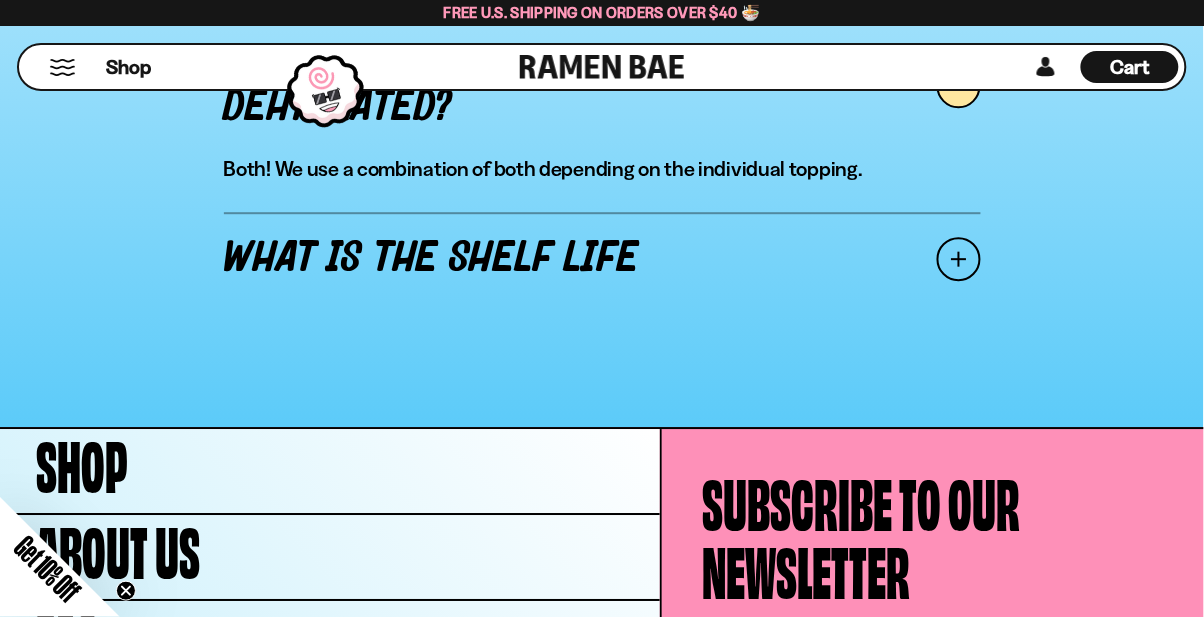 click on "What is the shelf life" at bounding box center (602, 259) 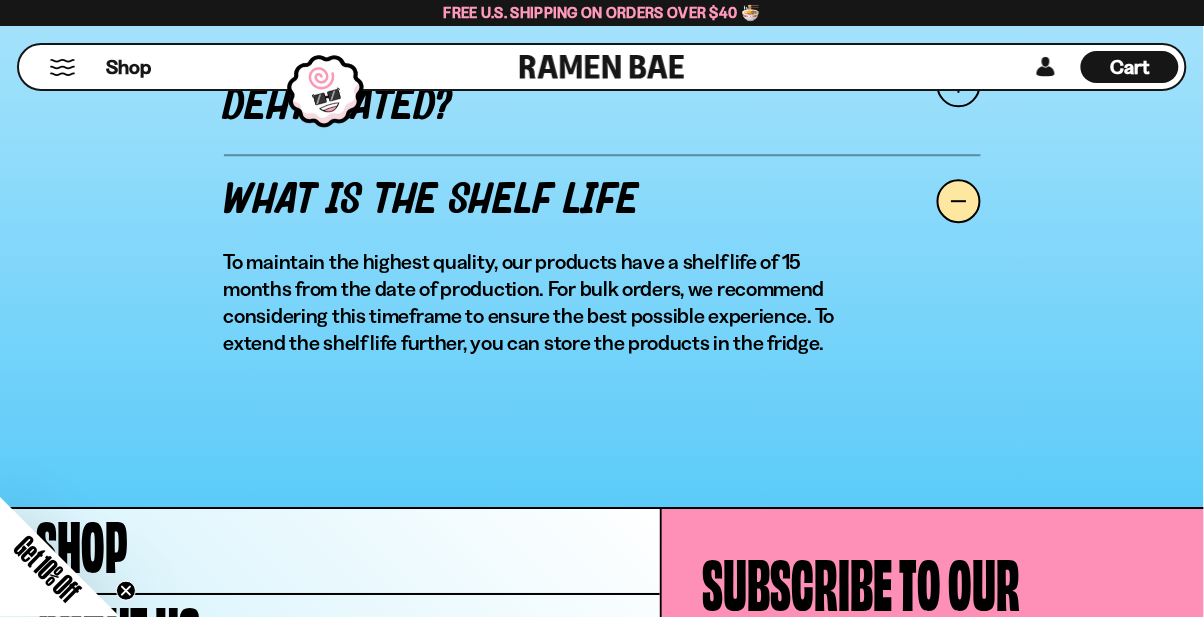 click on "Shop
Cart
D0381C2F-513E-4F90-8A41-6F0A75DCBAAA" at bounding box center [602, 67] 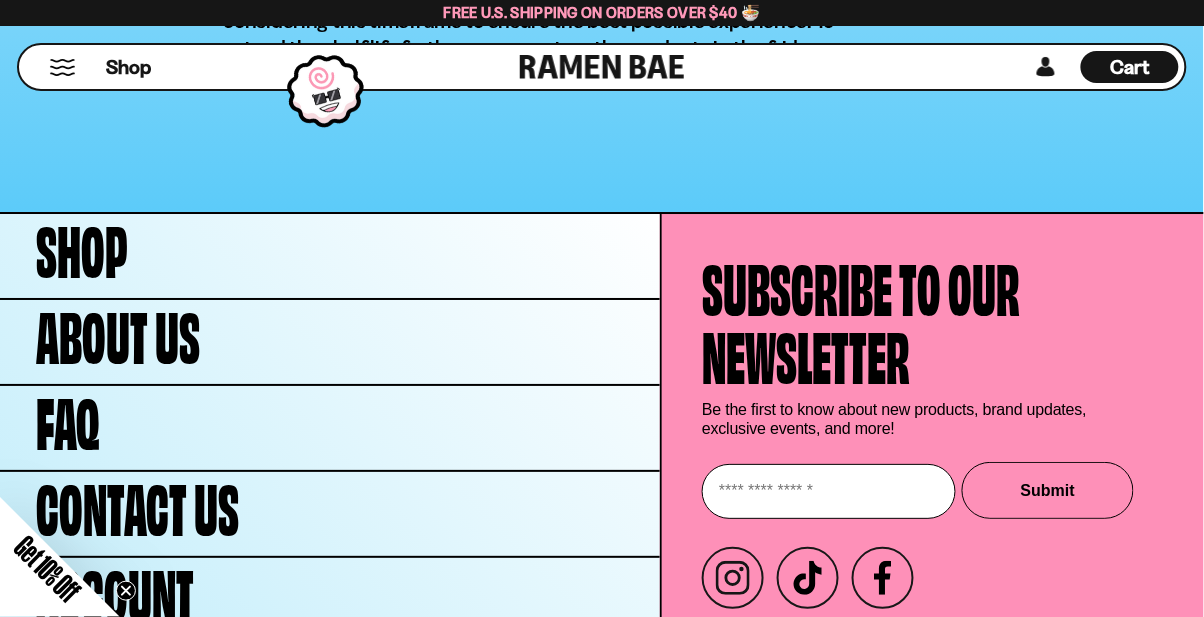 scroll, scrollTop: 3172, scrollLeft: 0, axis: vertical 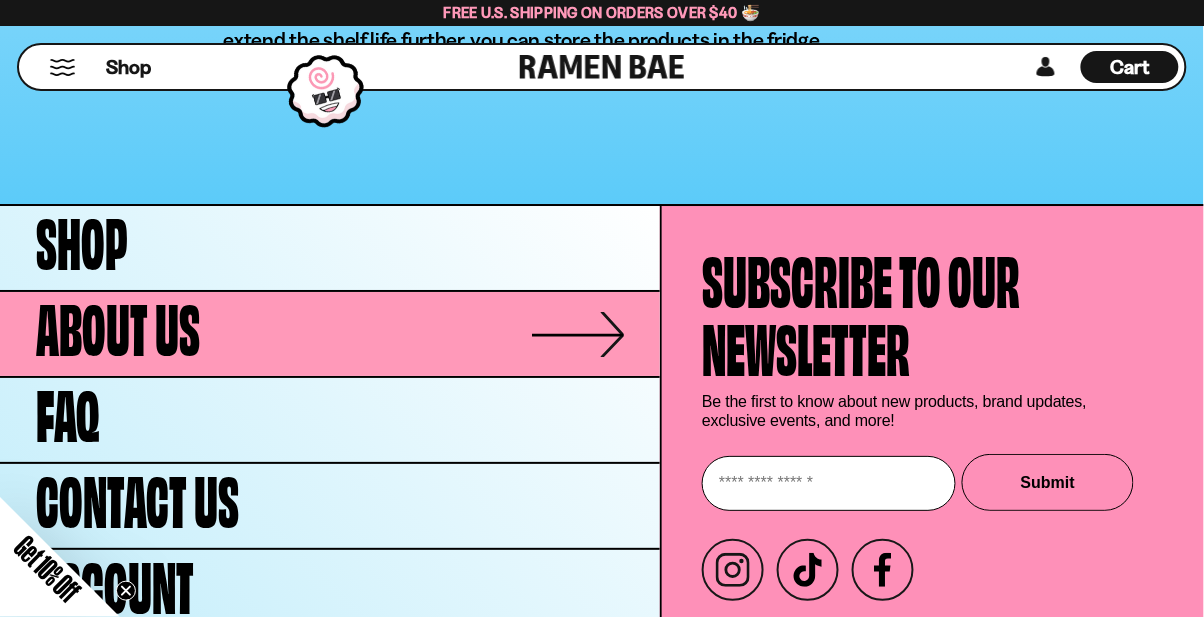 click on "About Us" at bounding box center (118, 324) 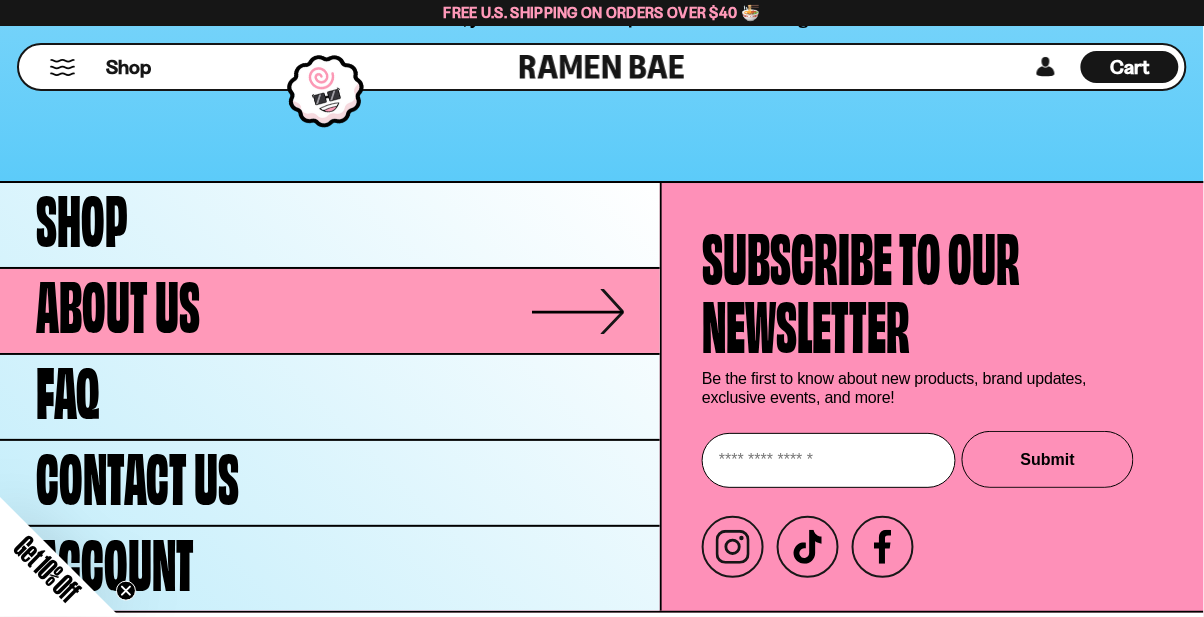 scroll, scrollTop: 3232, scrollLeft: 0, axis: vertical 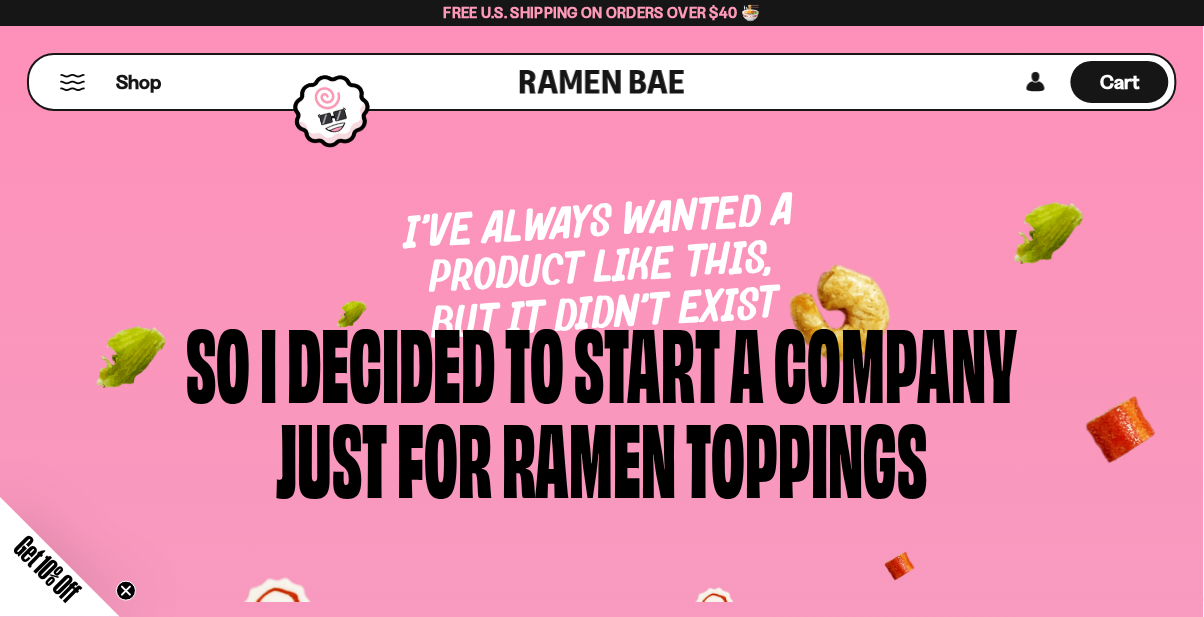 click at bounding box center [72, 82] 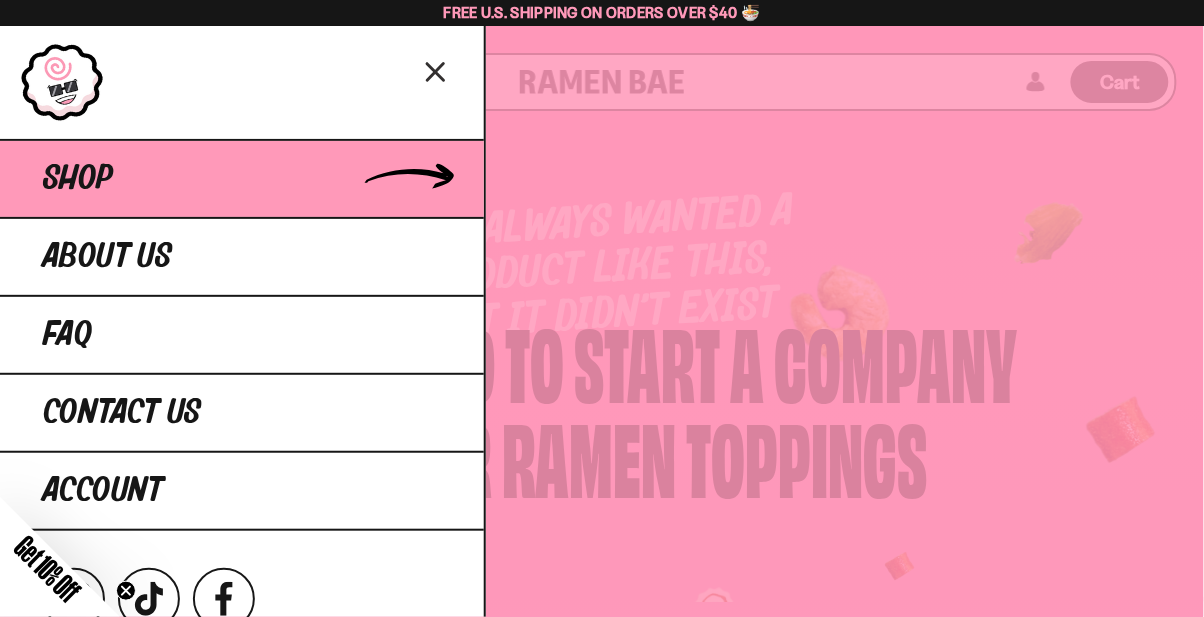 click on "Shop" at bounding box center (78, 179) 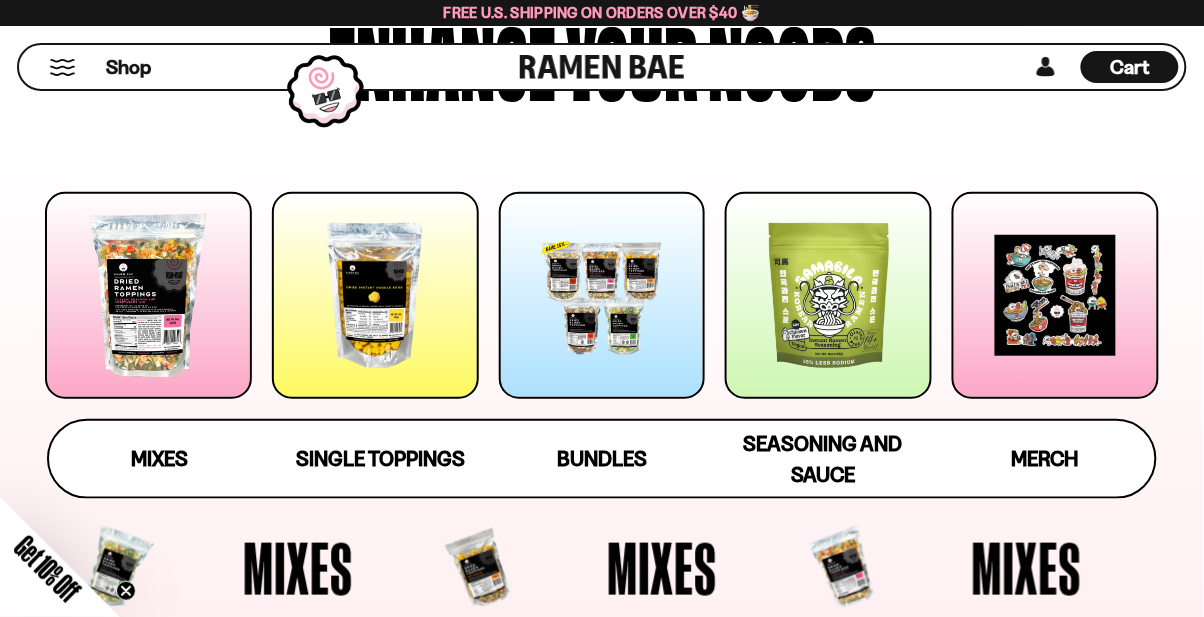 scroll, scrollTop: 186, scrollLeft: 0, axis: vertical 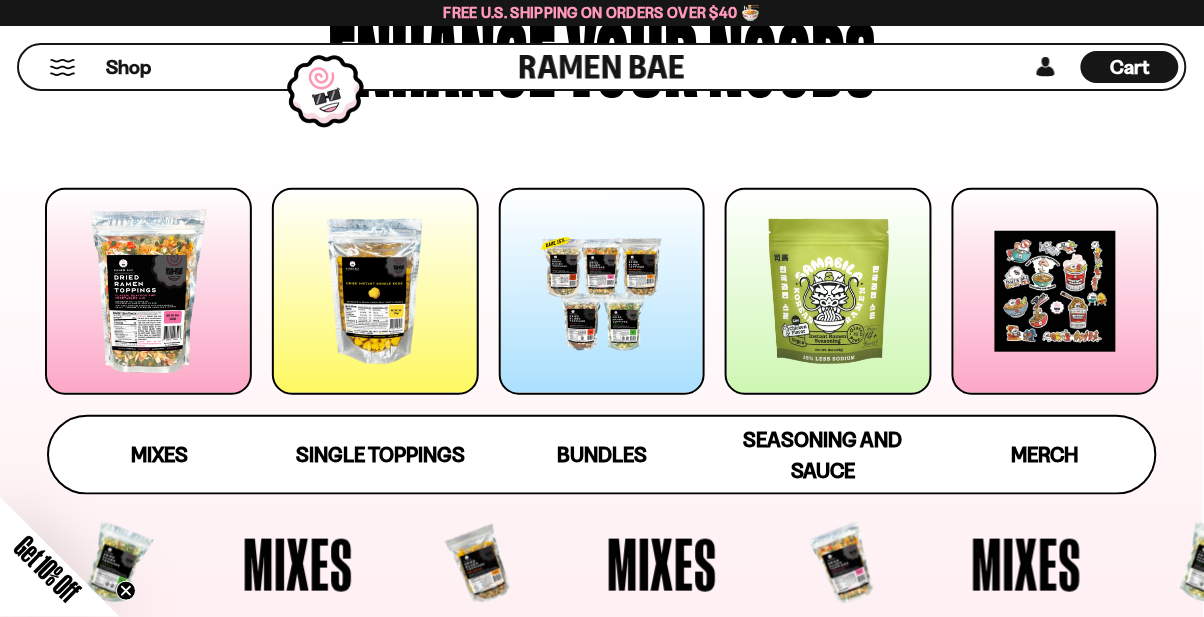 click at bounding box center (602, 291) 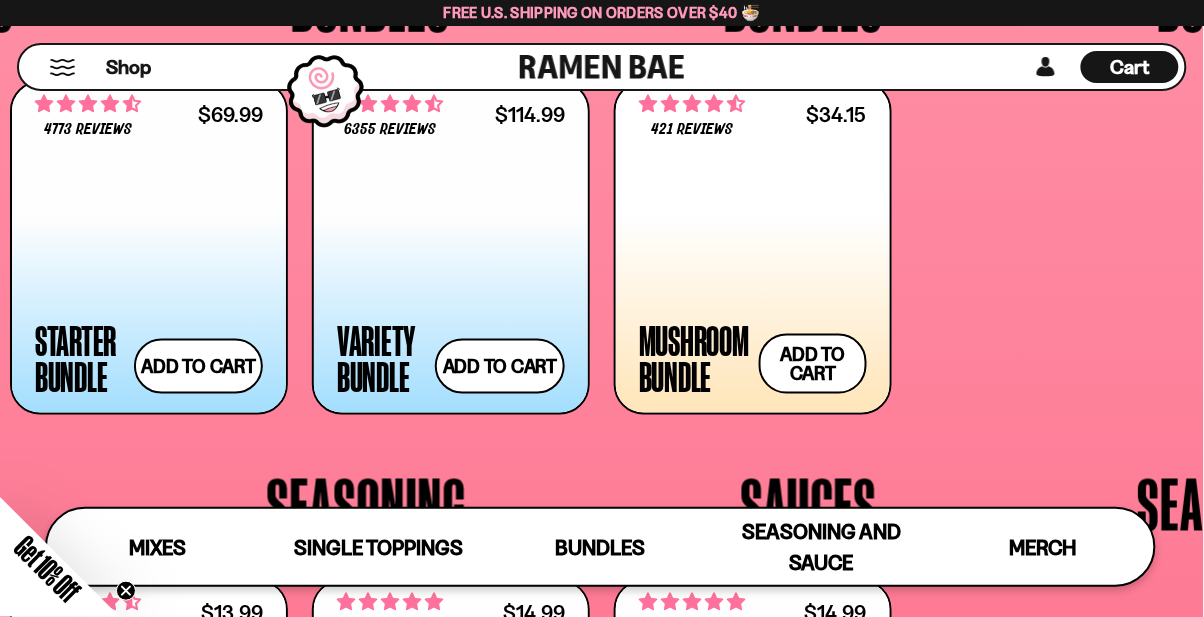 scroll, scrollTop: 3883, scrollLeft: 0, axis: vertical 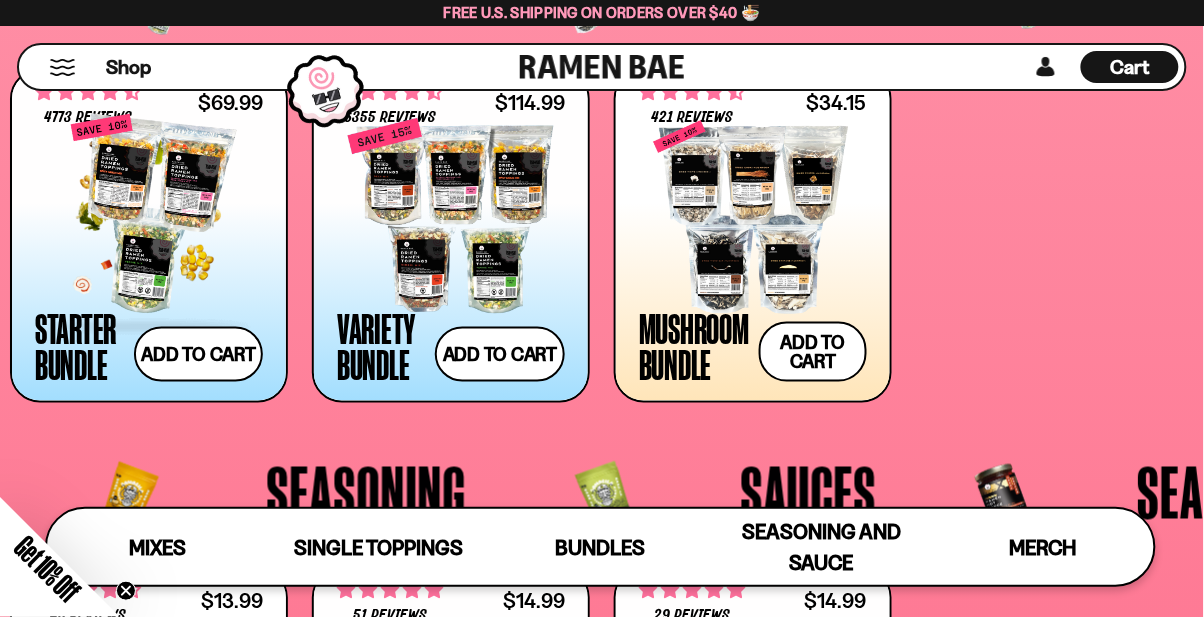 click at bounding box center (149, 216) 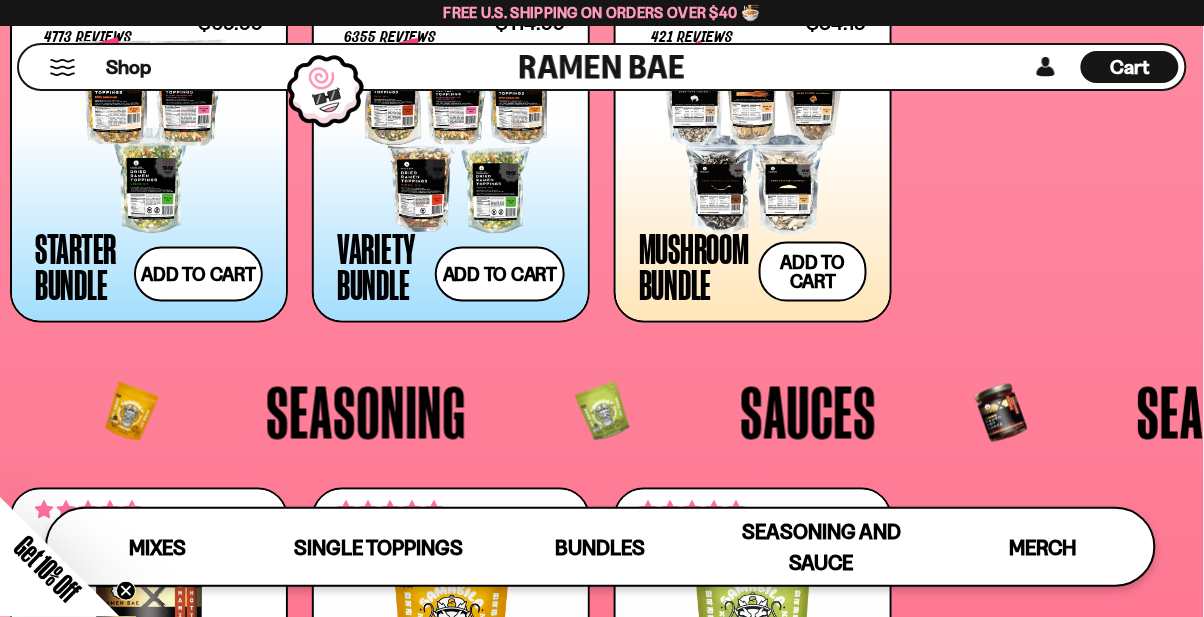 scroll, scrollTop: 3961, scrollLeft: 0, axis: vertical 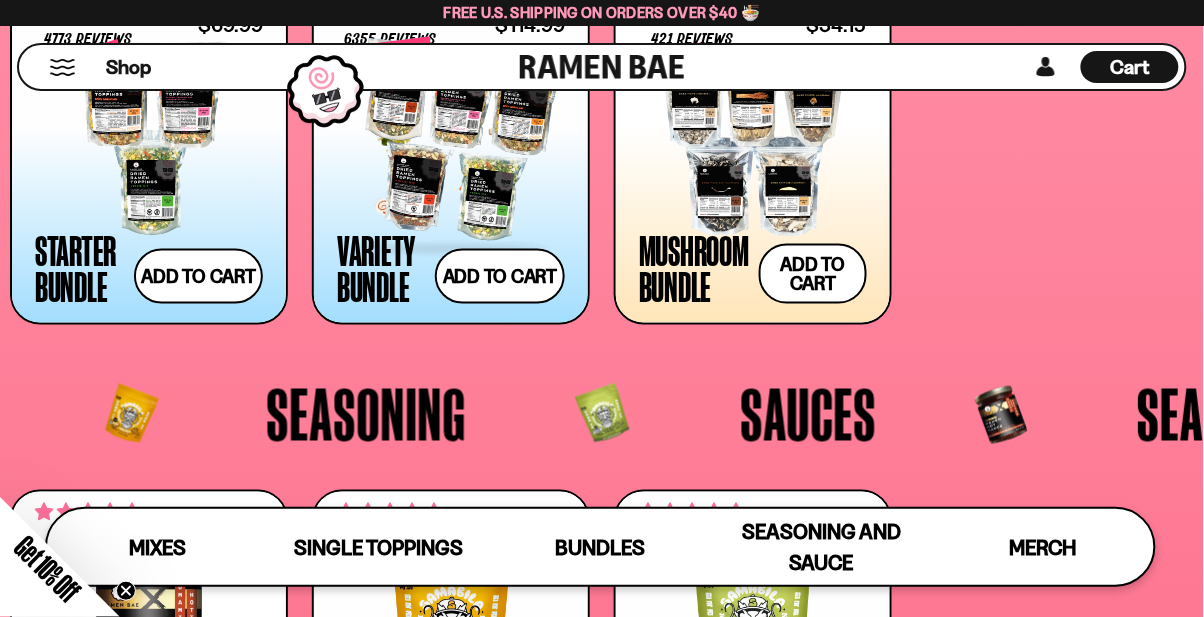 click on "Variety Bundle" at bounding box center [381, 268] 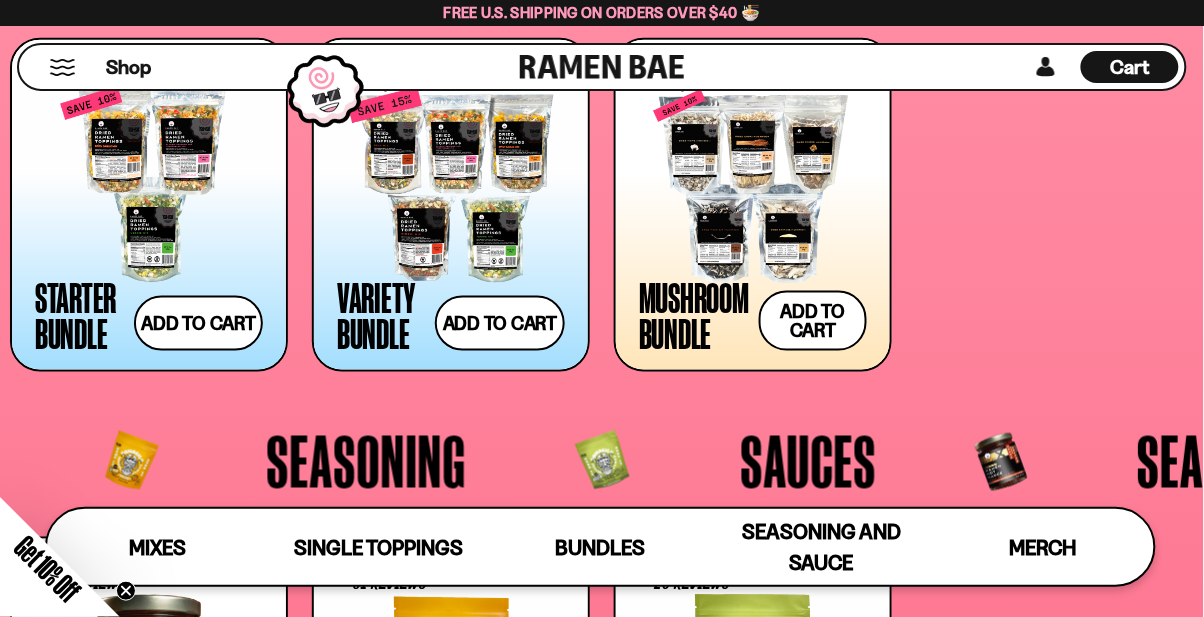 scroll, scrollTop: 3913, scrollLeft: 0, axis: vertical 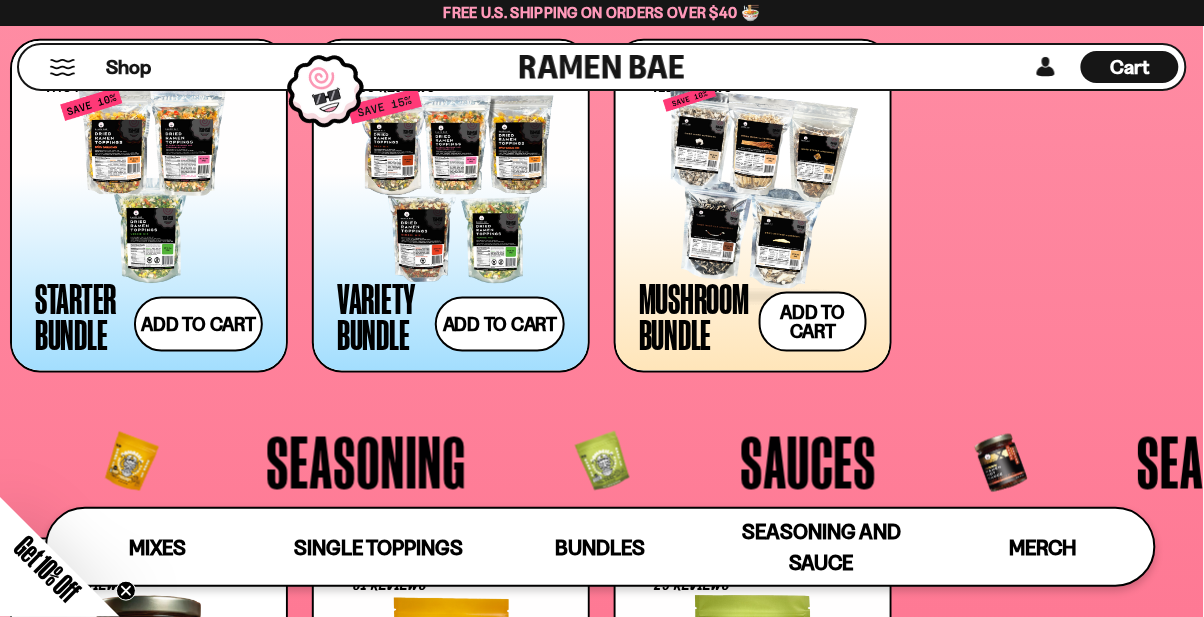 click at bounding box center [753, 186] 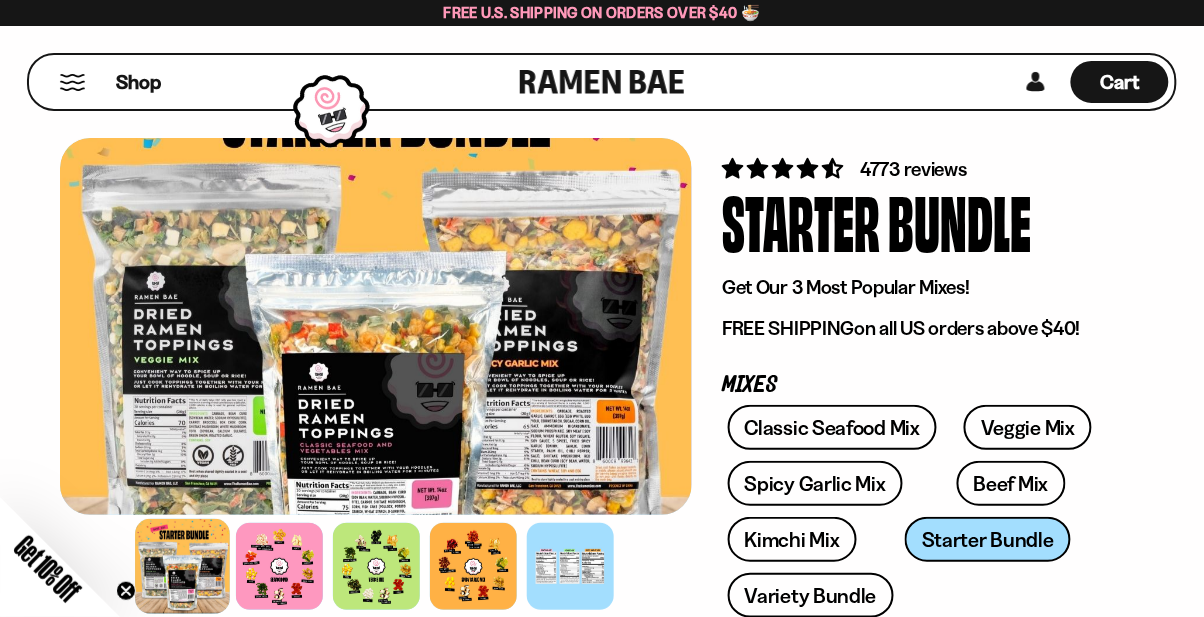 scroll, scrollTop: 26, scrollLeft: 0, axis: vertical 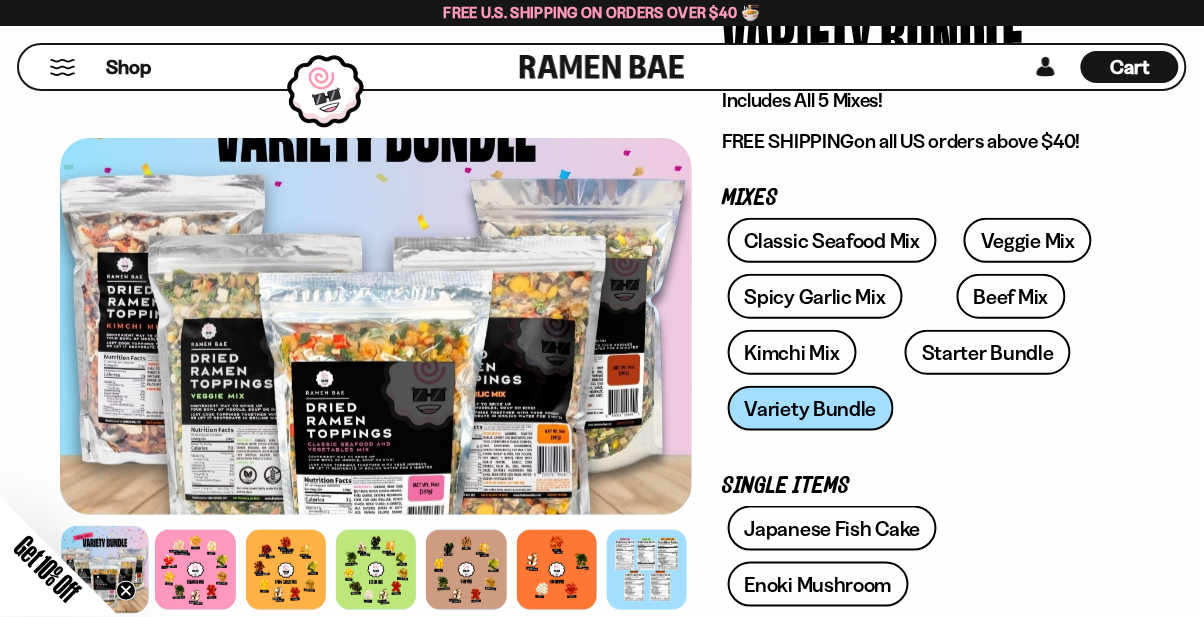 click at bounding box center [195, 570] 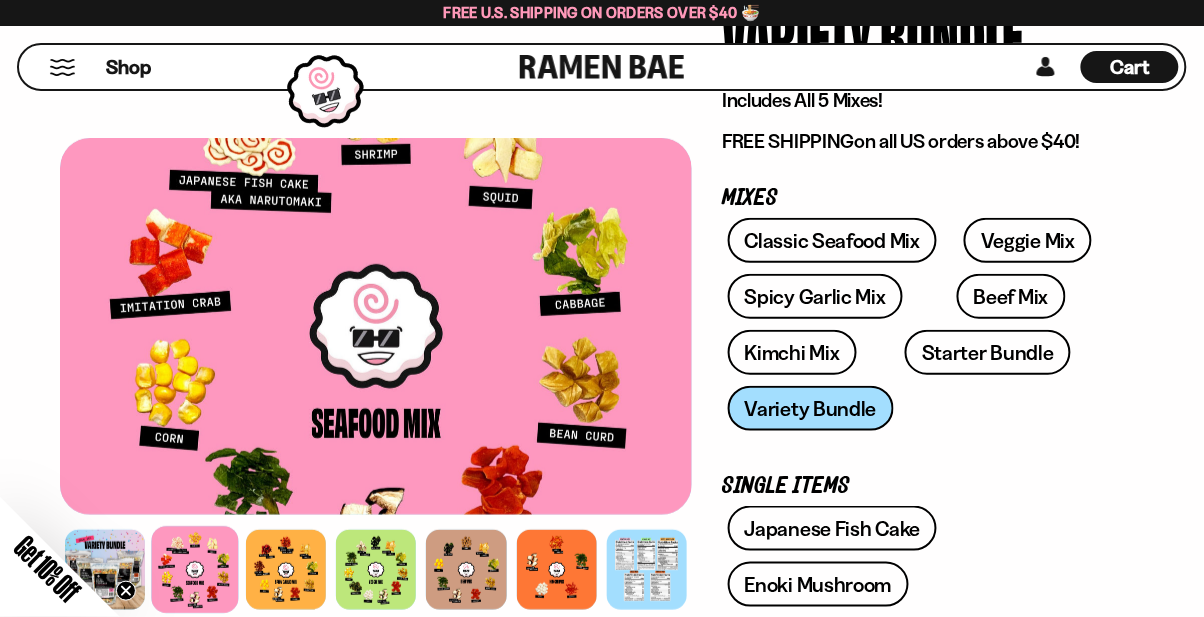 click at bounding box center (286, 570) 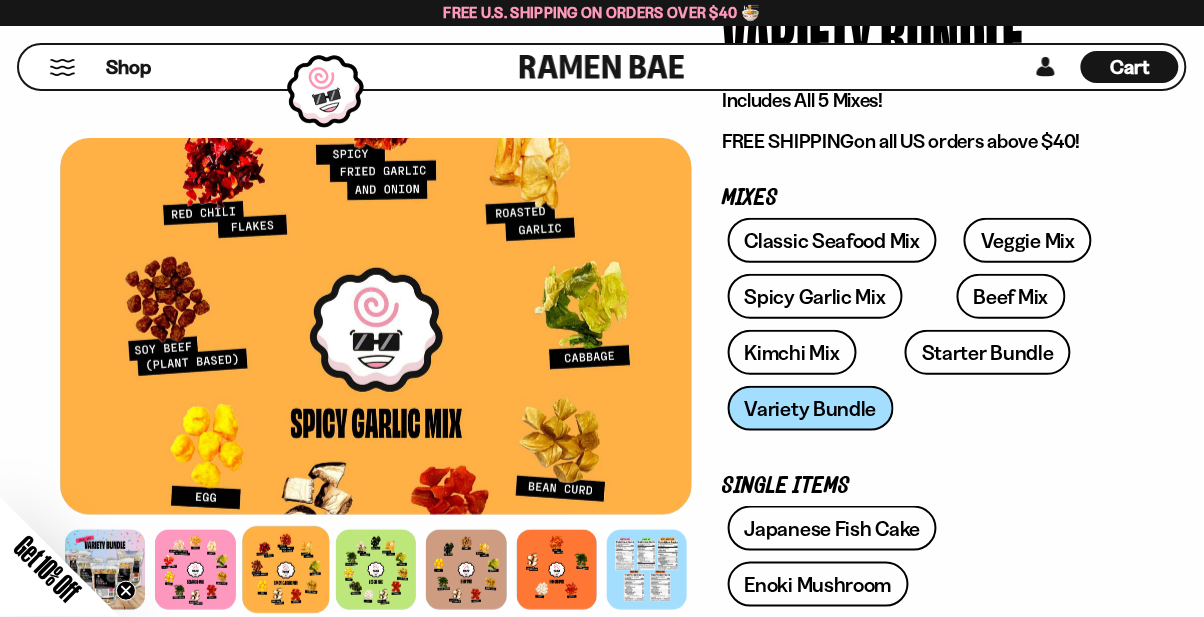 click at bounding box center (376, 570) 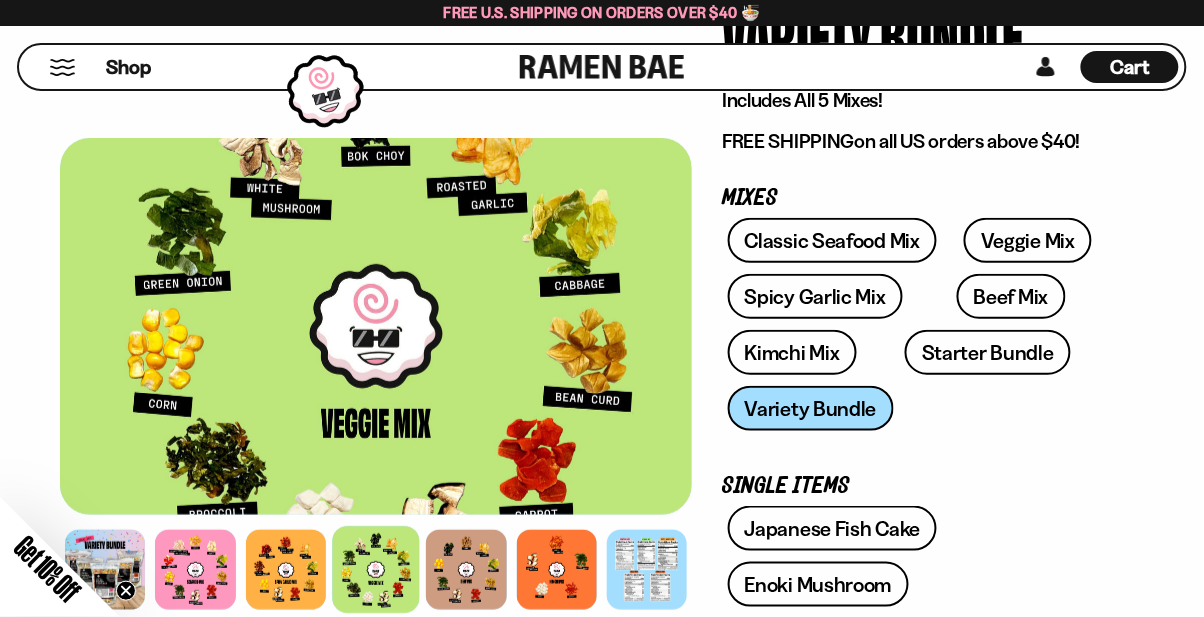 click at bounding box center (466, 570) 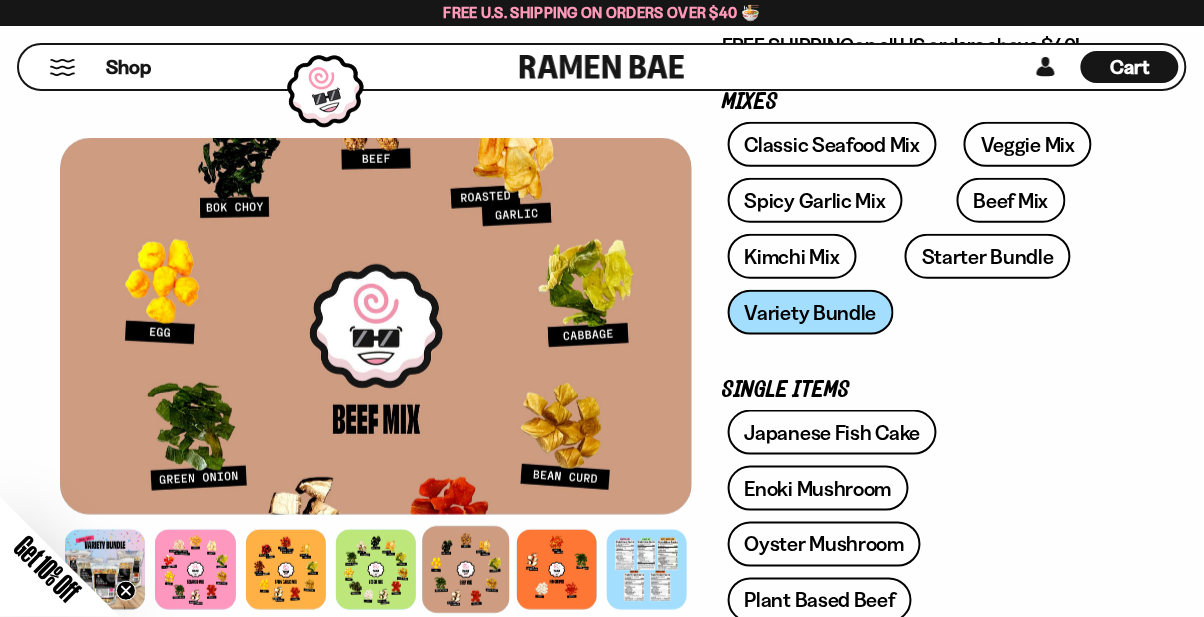 scroll, scrollTop: 309, scrollLeft: 0, axis: vertical 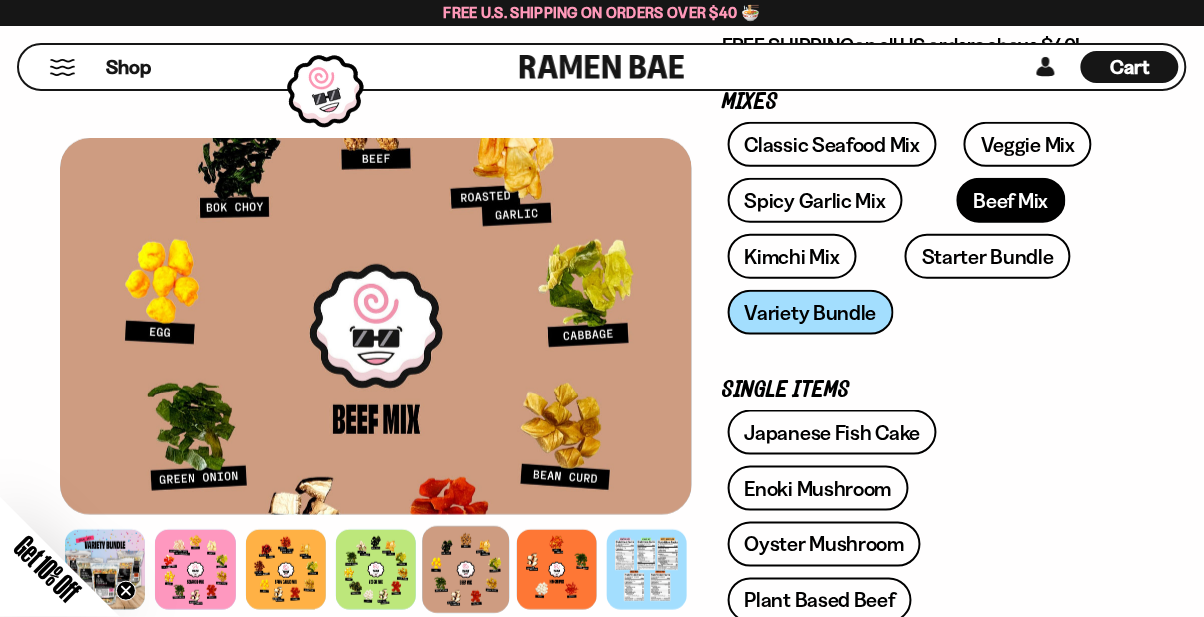 click on "Beef Mix" at bounding box center [1011, 200] 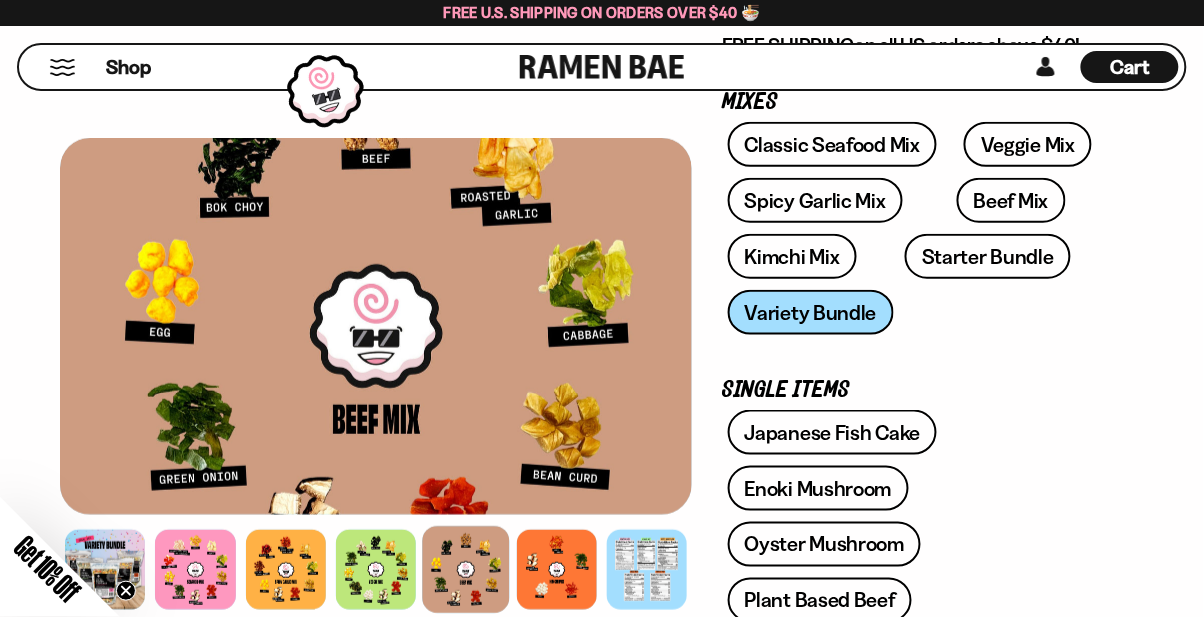scroll, scrollTop: 373, scrollLeft: 0, axis: vertical 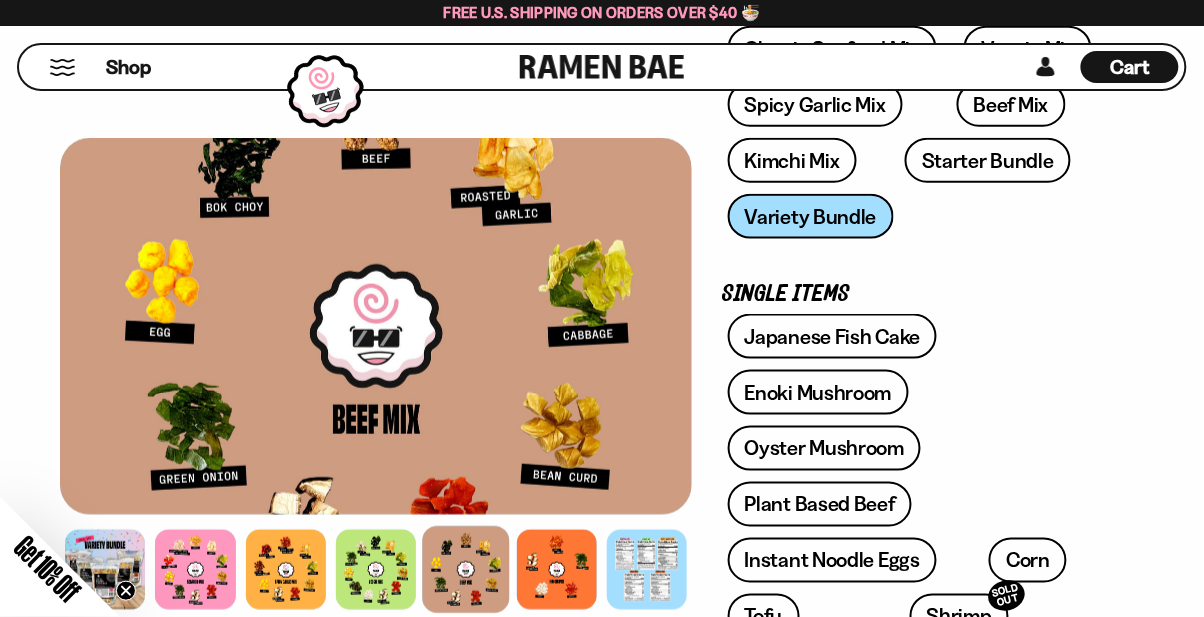 click at bounding box center (557, 570) 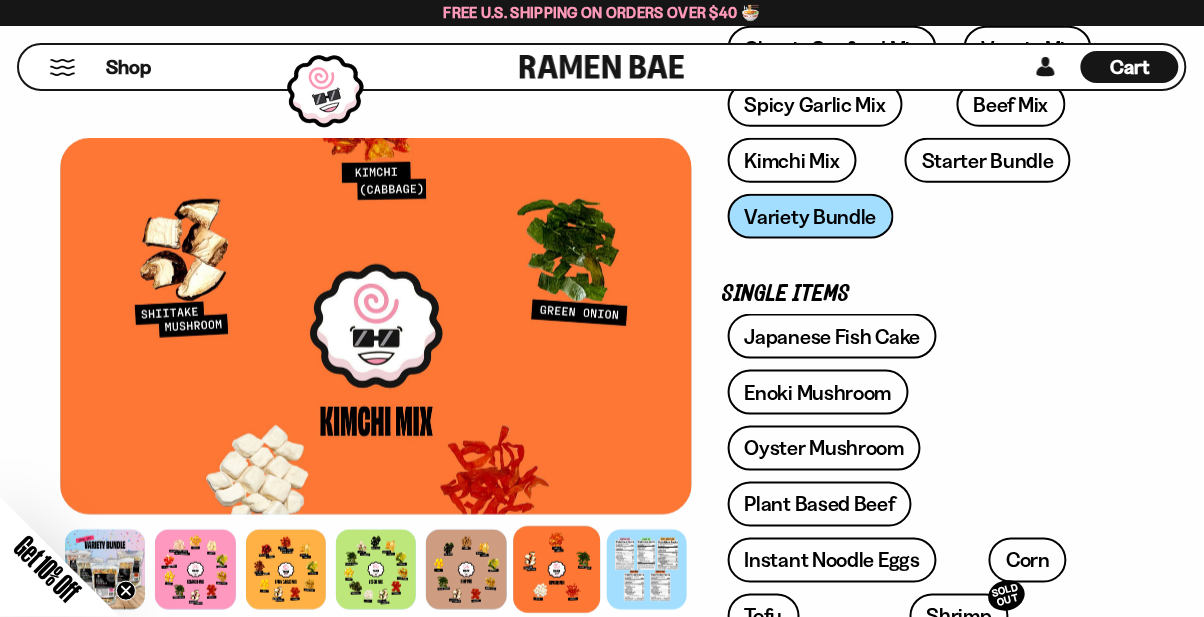 click at bounding box center [647, 570] 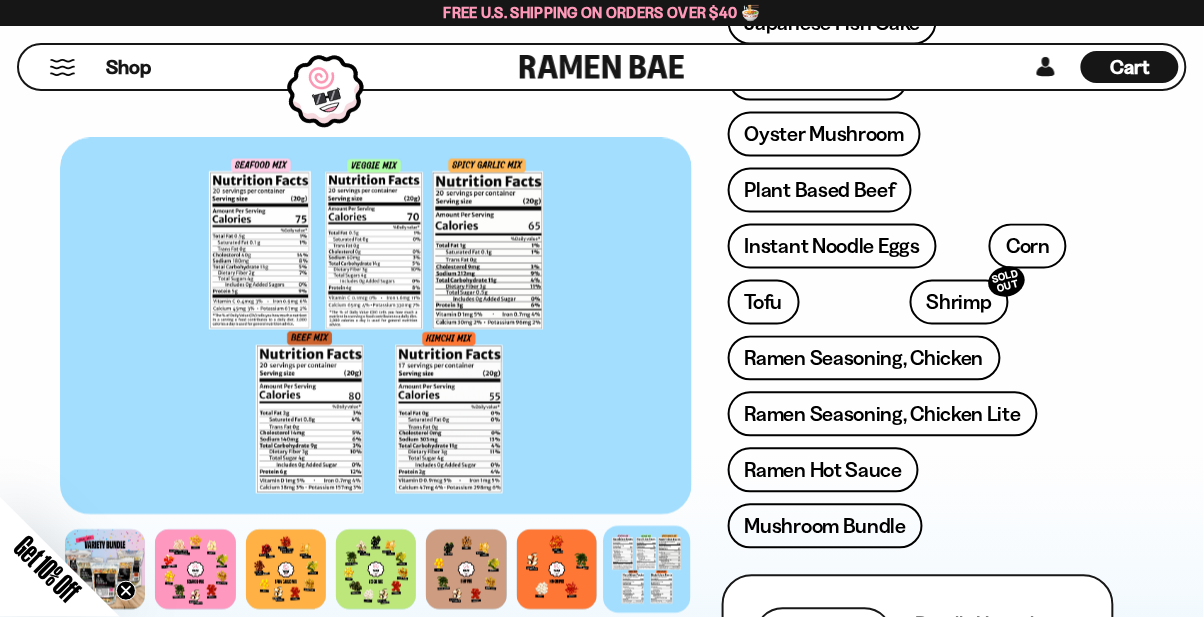 scroll, scrollTop: 720, scrollLeft: 0, axis: vertical 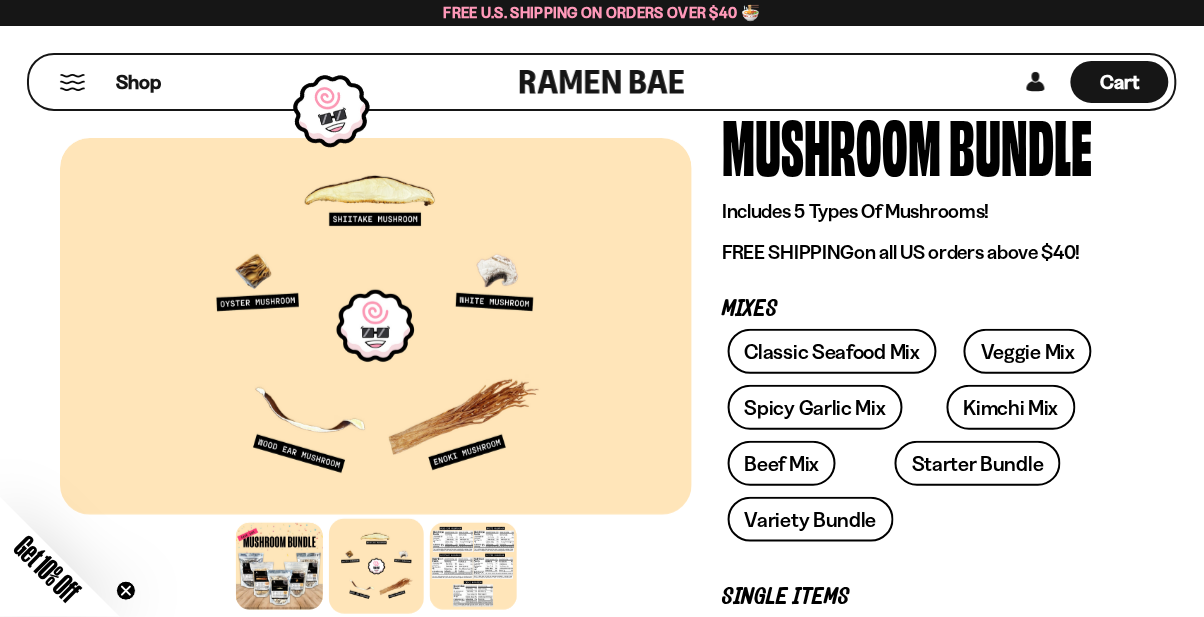 click at bounding box center [-256, 326] 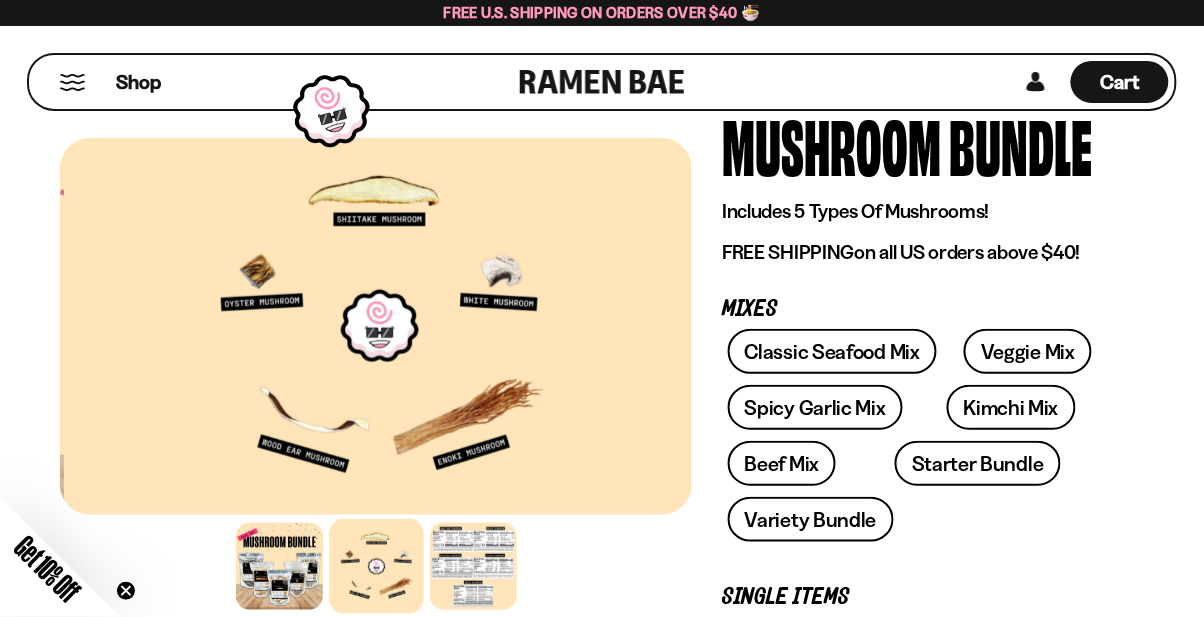 click on "FADCB6FD-DFAB-4417-9F21-029242090B77                                                       FADCB6FD-DFAB-4417-9F21-029242090B77
421 reviews
Mushroom   Bundle
Includes 5 Types Of Mushrooms! FREE SHIPPING  on all US orders above $40!
Mixes Single Items
1" at bounding box center (602, 1089) 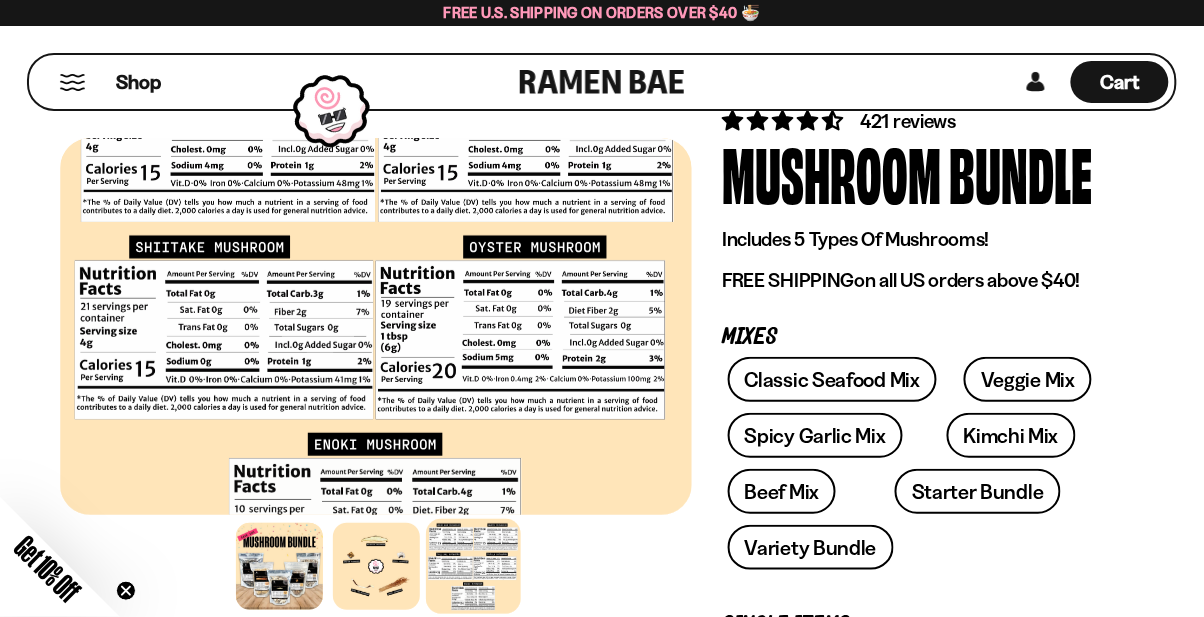 scroll, scrollTop: 69, scrollLeft: 0, axis: vertical 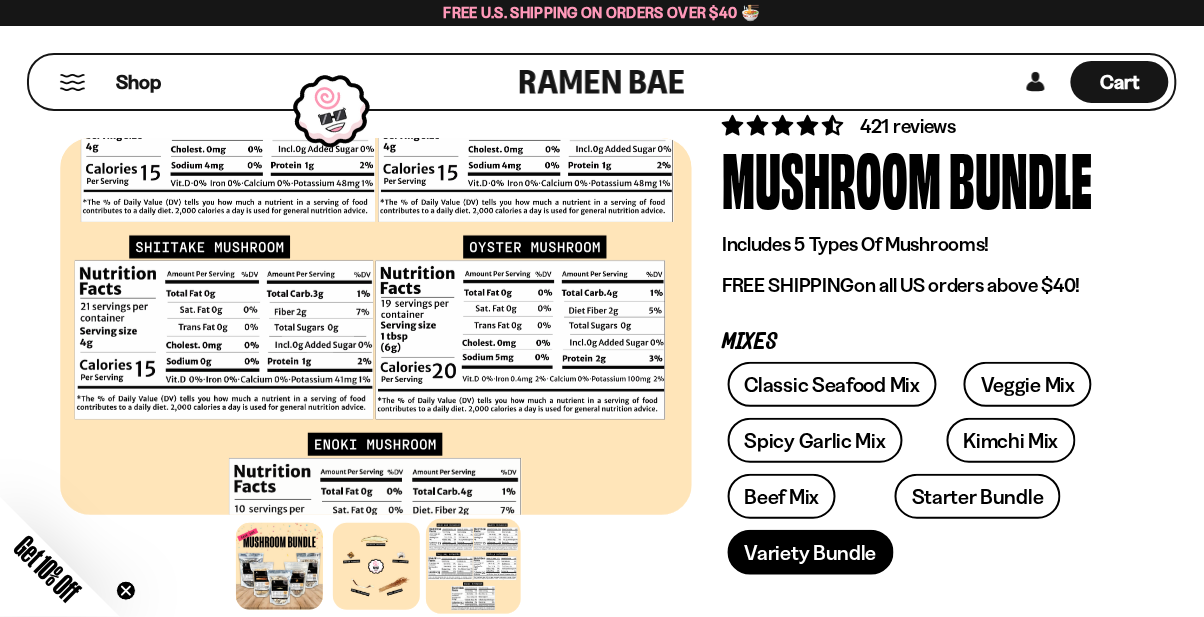 click on "Variety Bundle" at bounding box center (811, 552) 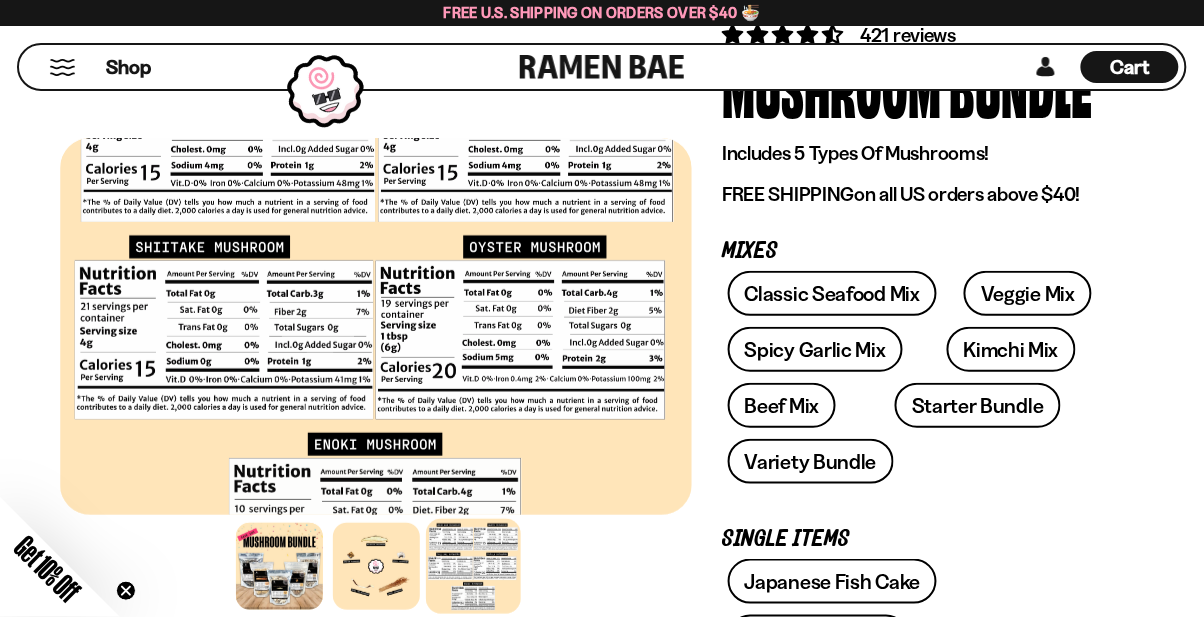 scroll, scrollTop: 160, scrollLeft: 0, axis: vertical 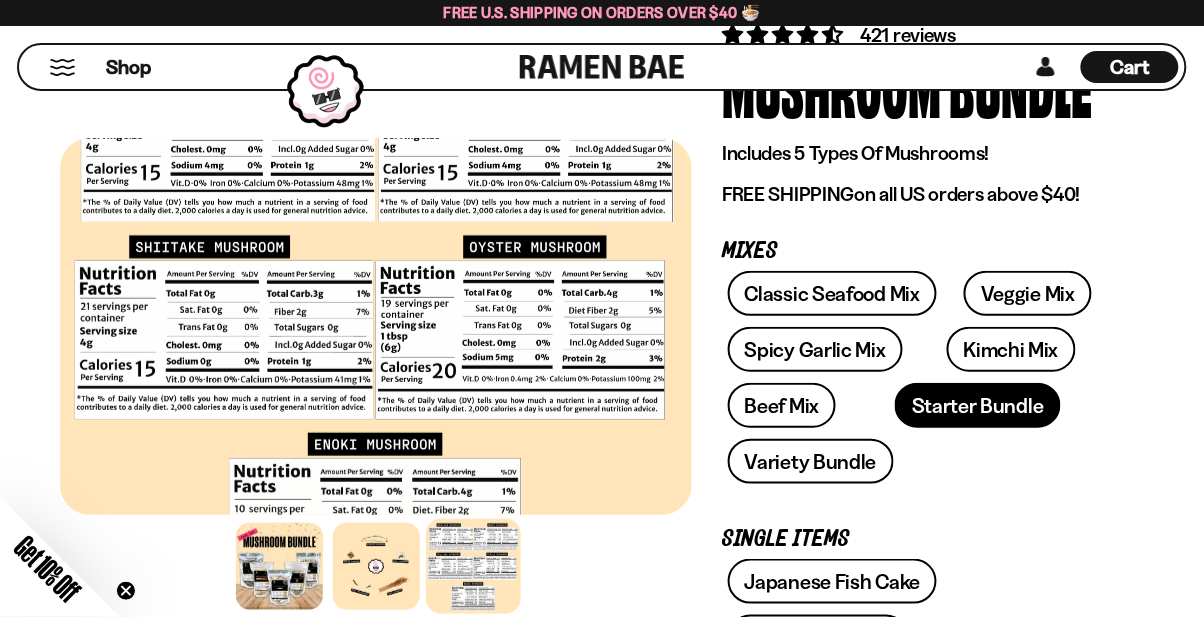 click on "Starter Bundle" at bounding box center [978, 405] 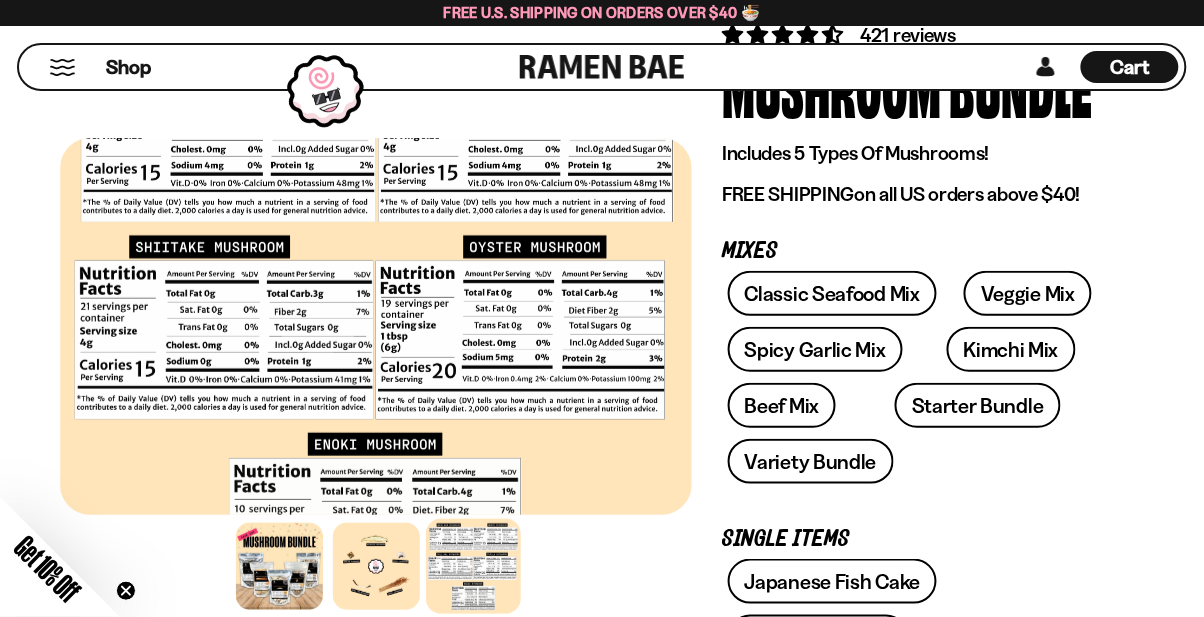 scroll, scrollTop: 224, scrollLeft: 0, axis: vertical 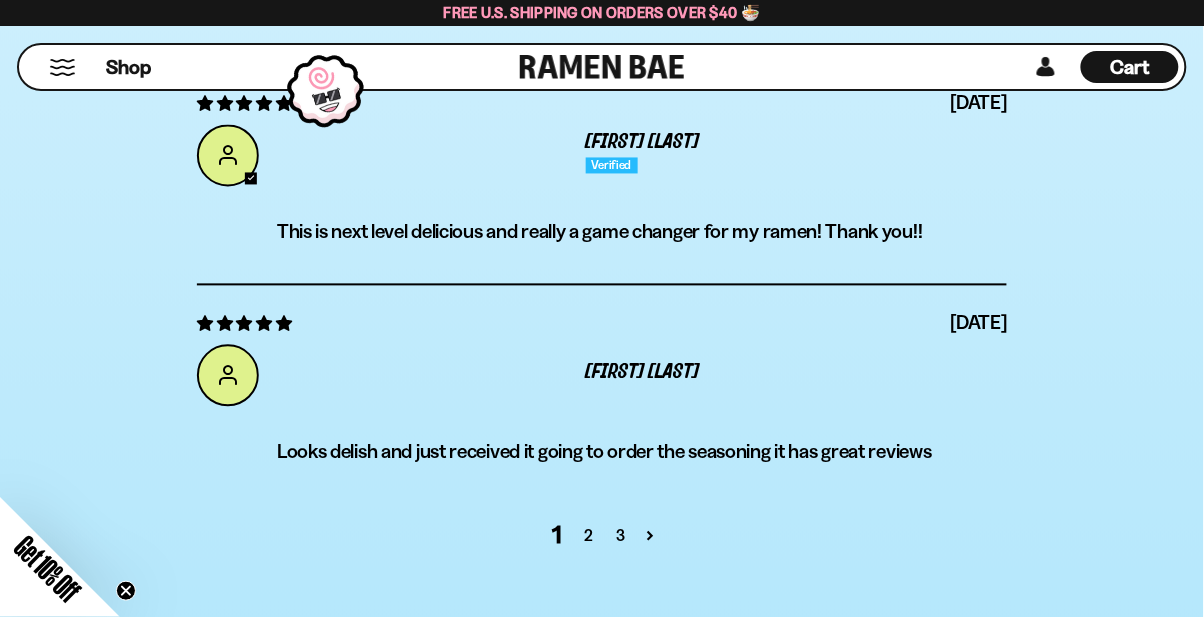 click on "1 2 3" at bounding box center [602, 536] 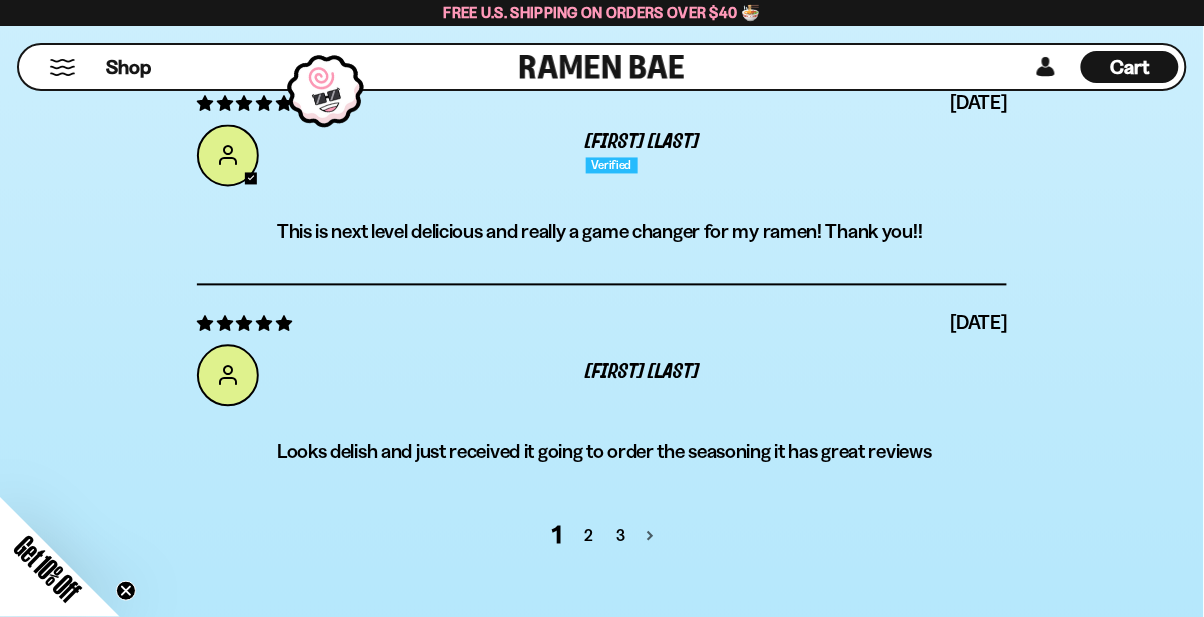 click at bounding box center (650, 536) 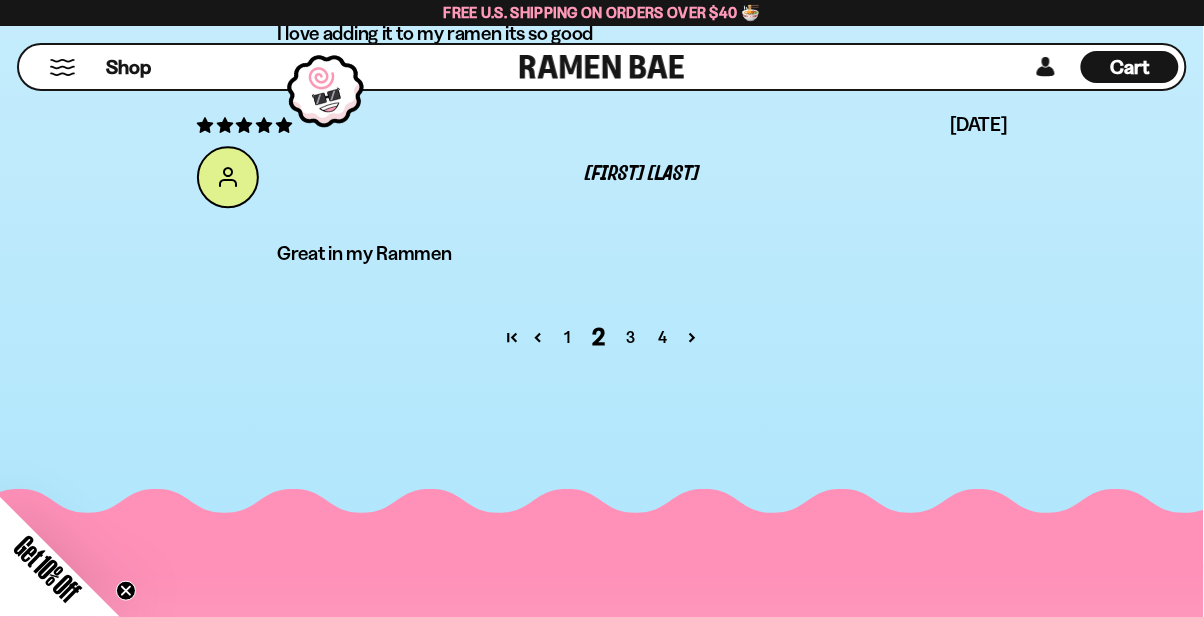 scroll, scrollTop: 7836, scrollLeft: 0, axis: vertical 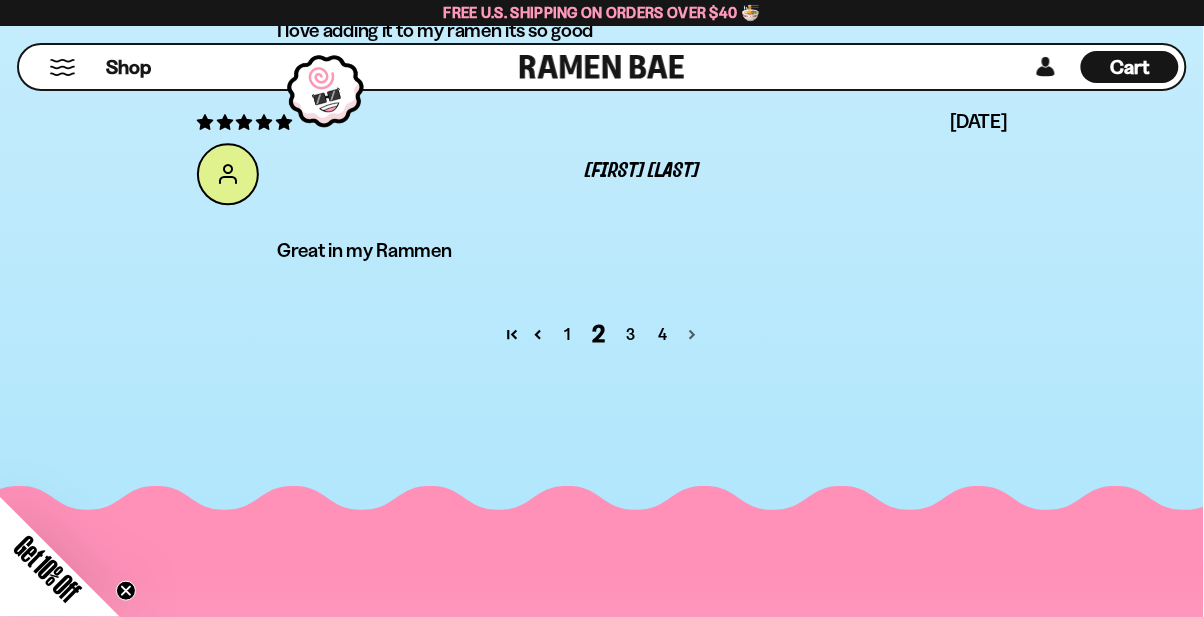click at bounding box center (692, 334) 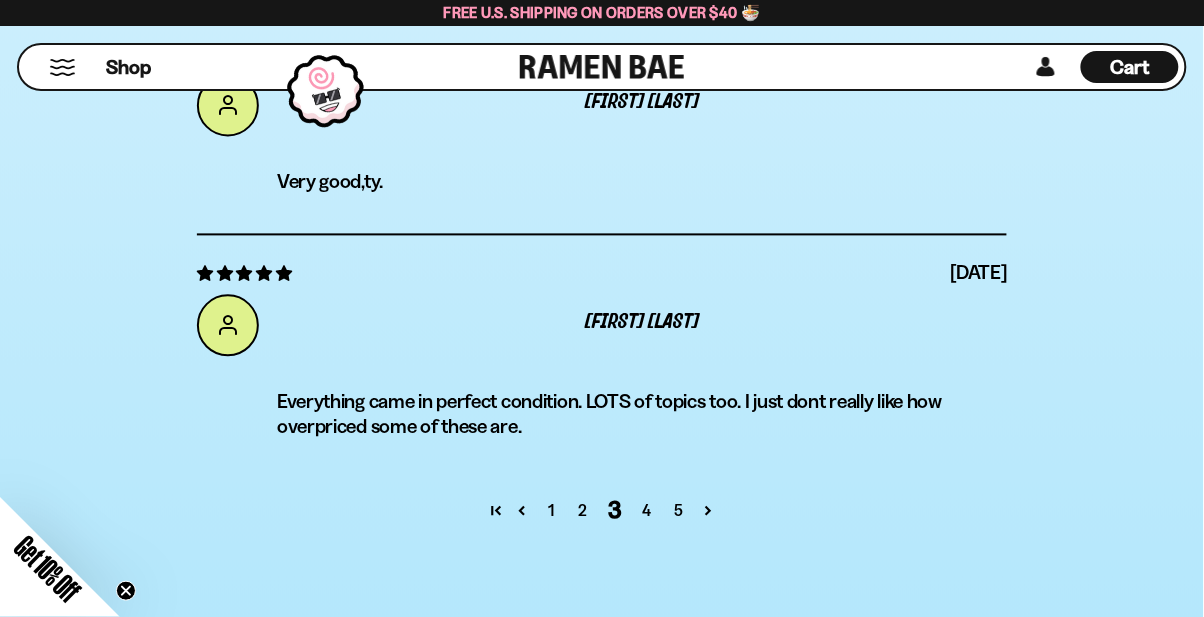 scroll, scrollTop: 7638, scrollLeft: 0, axis: vertical 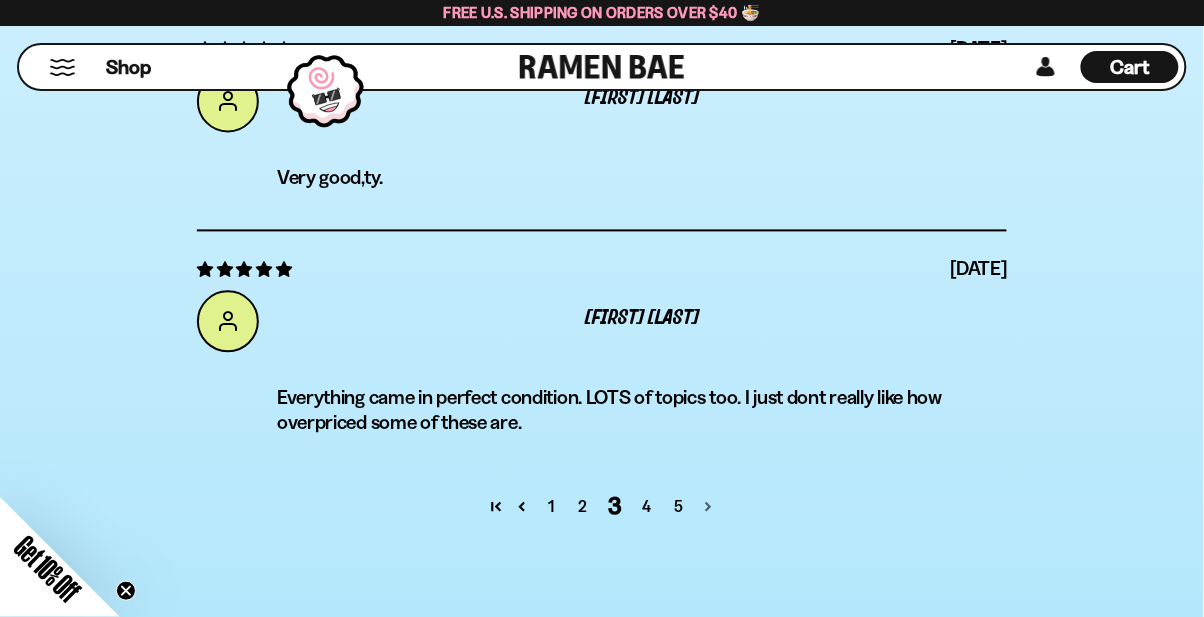 click at bounding box center (708, 507) 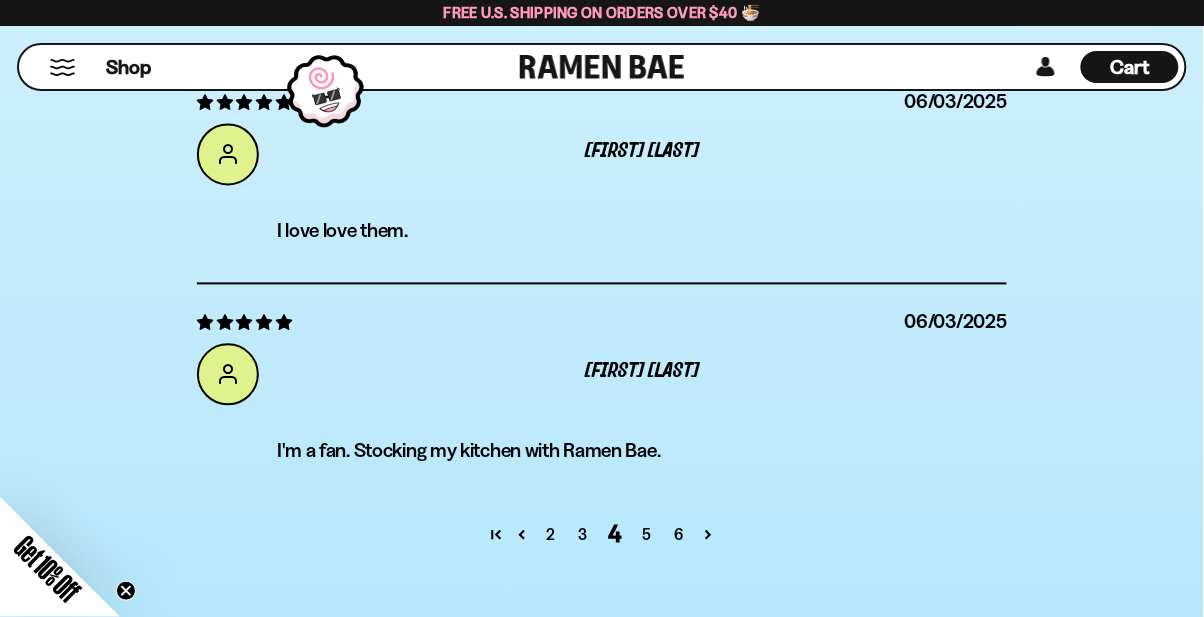 scroll, scrollTop: 7586, scrollLeft: 0, axis: vertical 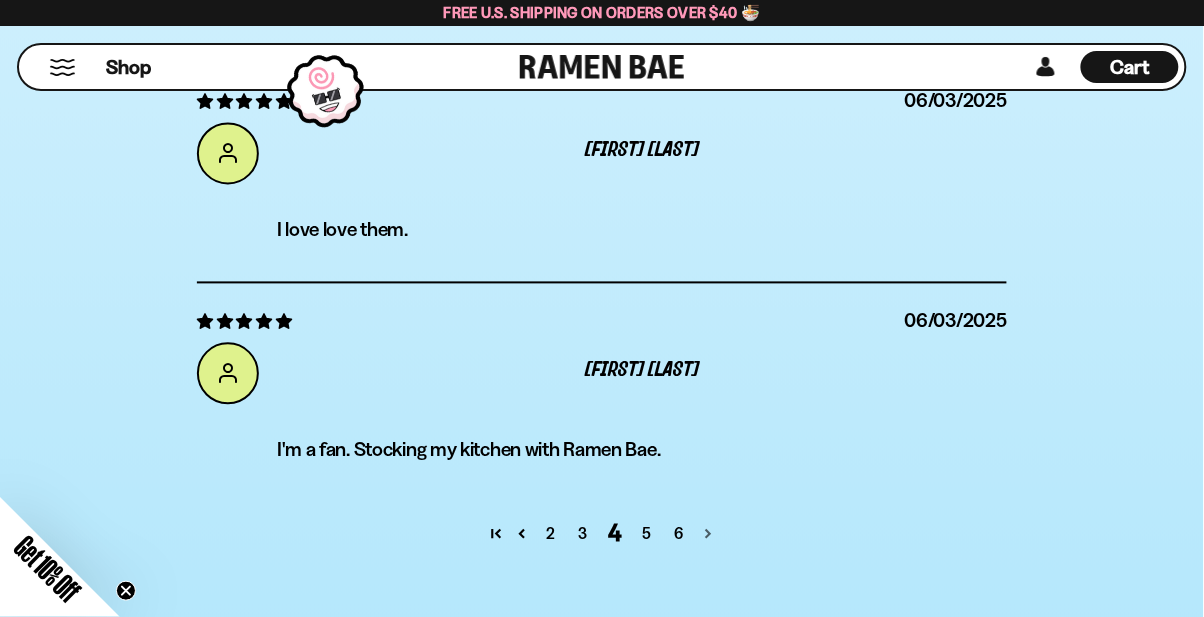 click at bounding box center (708, 534) 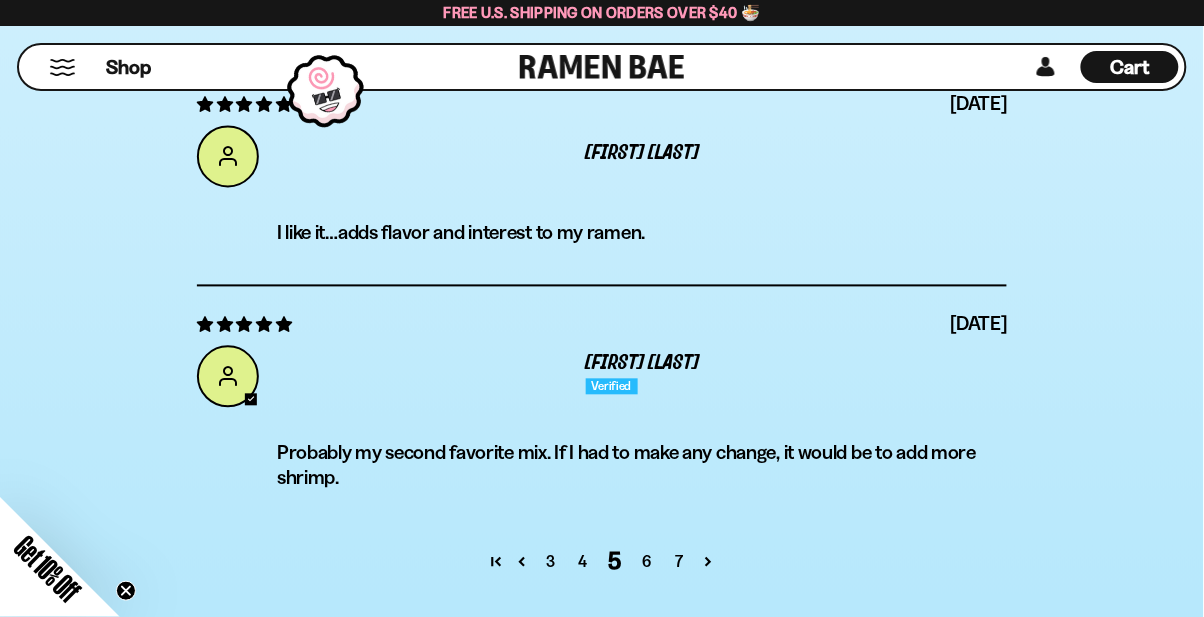 scroll, scrollTop: 7584, scrollLeft: 0, axis: vertical 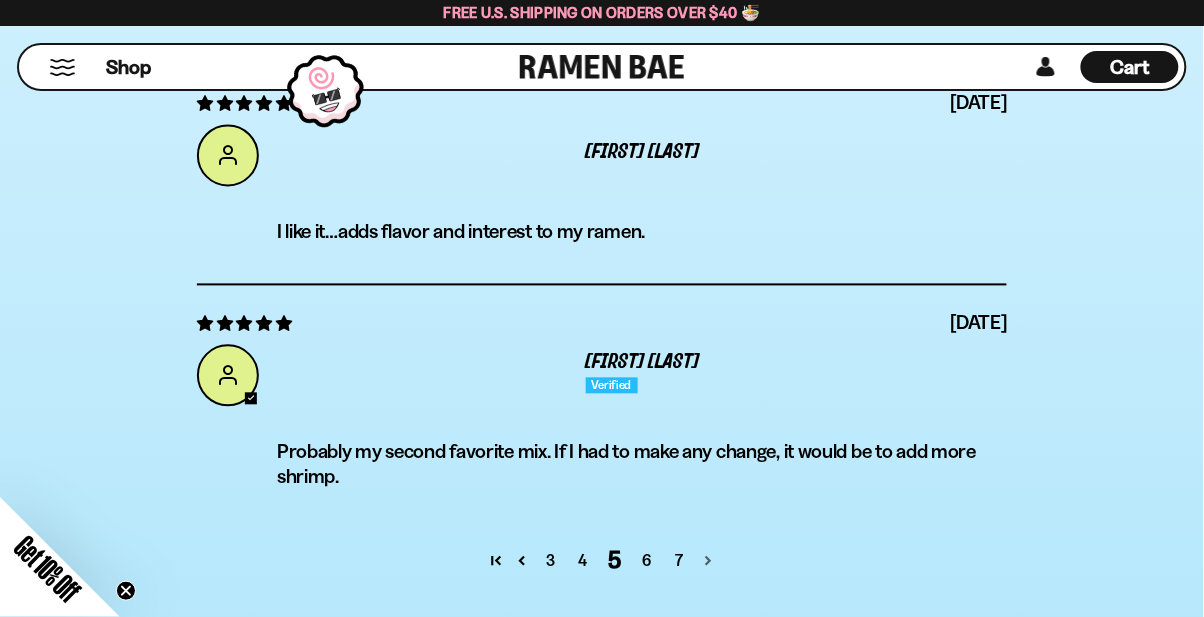 click at bounding box center [708, 561] 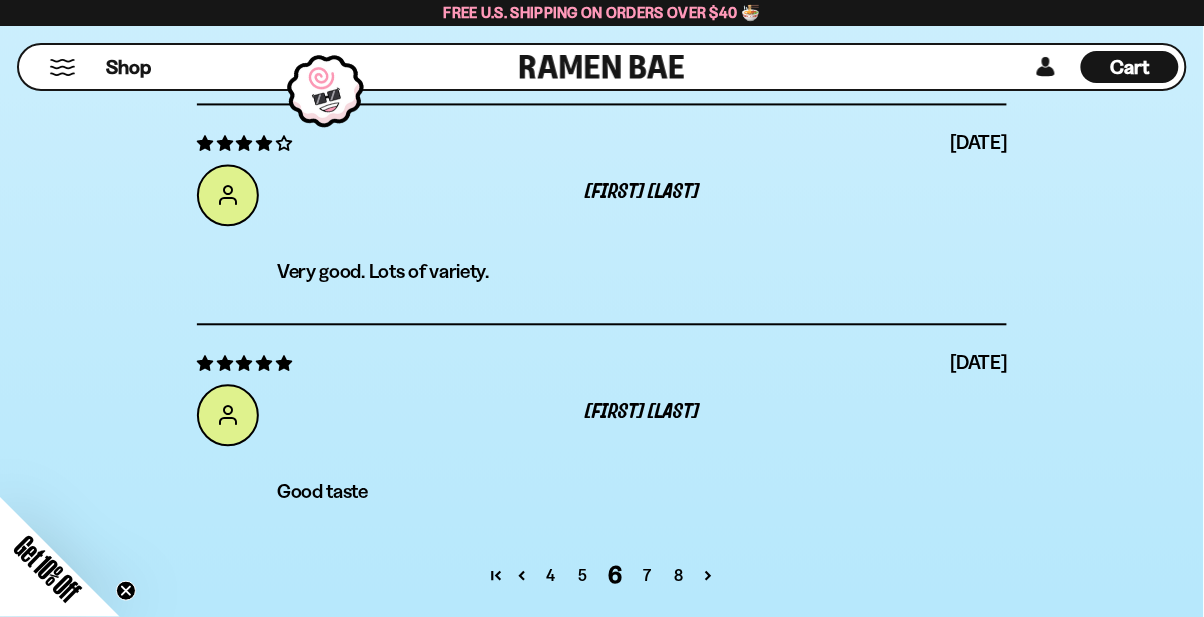 scroll, scrollTop: 7732, scrollLeft: 0, axis: vertical 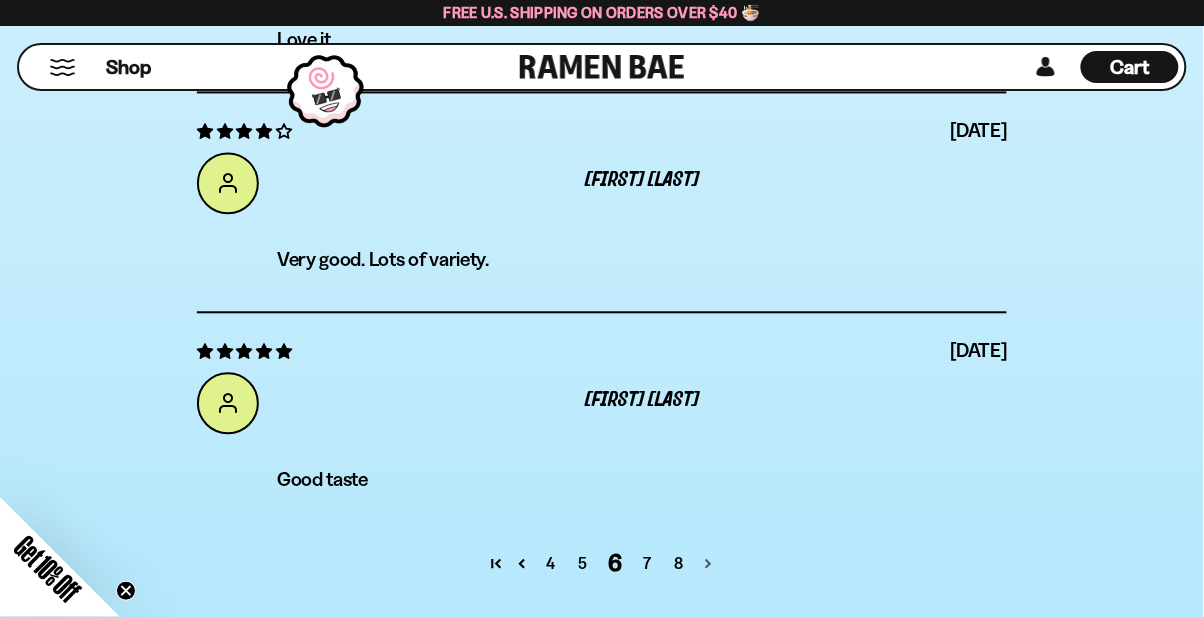 click at bounding box center [708, 563] 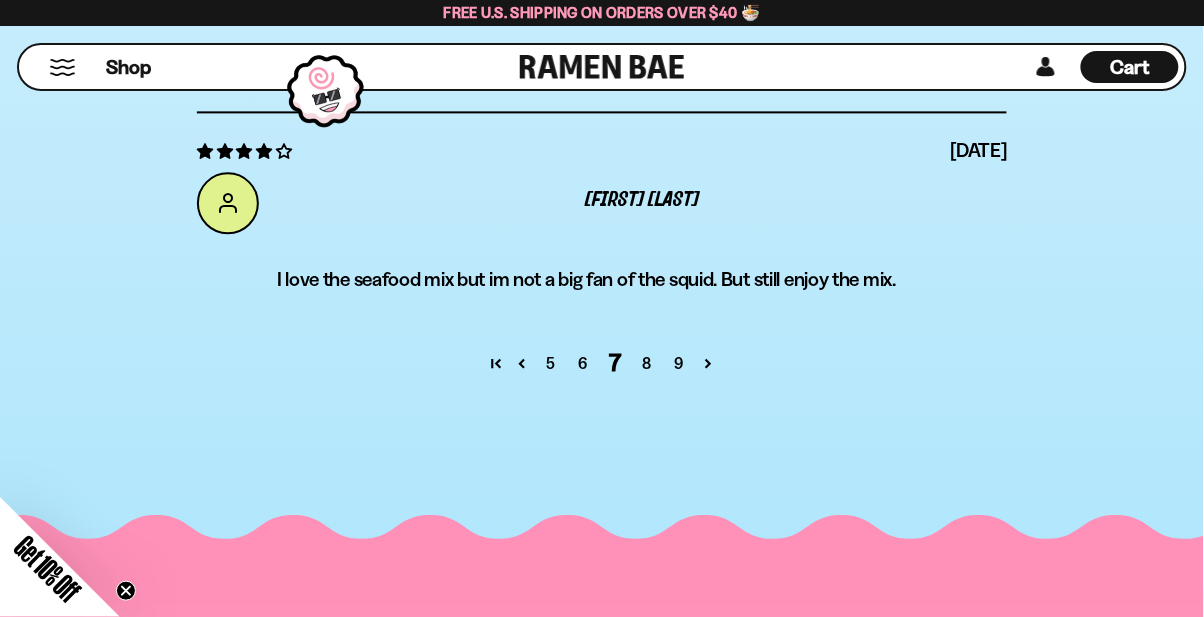 scroll, scrollTop: 7776, scrollLeft: 0, axis: vertical 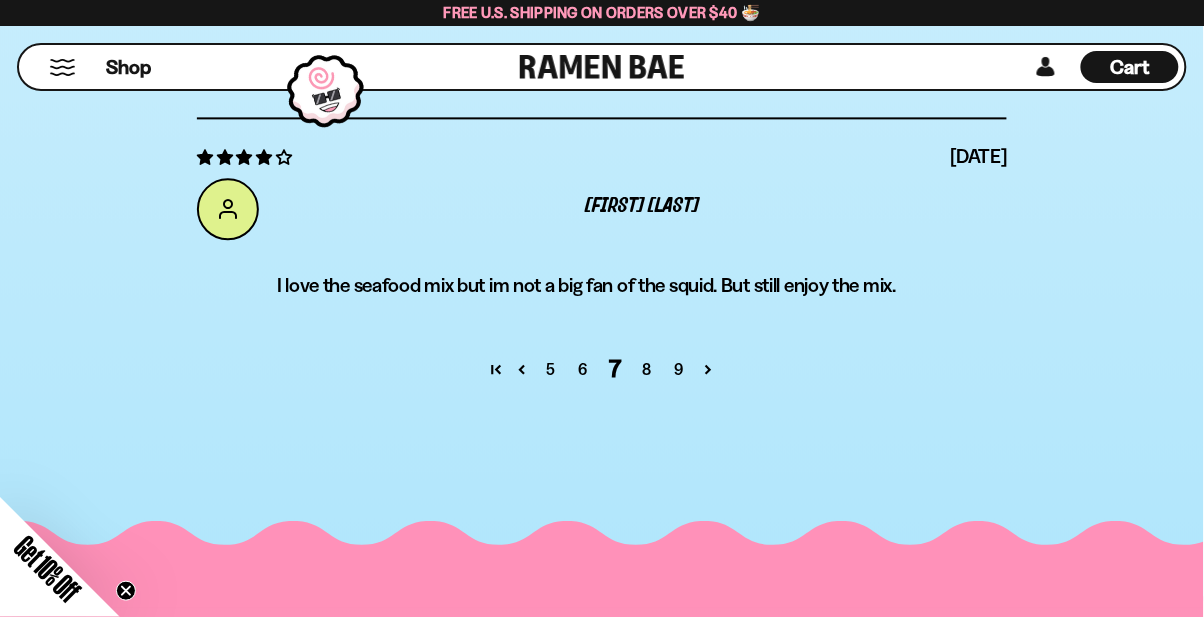 click on "5 6 7 8 9" at bounding box center [602, 369] 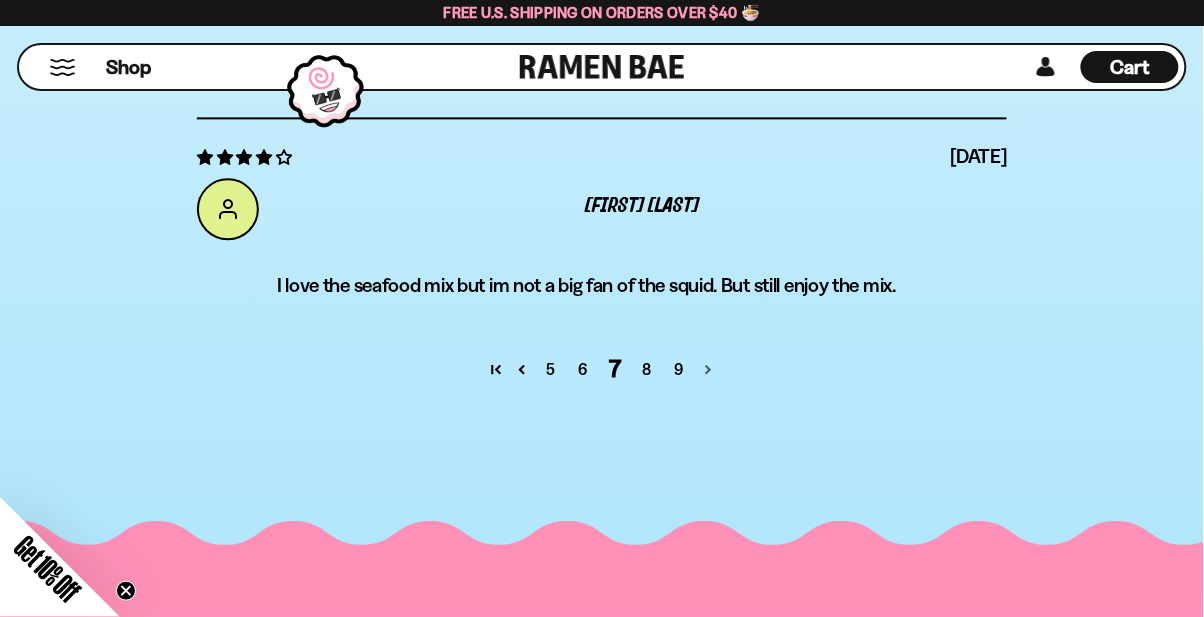 click at bounding box center [708, 369] 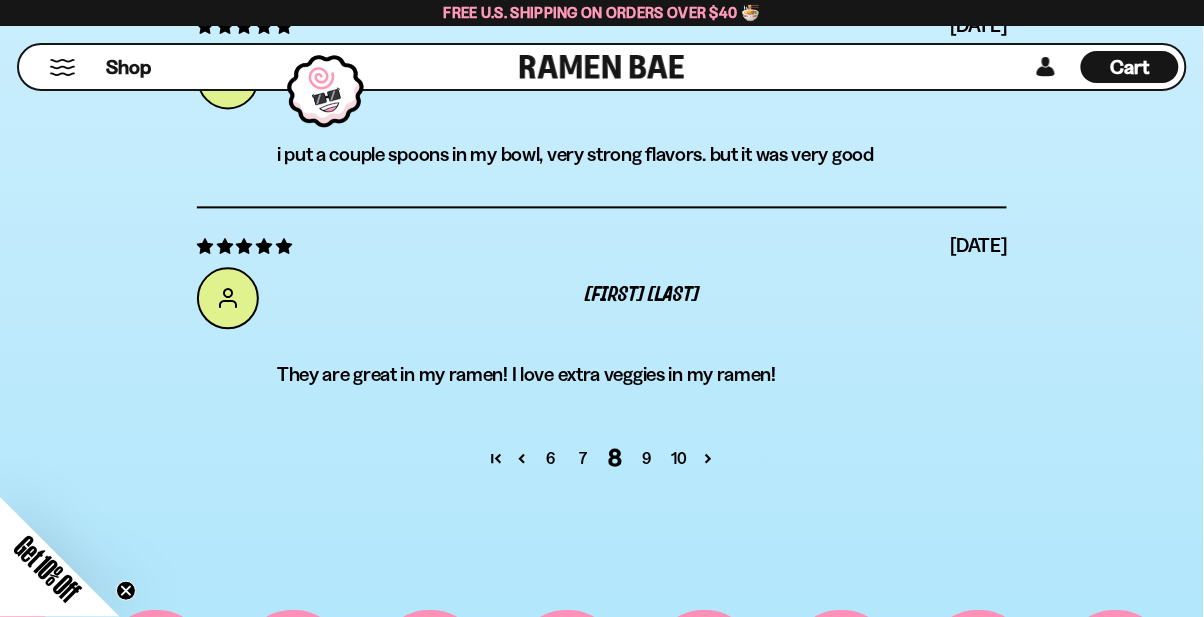 scroll, scrollTop: 7689, scrollLeft: 0, axis: vertical 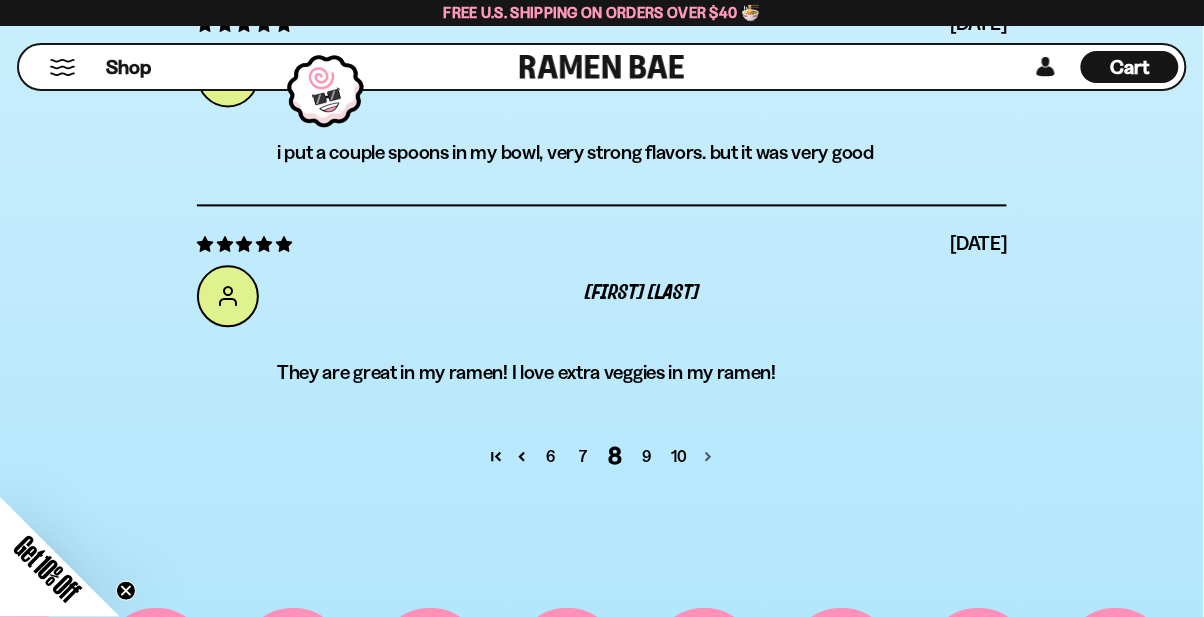 click at bounding box center (708, 456) 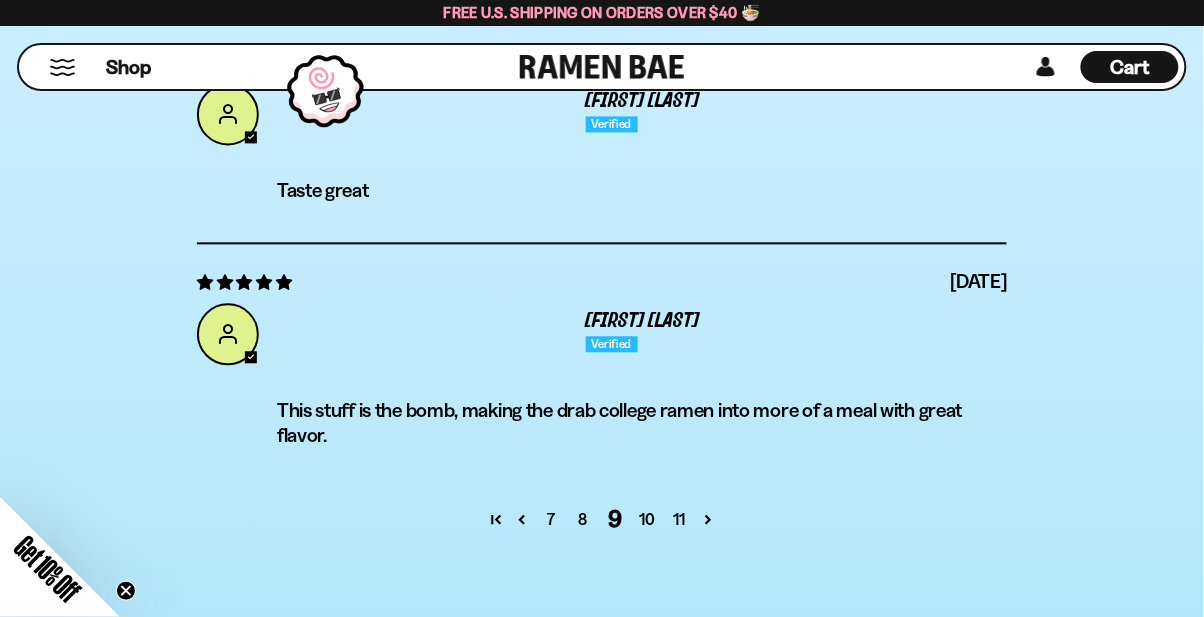 scroll, scrollTop: 7702, scrollLeft: 0, axis: vertical 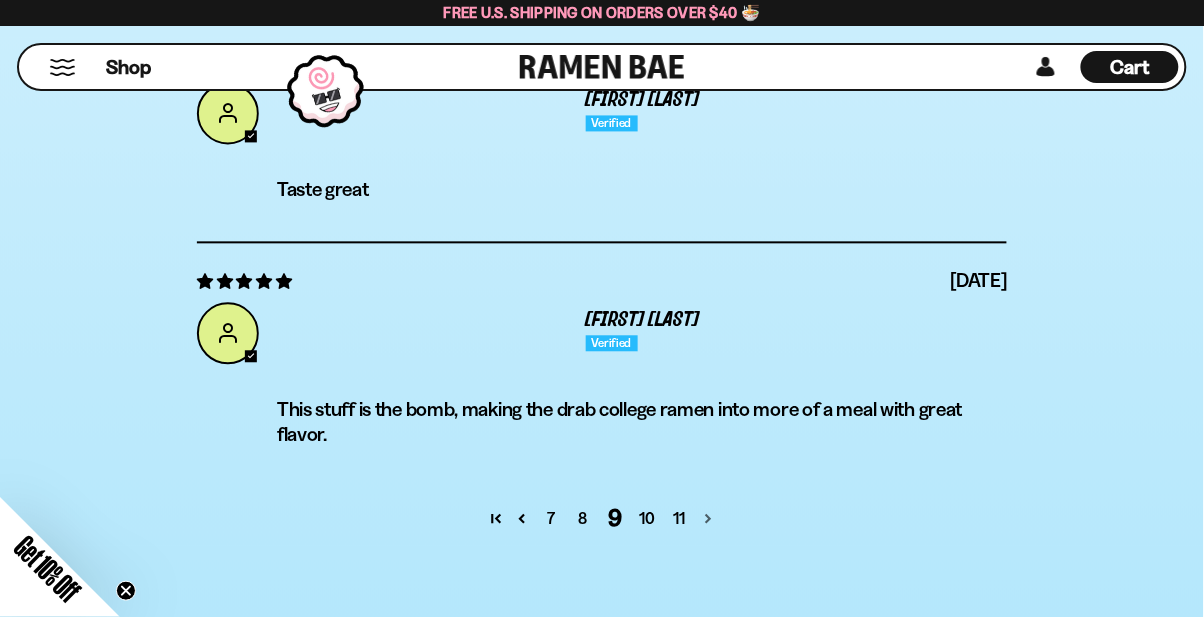 click at bounding box center [708, 518] 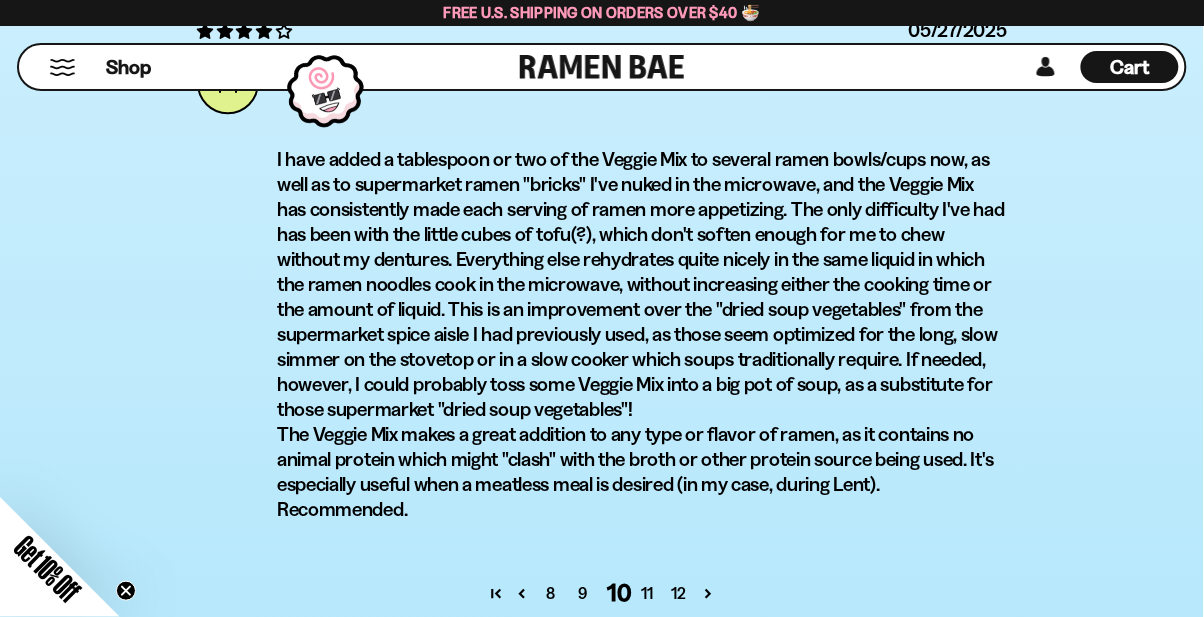 scroll, scrollTop: 7878, scrollLeft: 0, axis: vertical 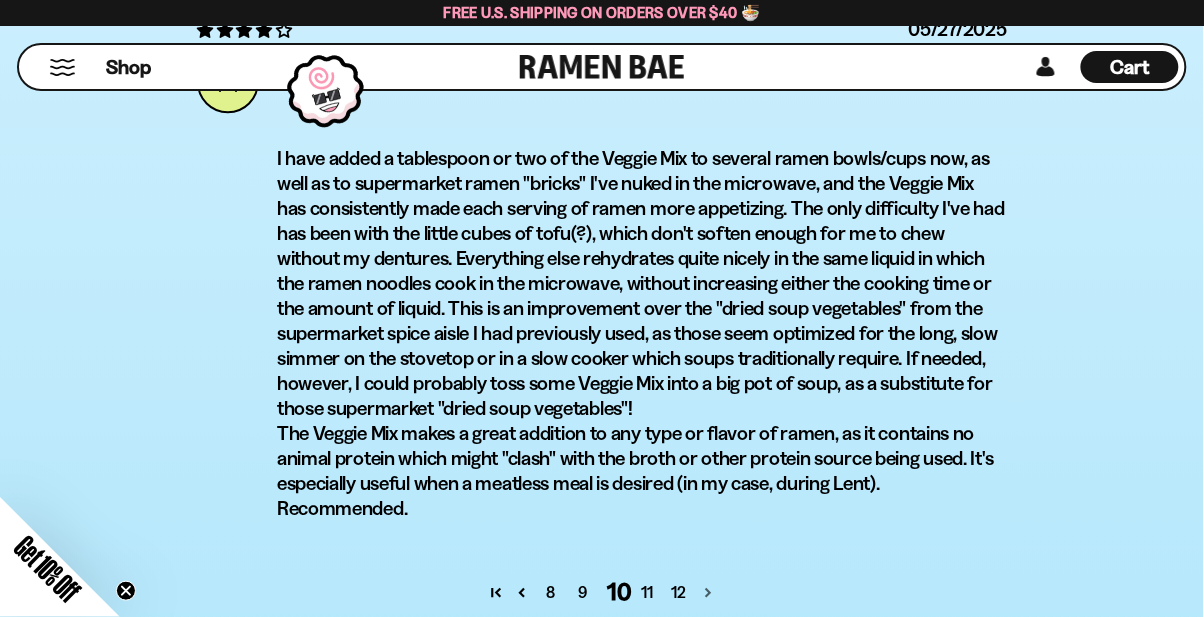 click at bounding box center [708, 592] 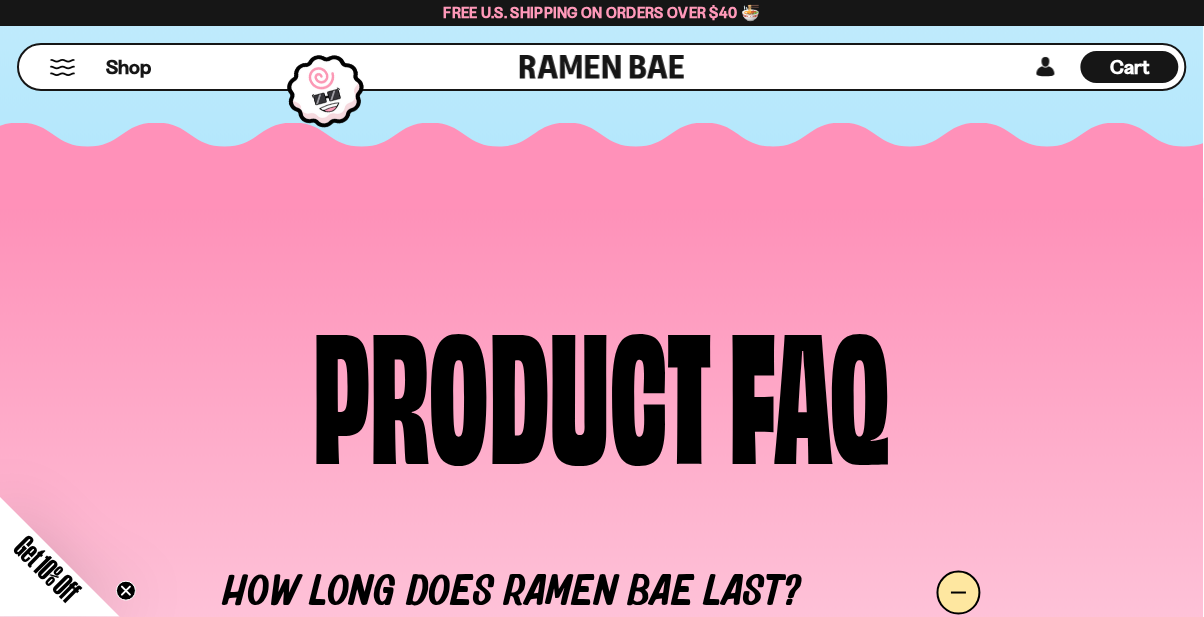 scroll, scrollTop: 6932, scrollLeft: 0, axis: vertical 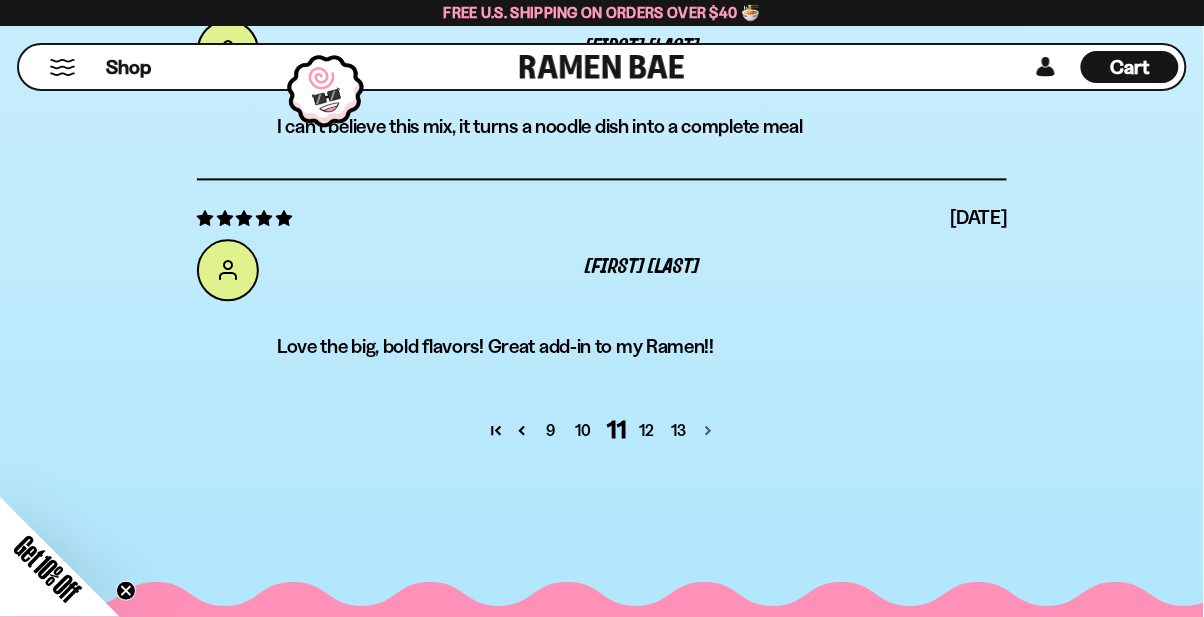 click at bounding box center [708, 430] 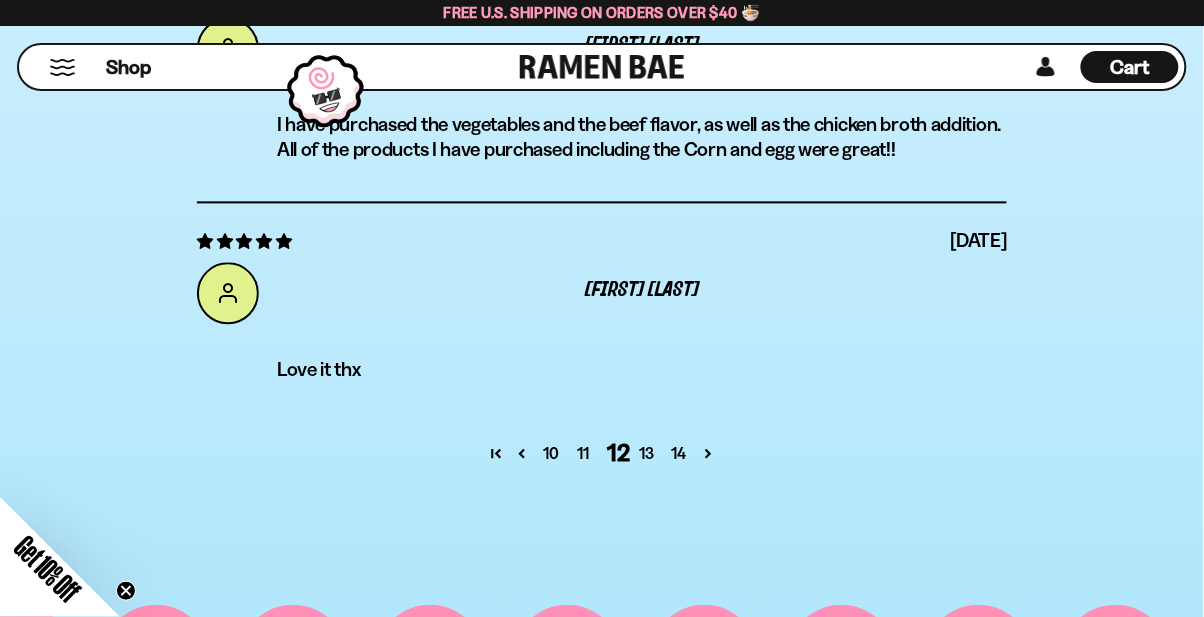 scroll, scrollTop: 7695, scrollLeft: 0, axis: vertical 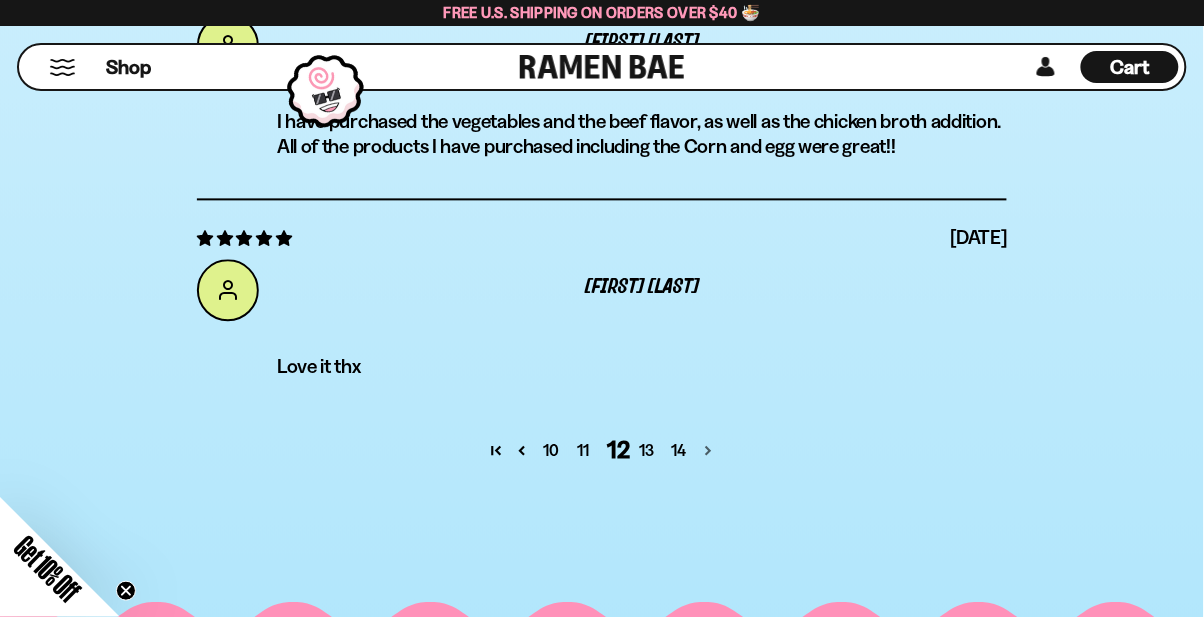 click at bounding box center [708, 450] 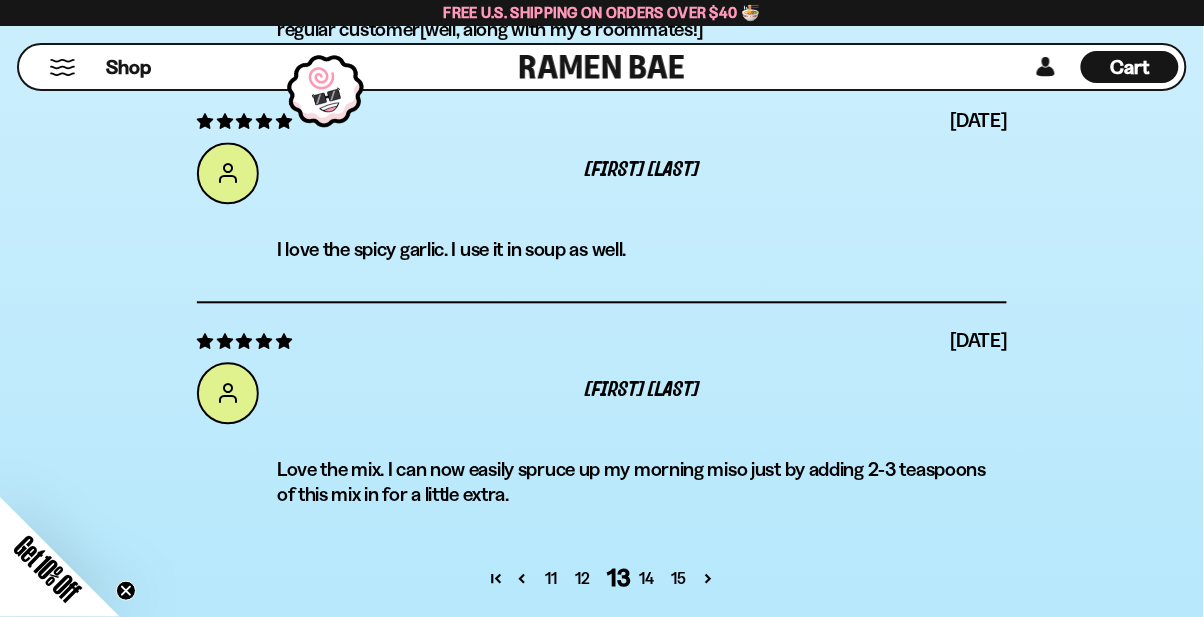 scroll, scrollTop: 7720, scrollLeft: 0, axis: vertical 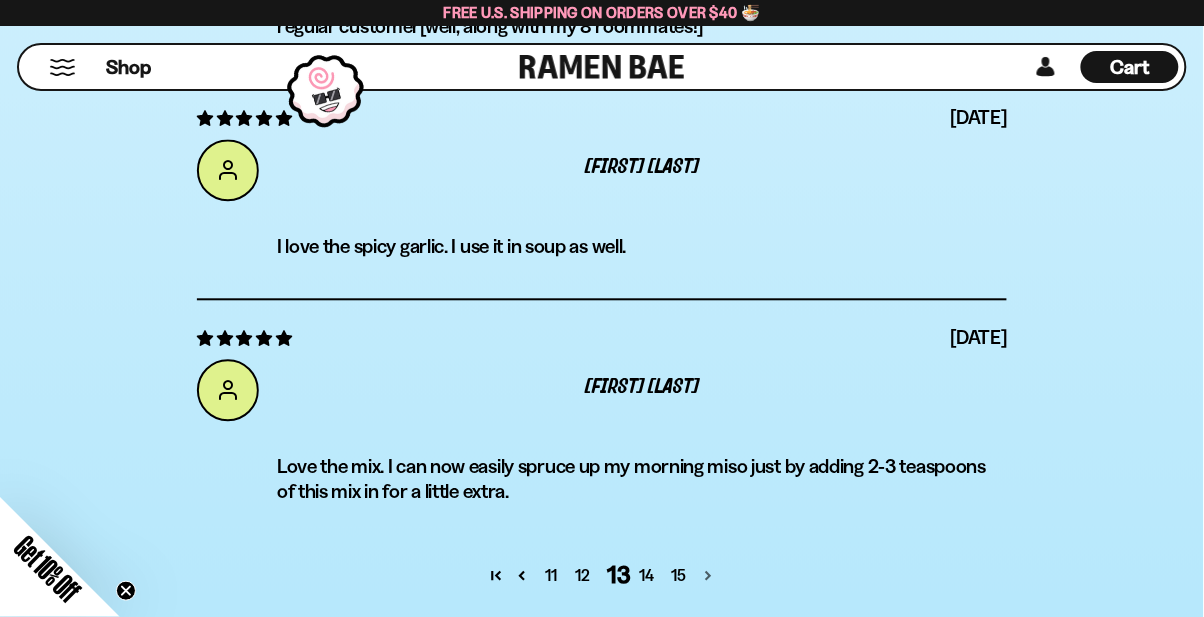 click at bounding box center (708, 575) 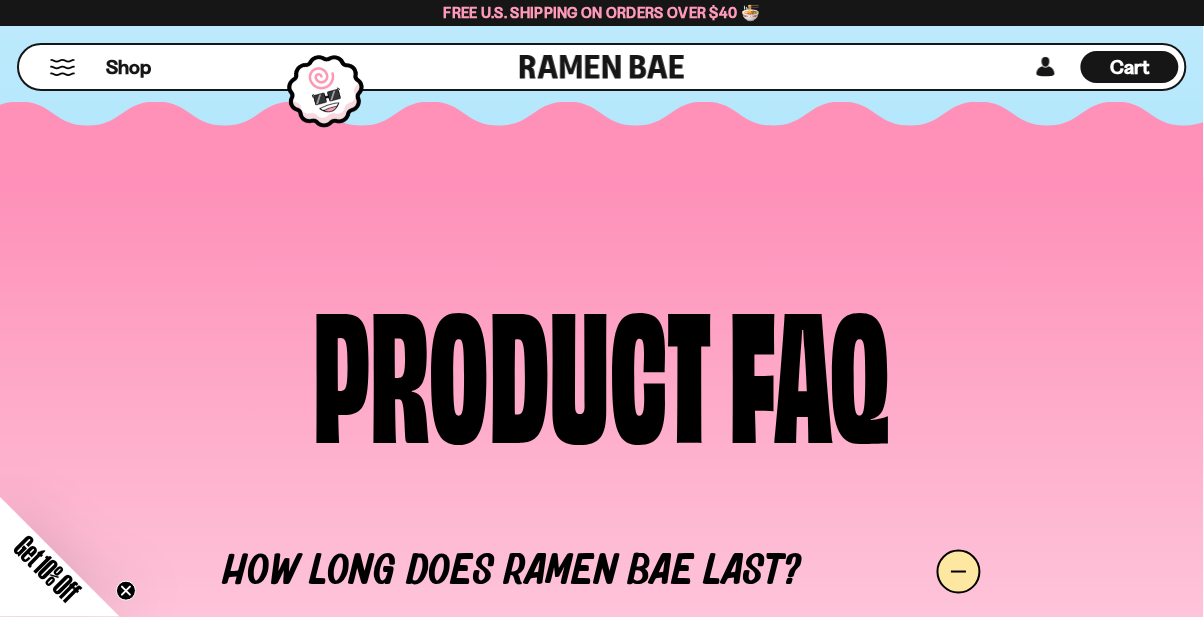 scroll, scrollTop: 6932, scrollLeft: 0, axis: vertical 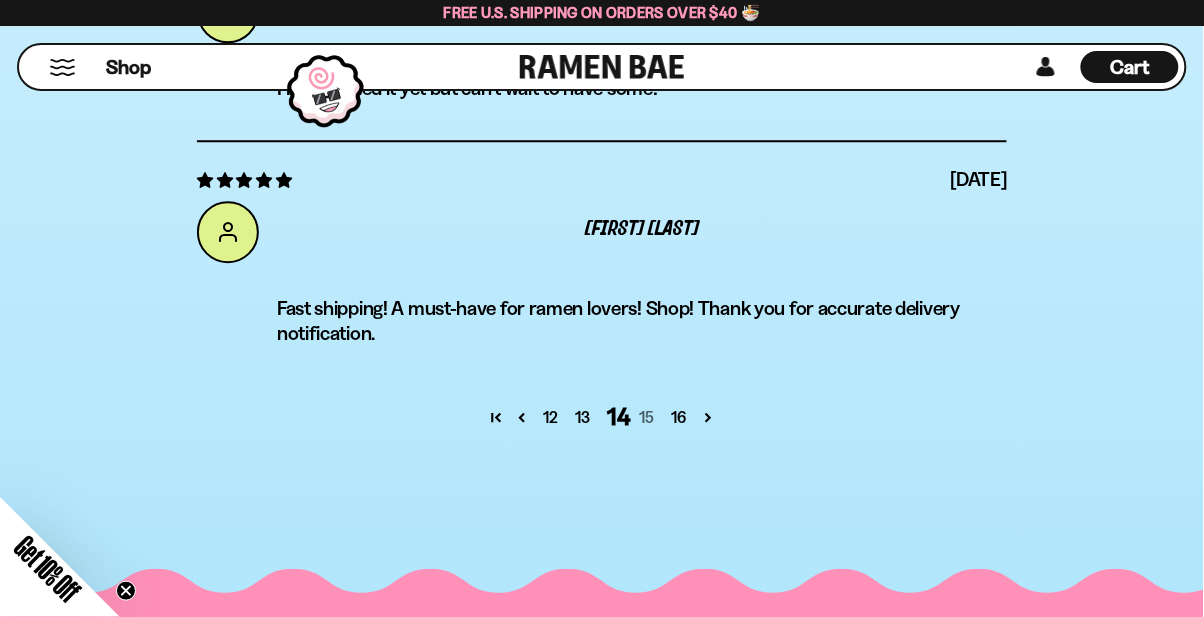 click on "15" at bounding box center (647, 417) 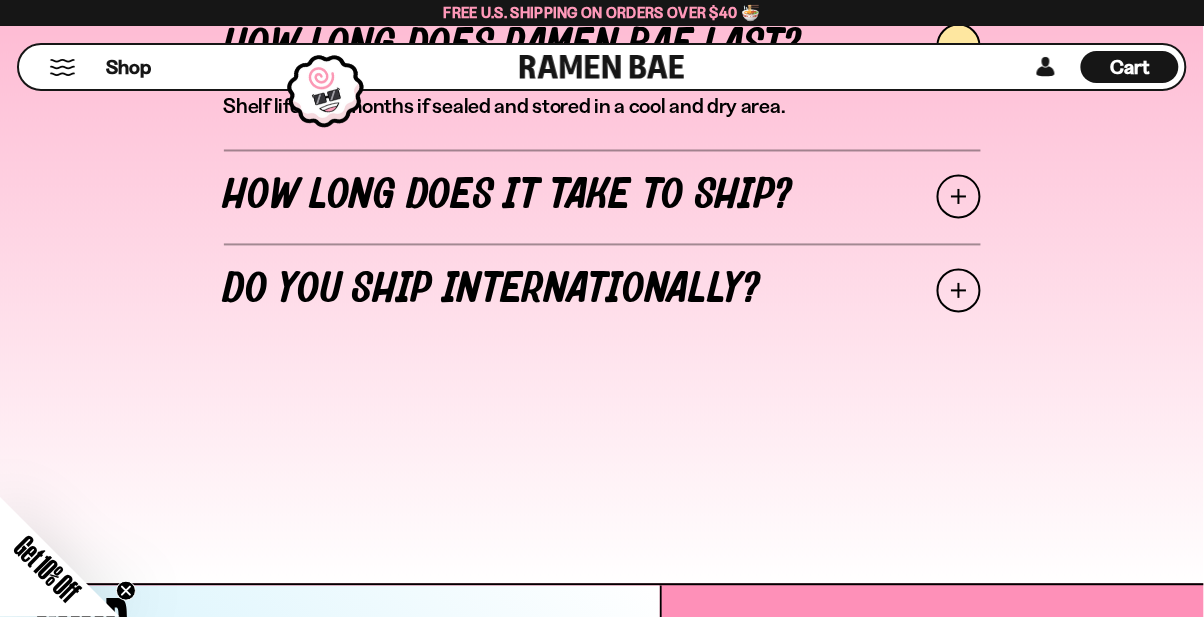 scroll, scrollTop: 7093, scrollLeft: 0, axis: vertical 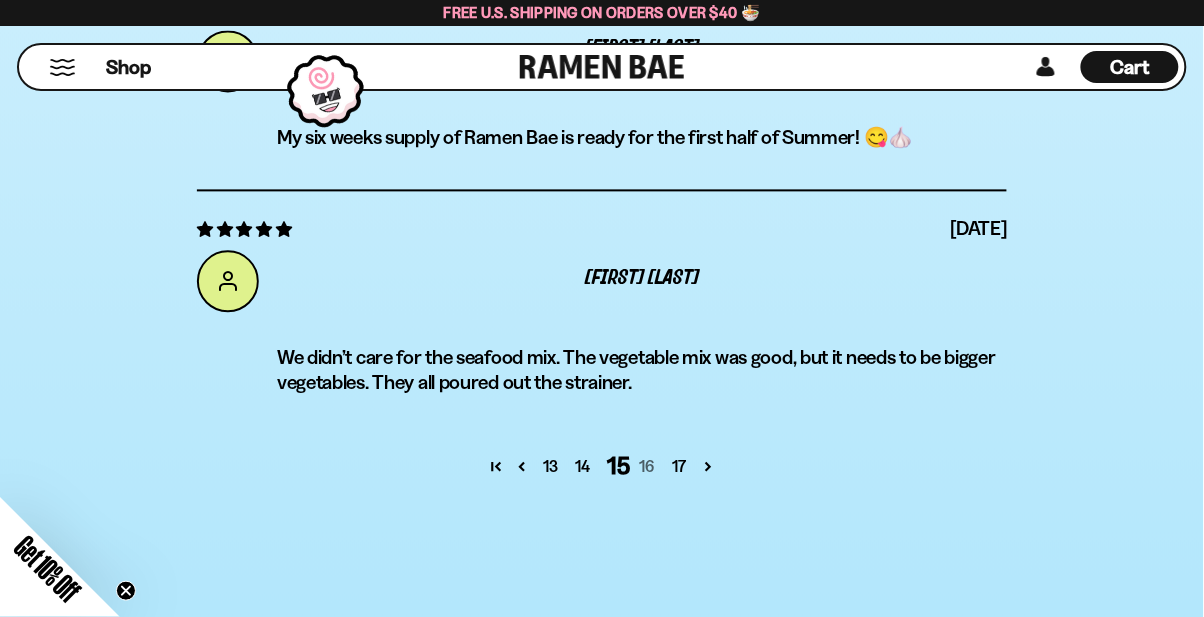 click on "16" at bounding box center (647, 466) 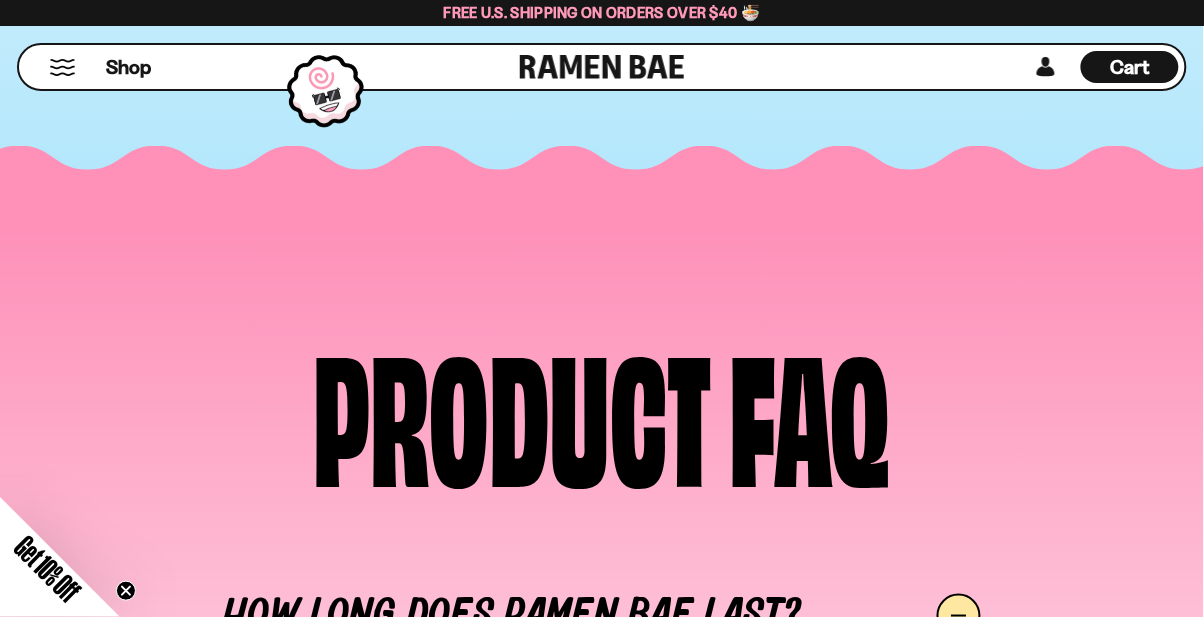 scroll, scrollTop: 6932, scrollLeft: 0, axis: vertical 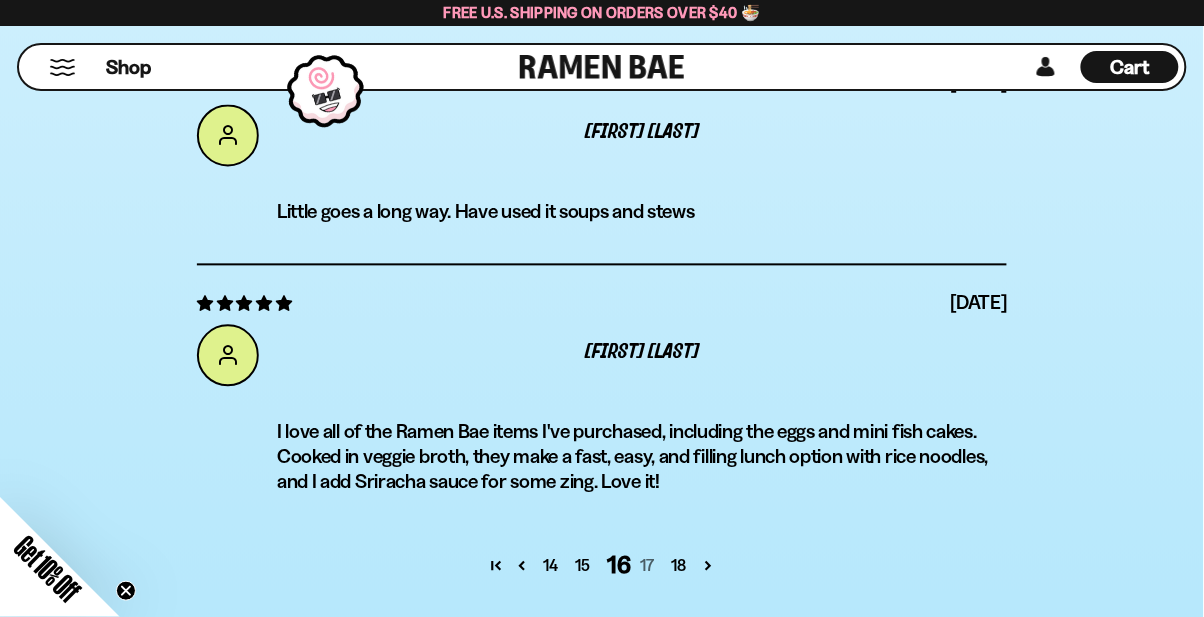 click on "17" at bounding box center [647, 566] 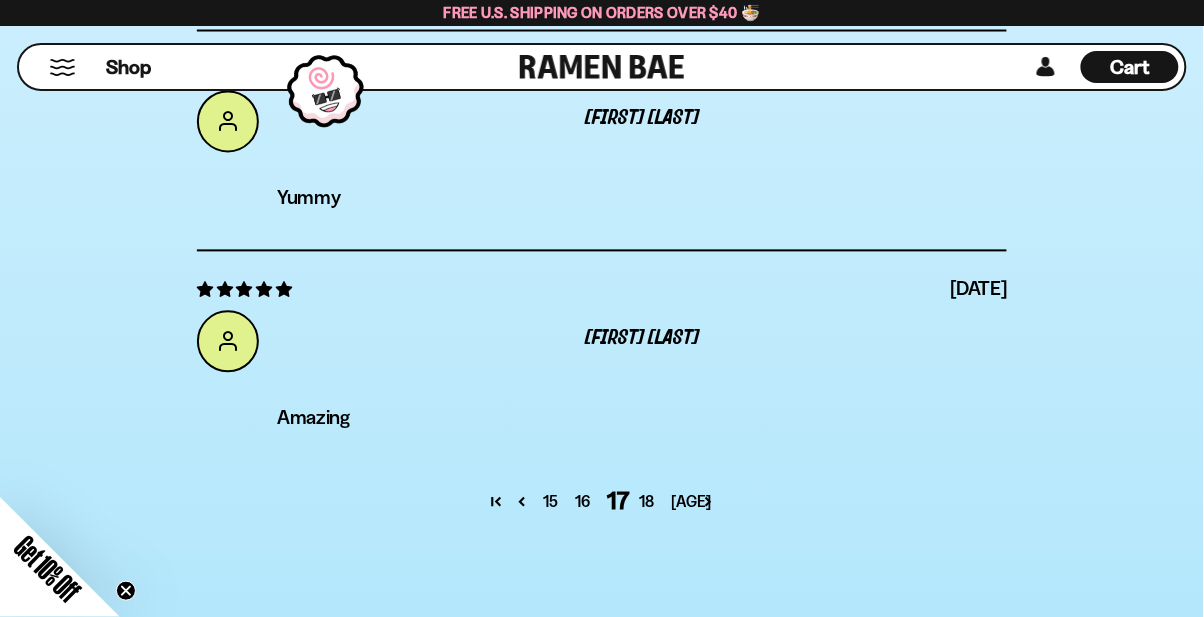 scroll, scrollTop: 7643, scrollLeft: 0, axis: vertical 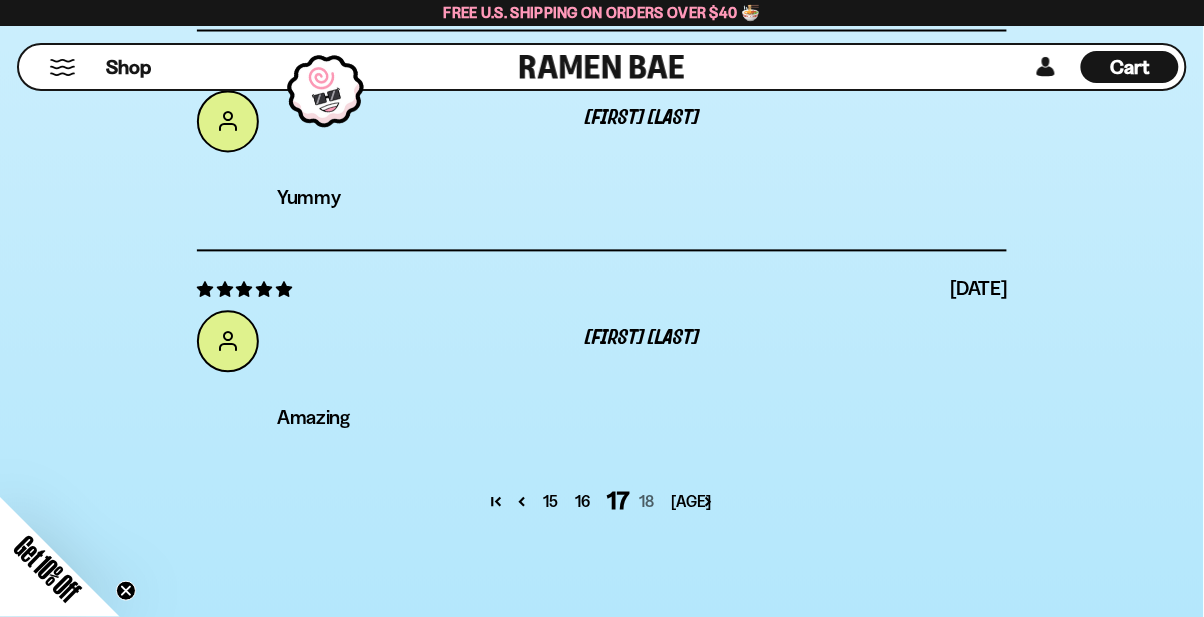 click on "18" at bounding box center [647, 502] 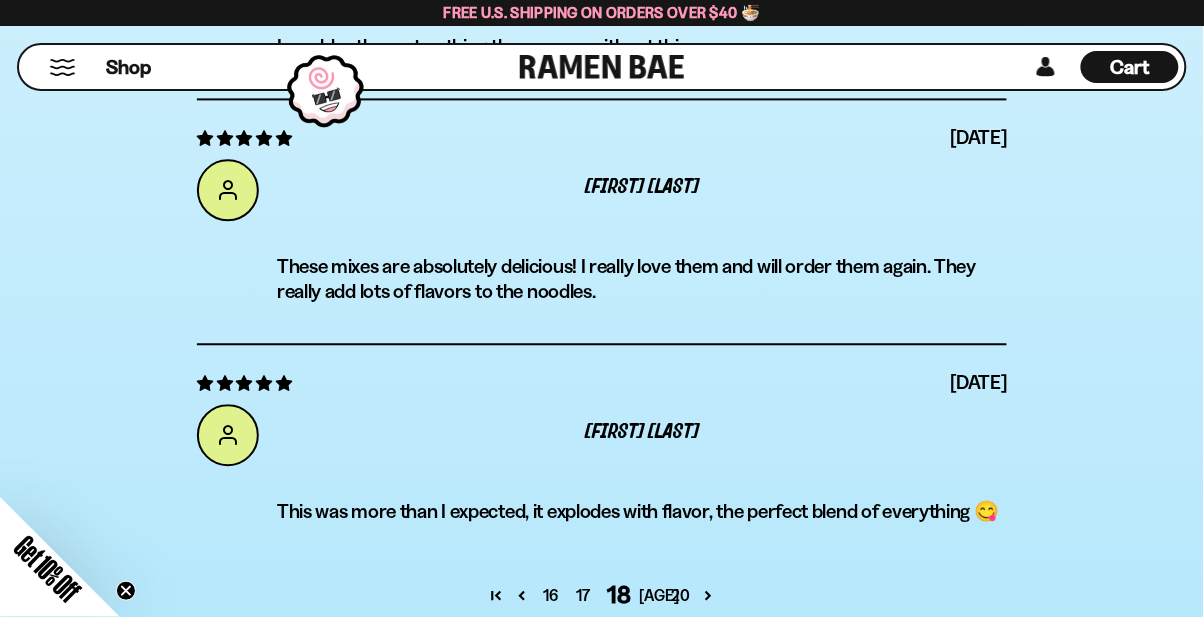 scroll, scrollTop: 7753, scrollLeft: 0, axis: vertical 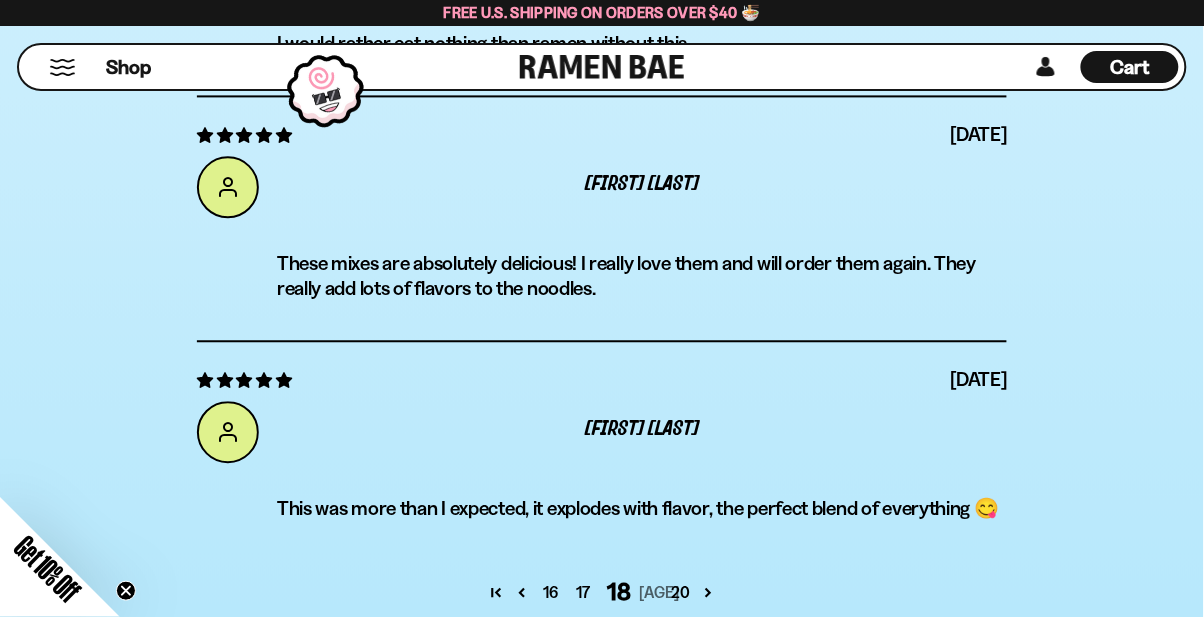 click on "19" at bounding box center (647, 592) 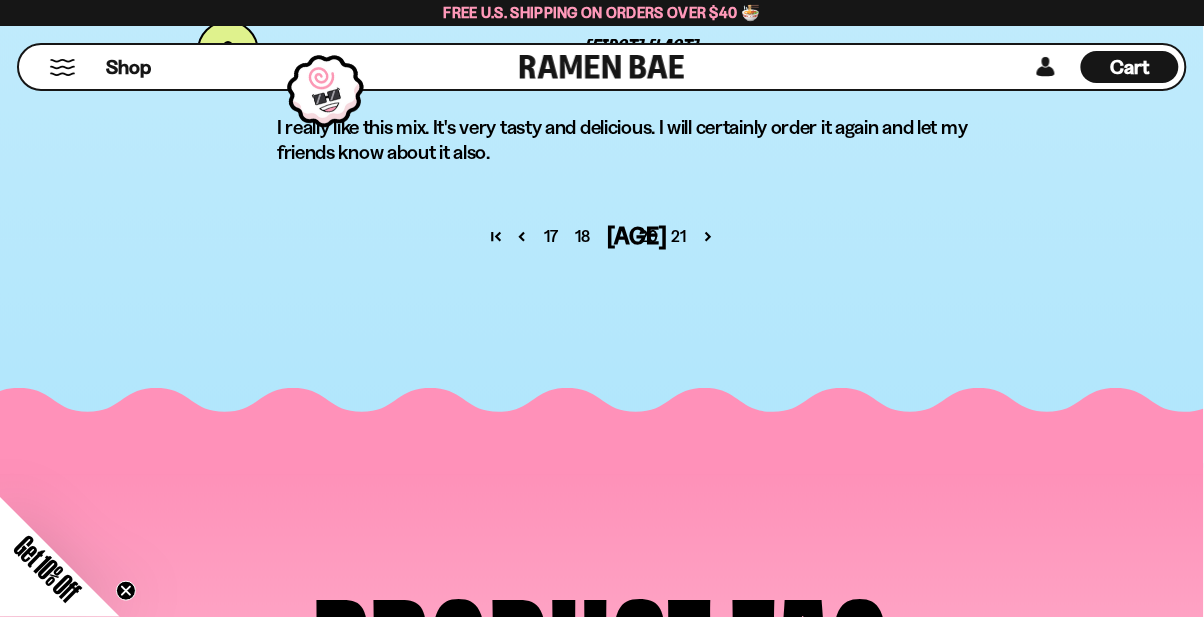 scroll, scrollTop: 8008, scrollLeft: 0, axis: vertical 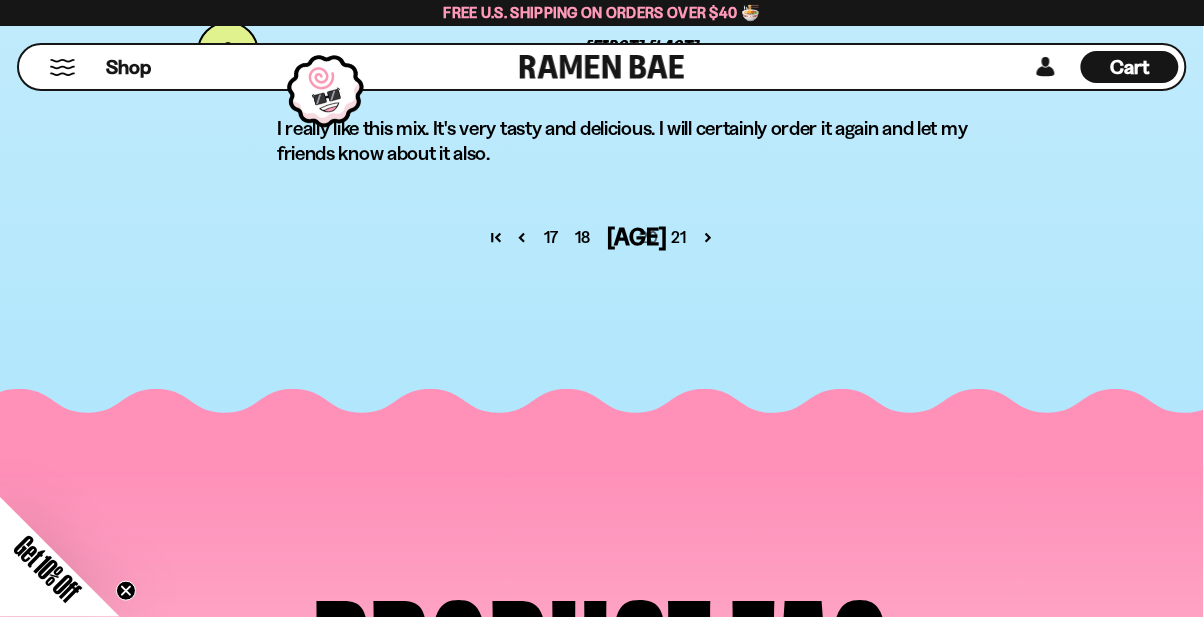 click on "20" at bounding box center [647, 237] 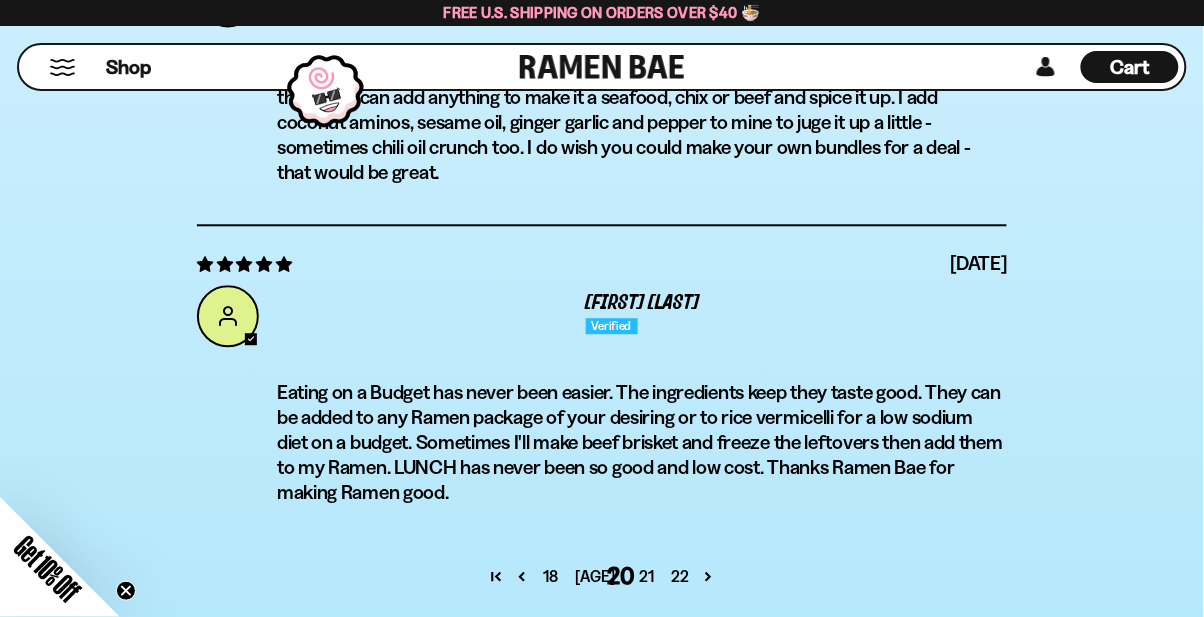 scroll, scrollTop: 7820, scrollLeft: 0, axis: vertical 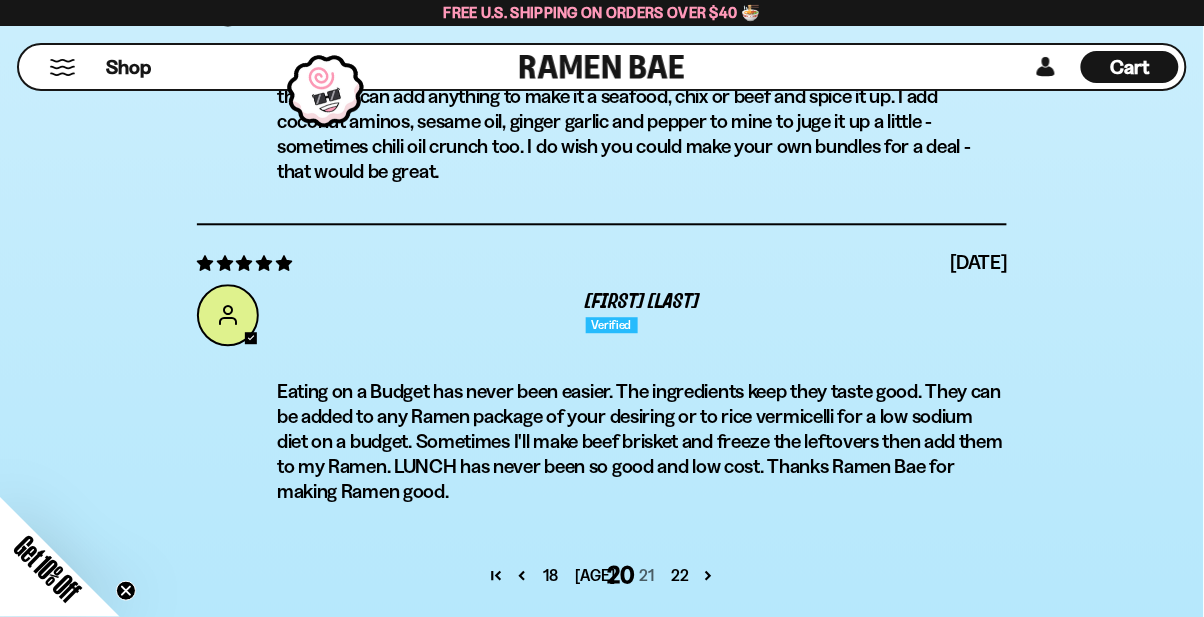 click on "21" at bounding box center [647, 575] 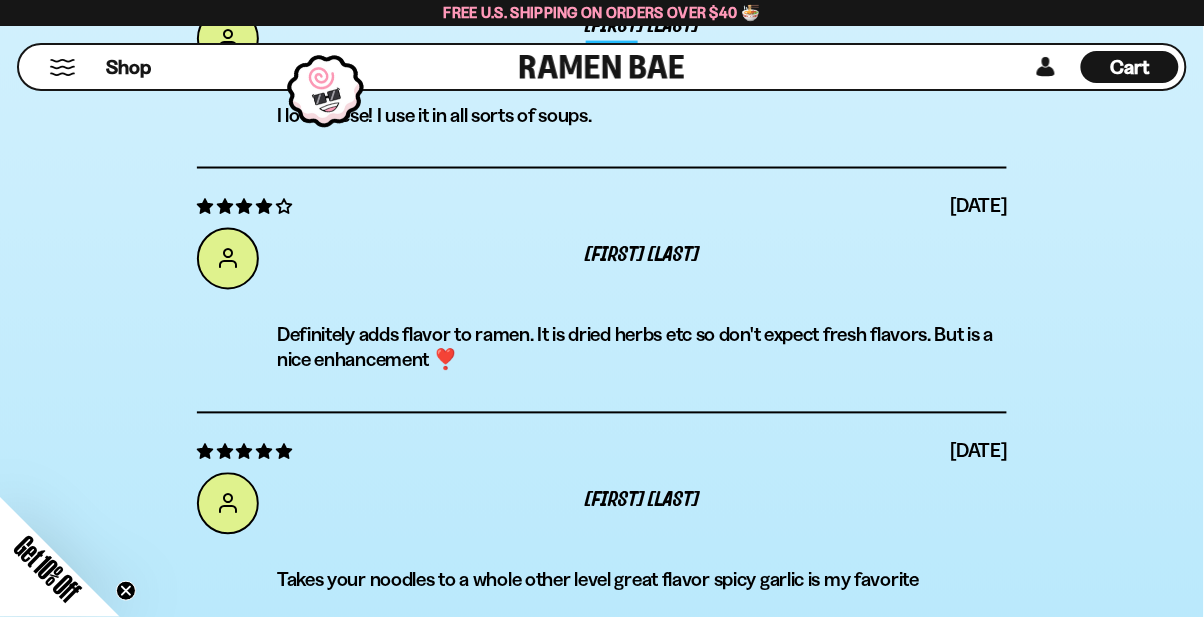 scroll, scrollTop: 7483, scrollLeft: 0, axis: vertical 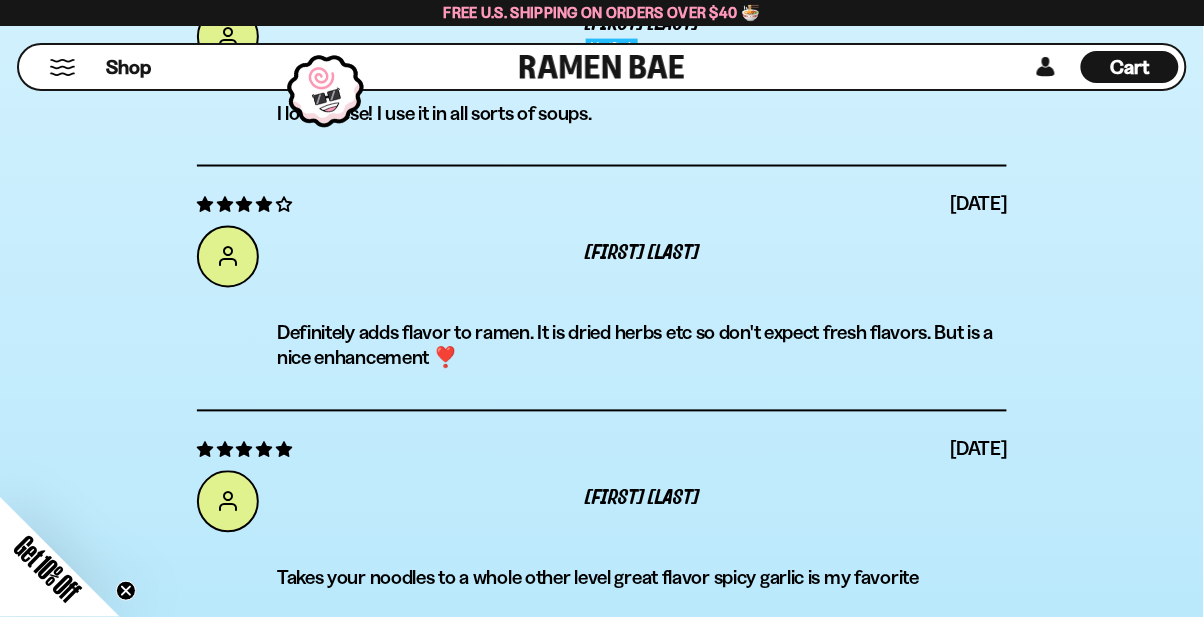 click on "Melinda H." at bounding box center [602, 502] 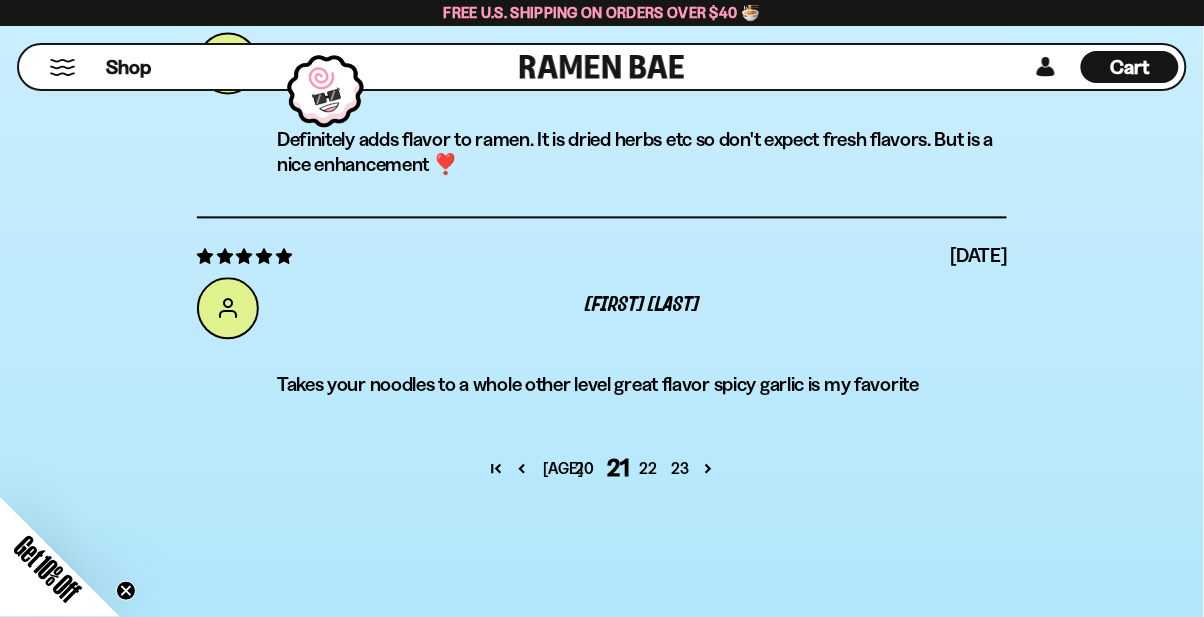 scroll, scrollTop: 7678, scrollLeft: 0, axis: vertical 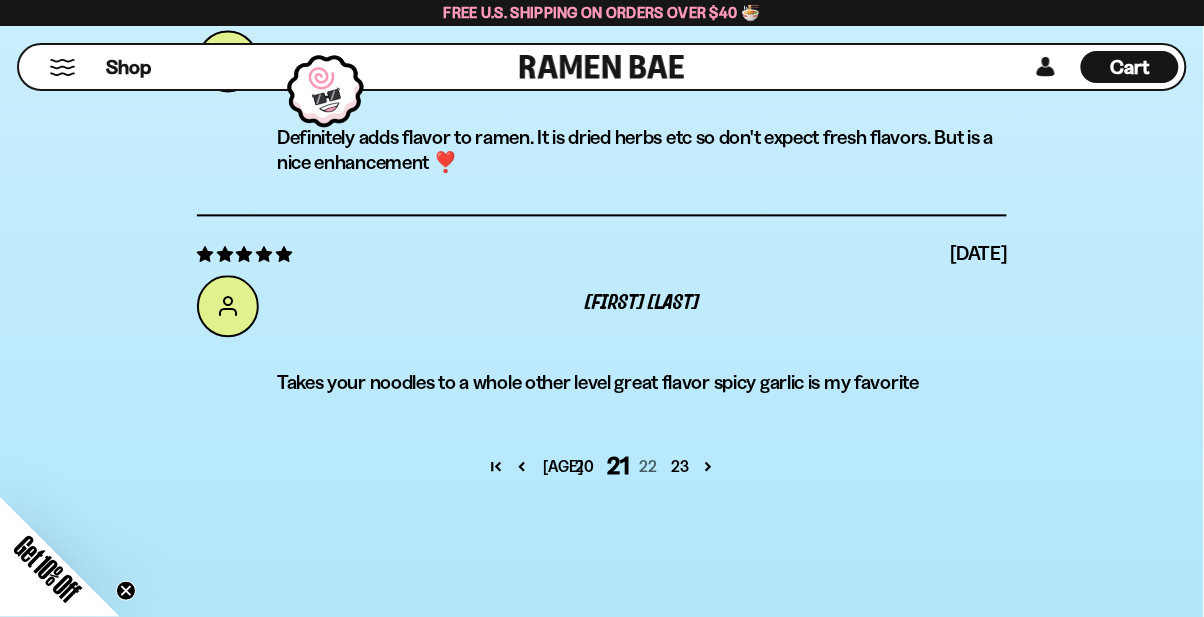 click on "22" at bounding box center (647, 467) 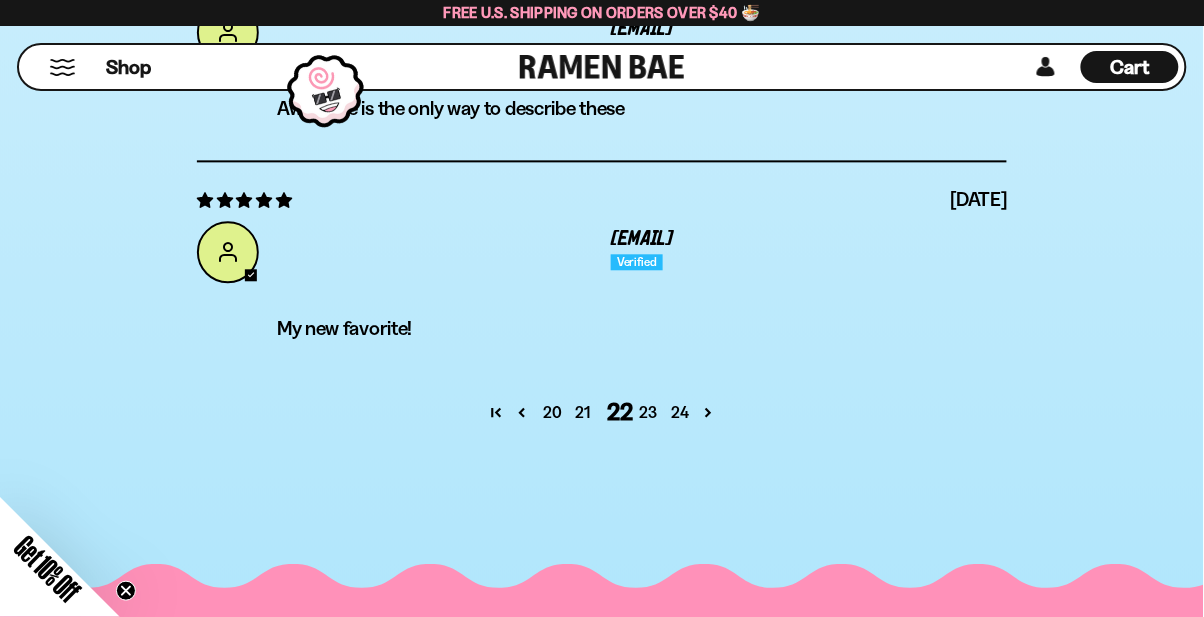 scroll, scrollTop: 7759, scrollLeft: 0, axis: vertical 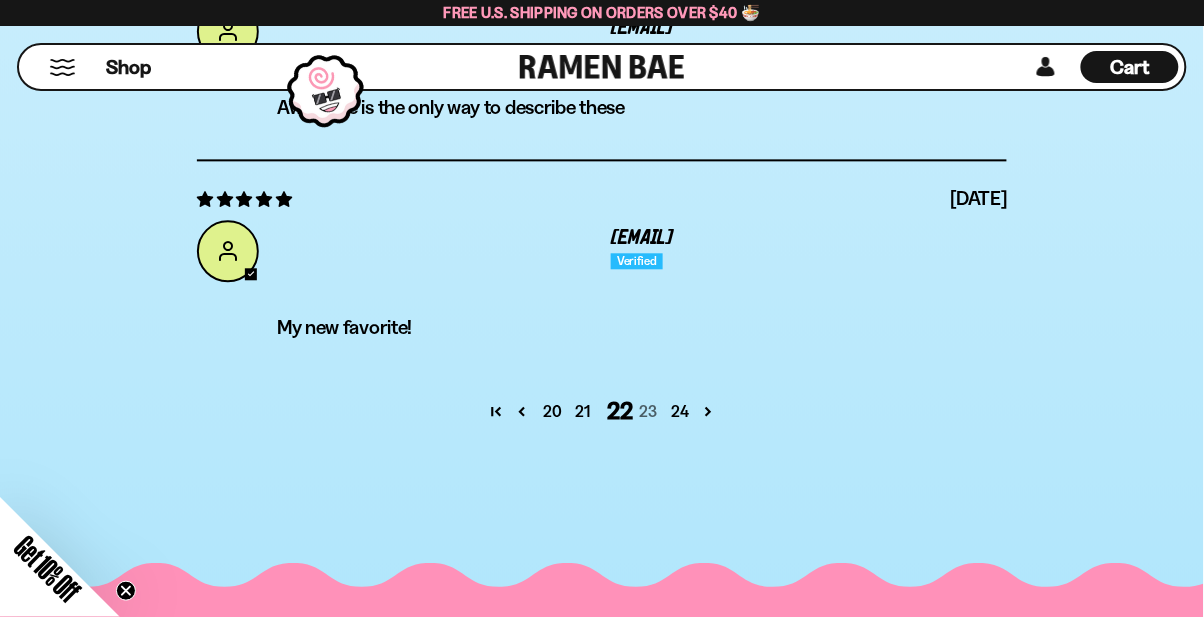 click on "23" at bounding box center (647, 411) 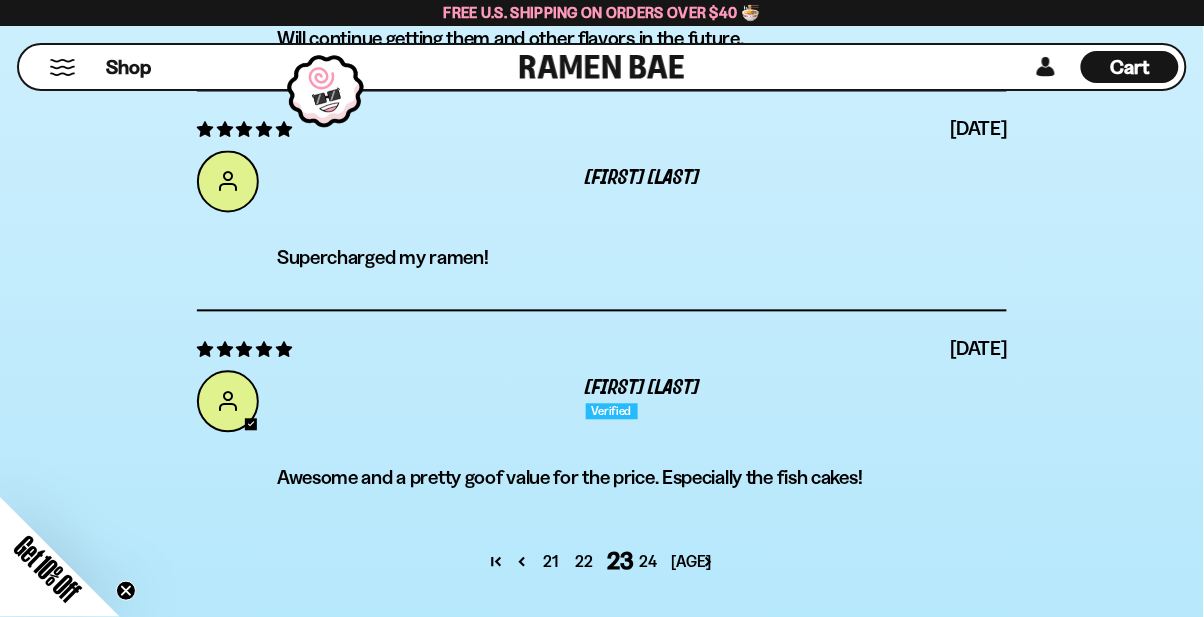 scroll, scrollTop: 7608, scrollLeft: 0, axis: vertical 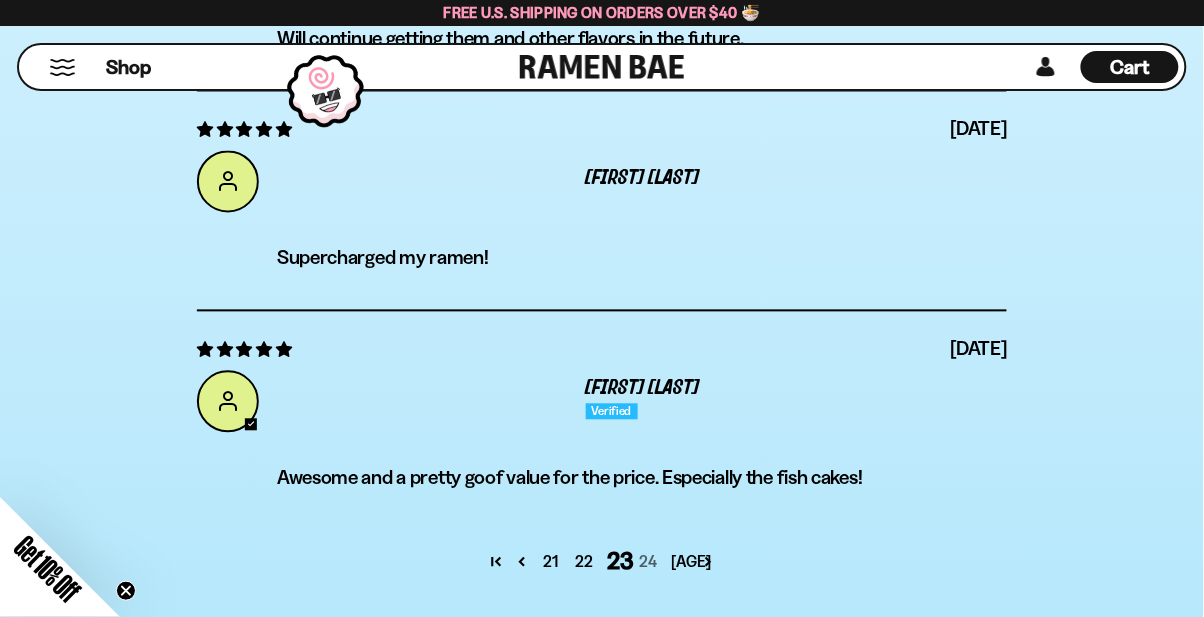 click on "24" at bounding box center [647, 562] 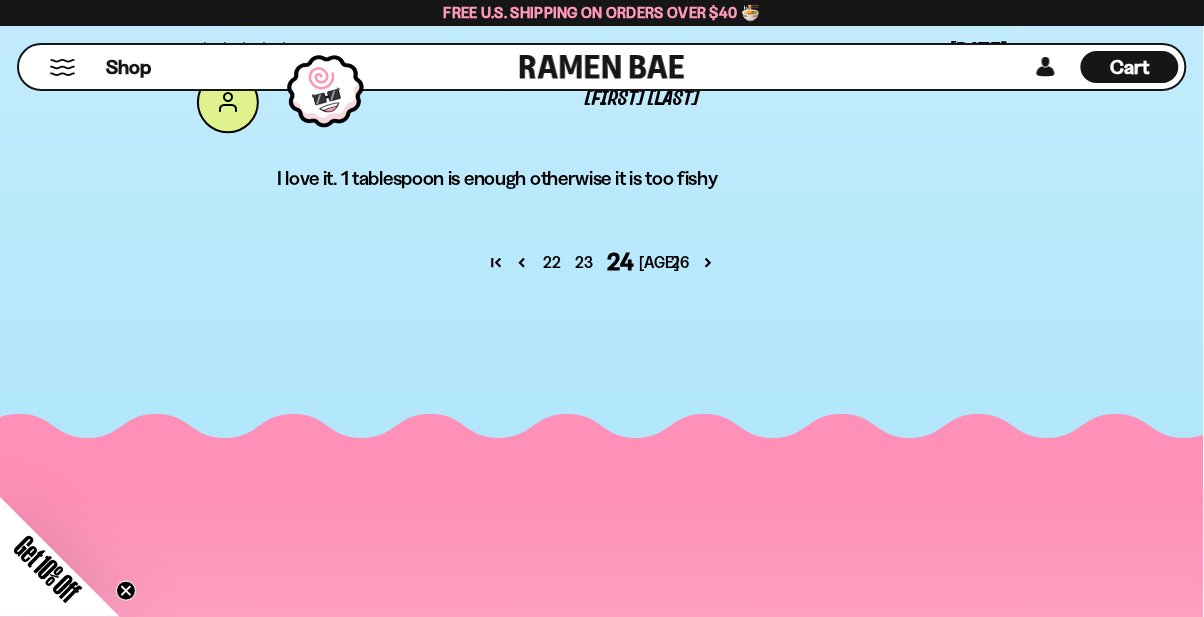 scroll, scrollTop: 7858, scrollLeft: 0, axis: vertical 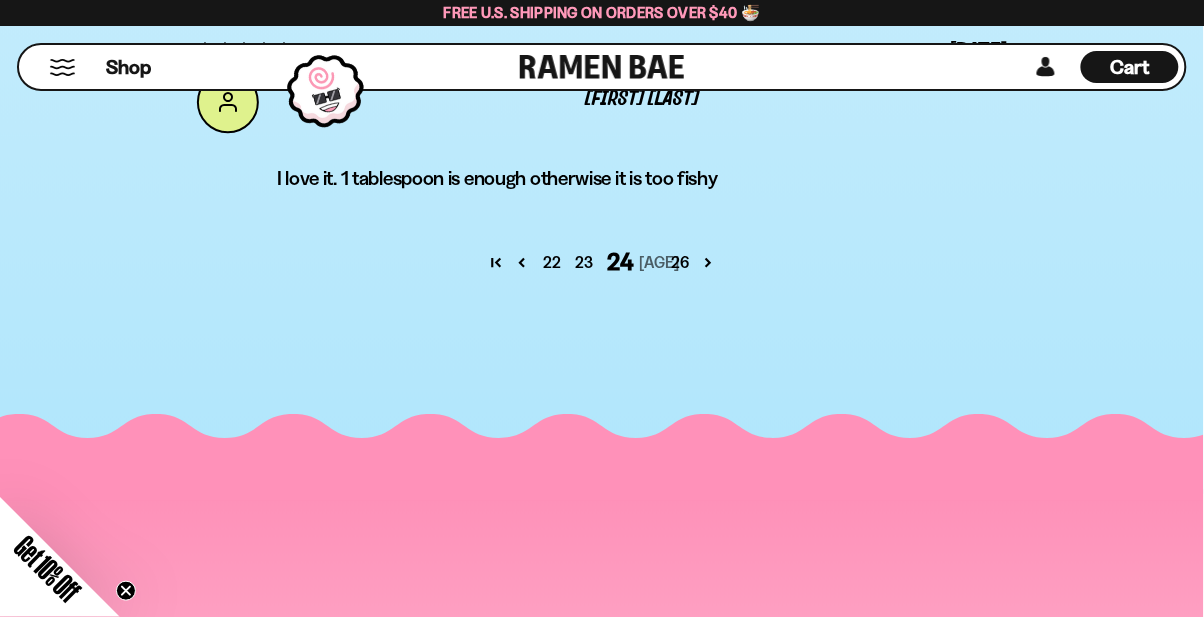 click on "25" at bounding box center (647, 262) 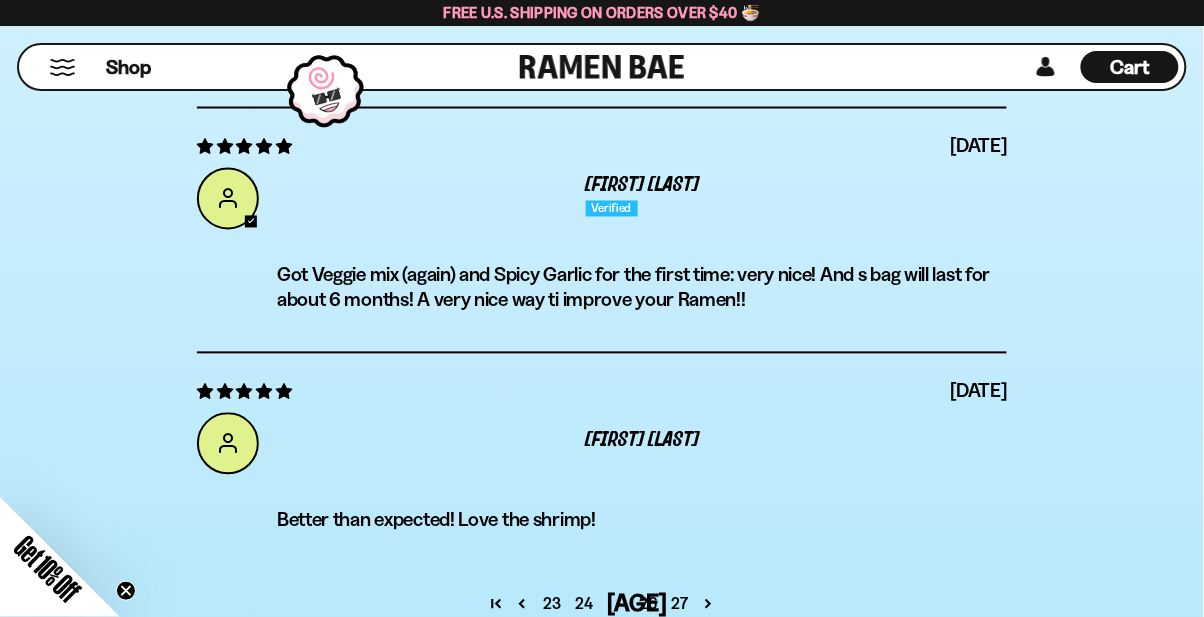 scroll, scrollTop: 7545, scrollLeft: 0, axis: vertical 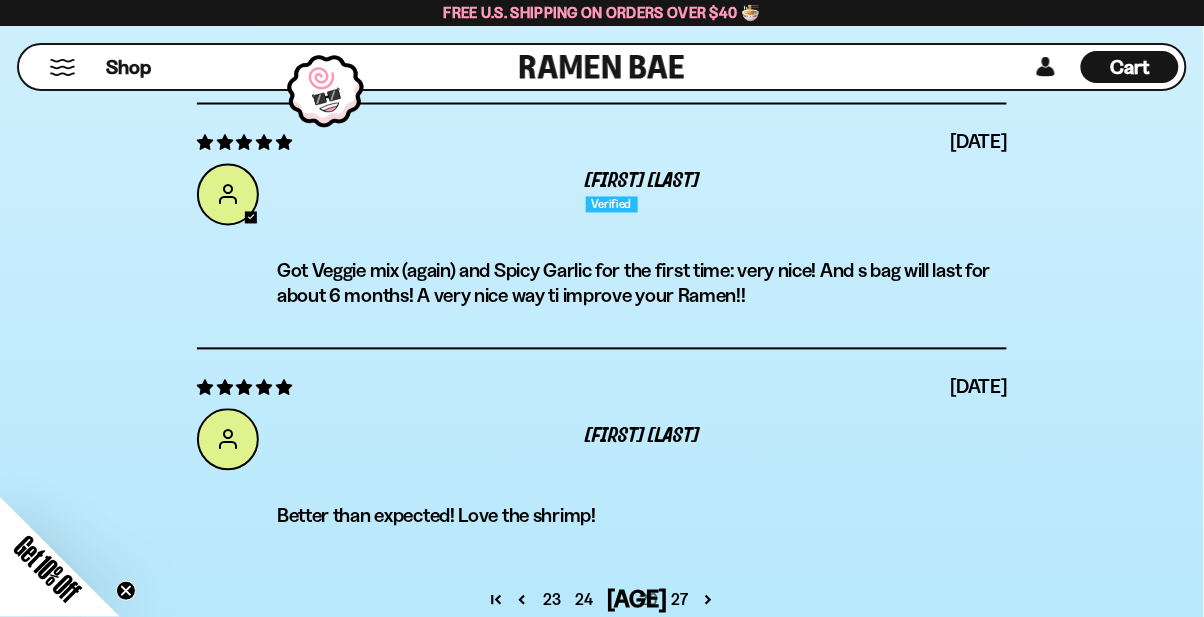 click on "26" at bounding box center (647, 600) 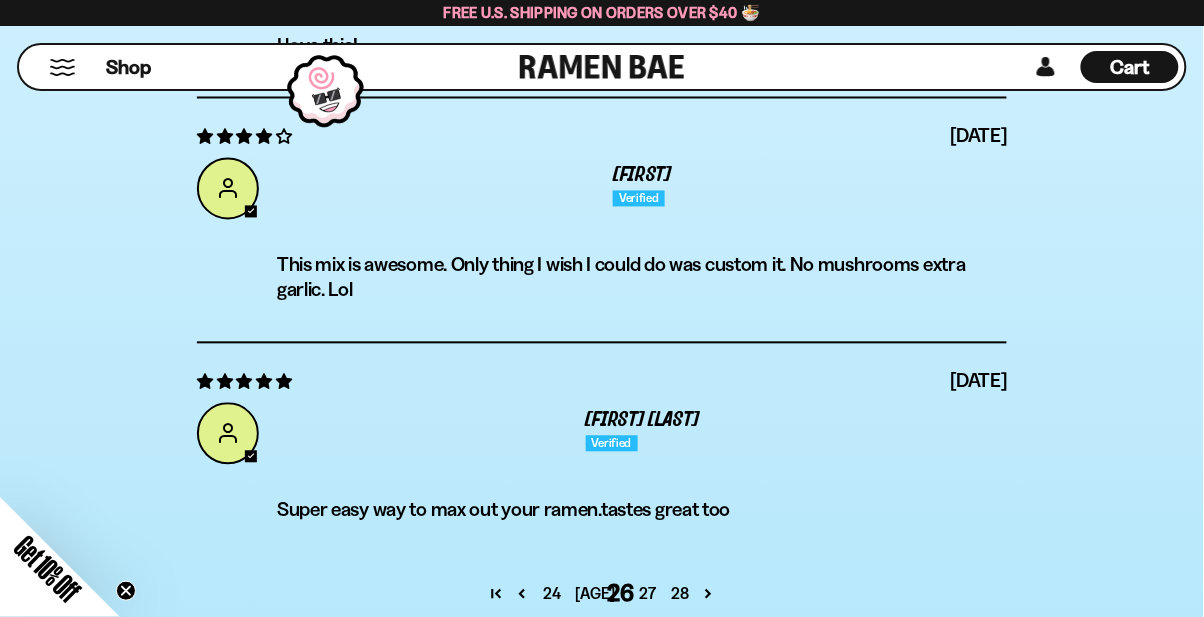 scroll, scrollTop: 7610, scrollLeft: 0, axis: vertical 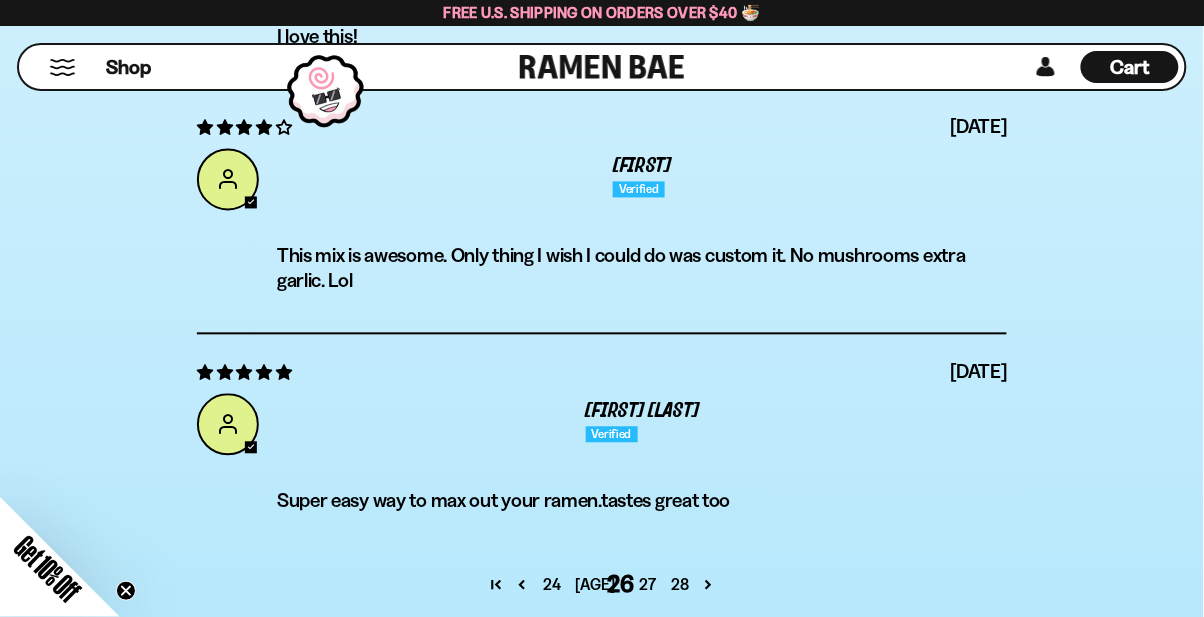 click on "**********" at bounding box center (602, -292) 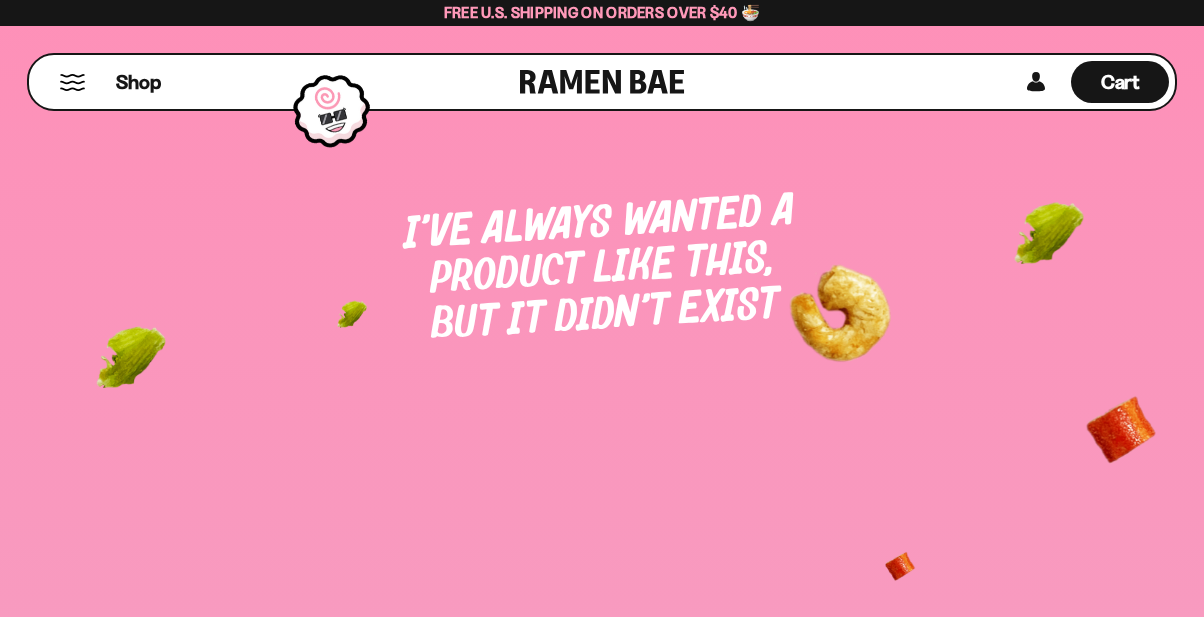 scroll, scrollTop: 0, scrollLeft: 0, axis: both 